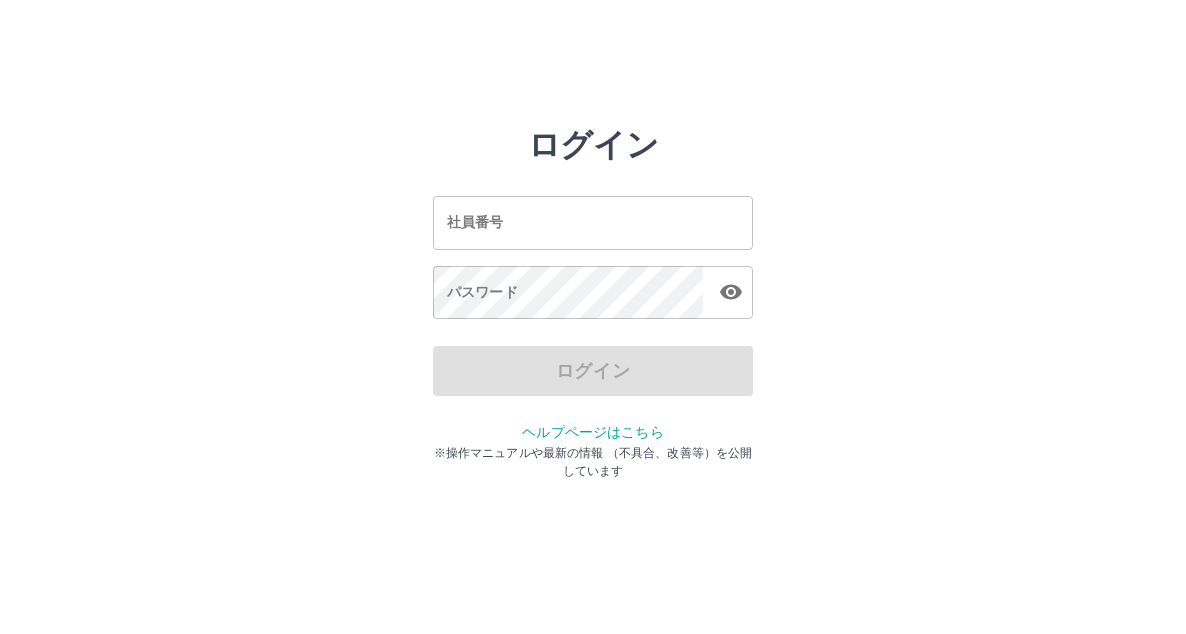 scroll, scrollTop: 0, scrollLeft: 0, axis: both 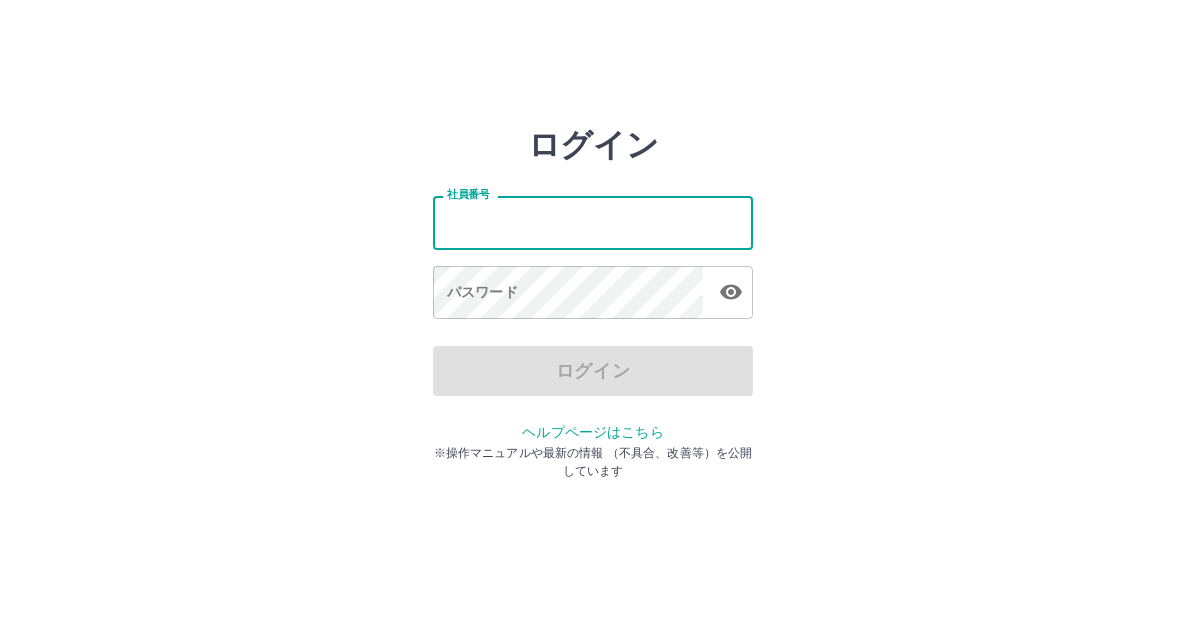 type on "*******" 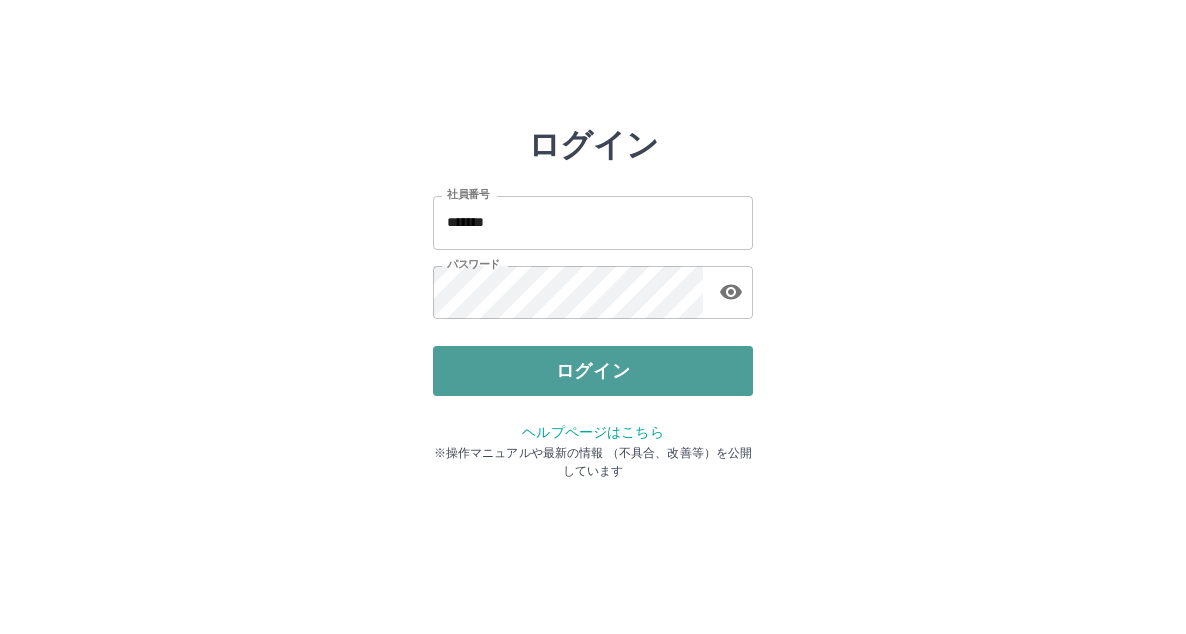 click on "ログイン" at bounding box center (593, 371) 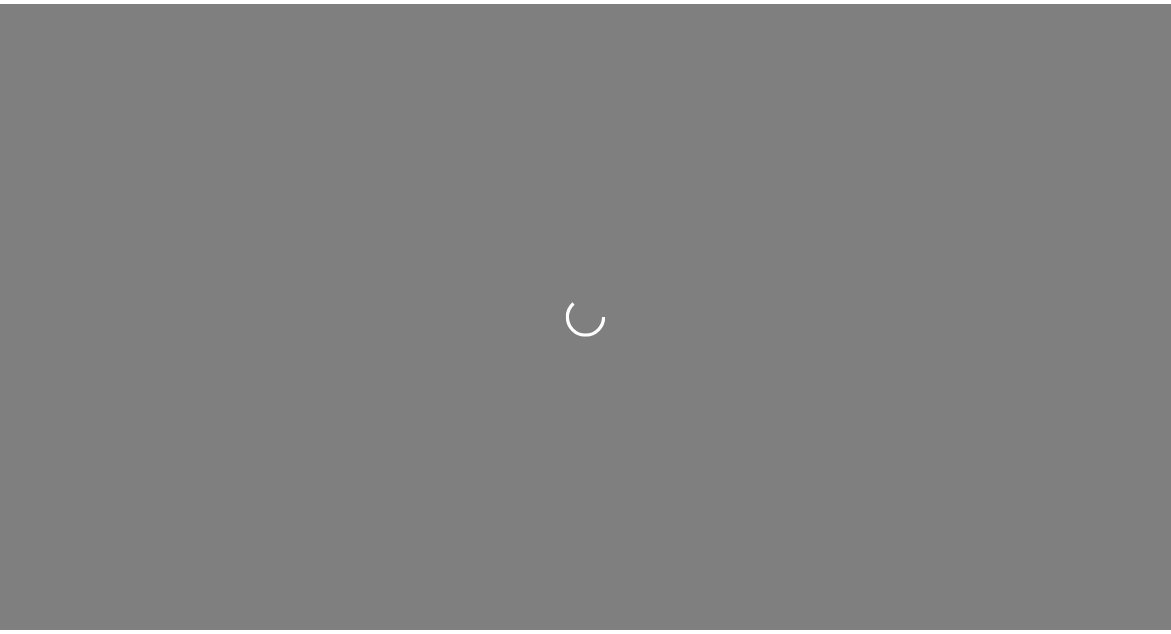 scroll, scrollTop: 0, scrollLeft: 0, axis: both 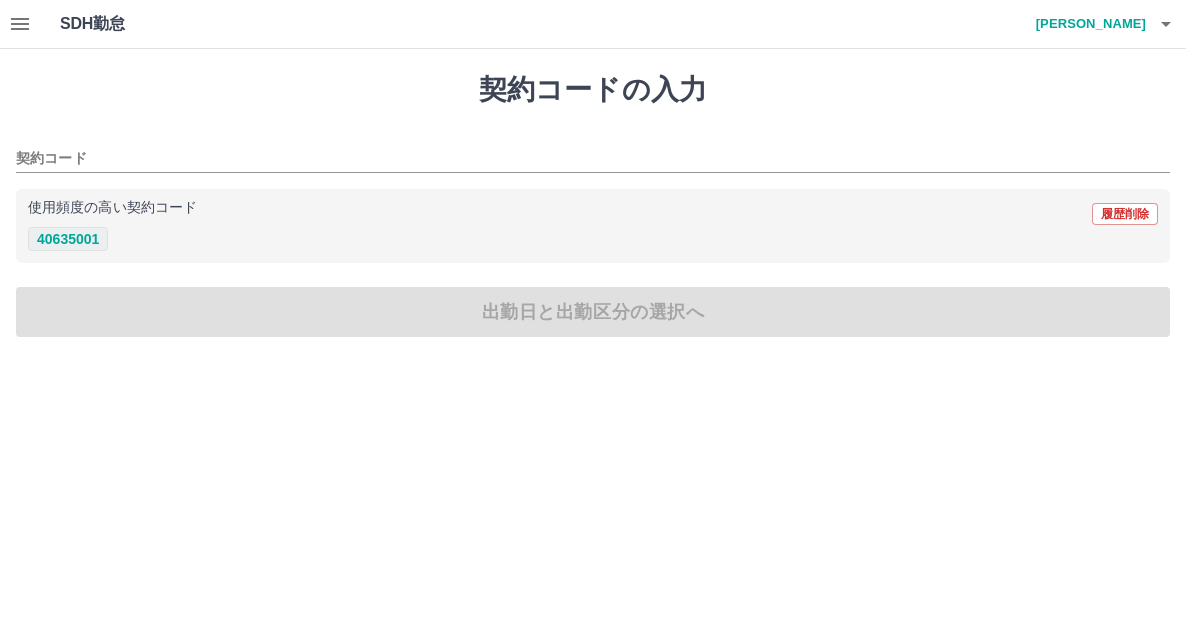 click on "40635001" at bounding box center (68, 239) 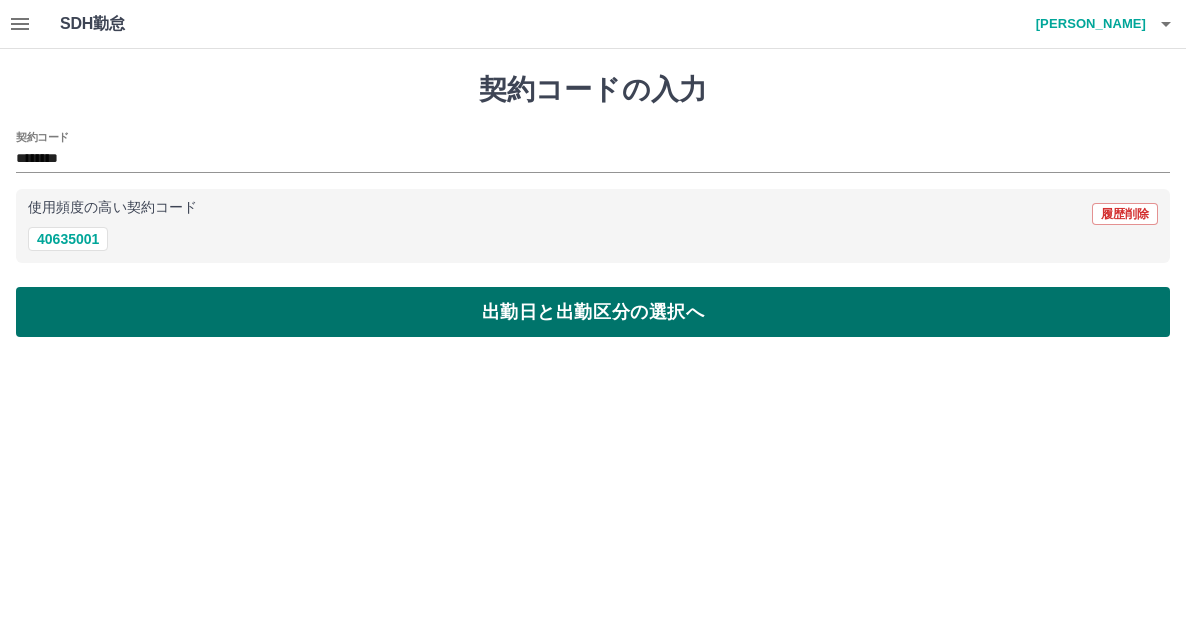 click on "出勤日と出勤区分の選択へ" at bounding box center [593, 312] 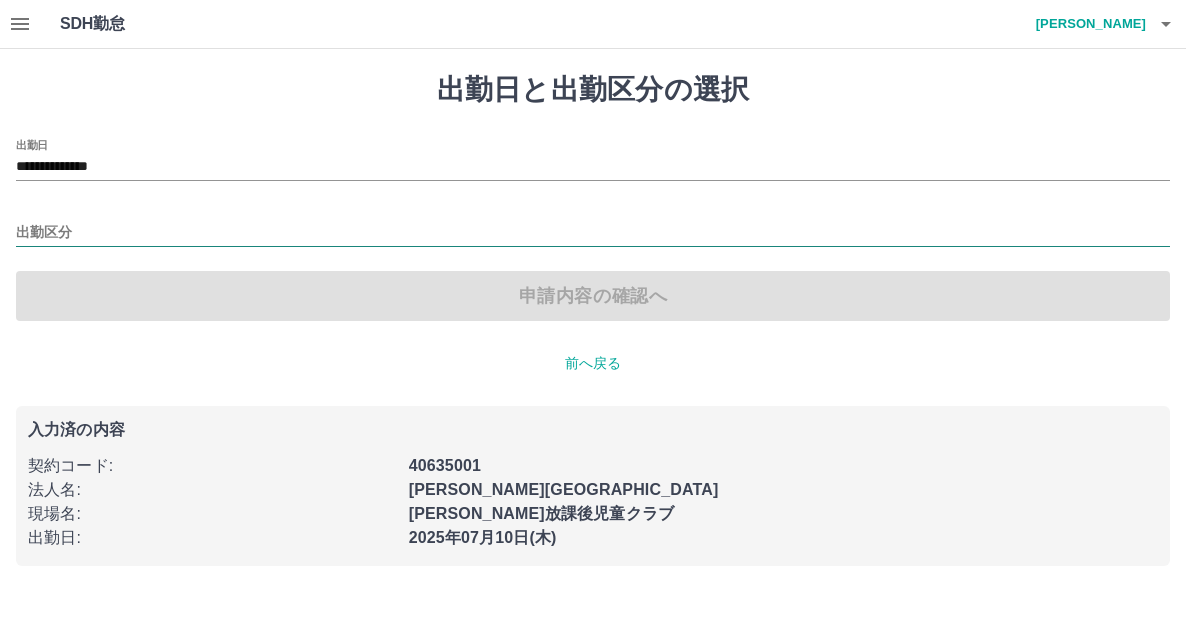 click on "出勤区分" at bounding box center [593, 226] 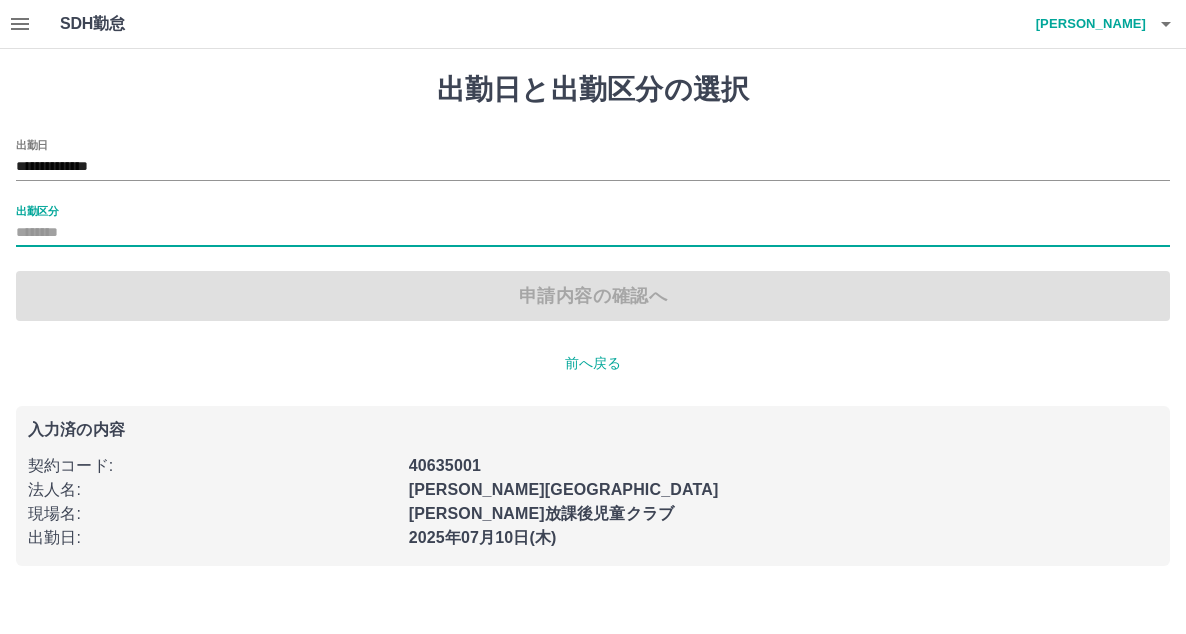 click on "出勤区分" at bounding box center [593, 233] 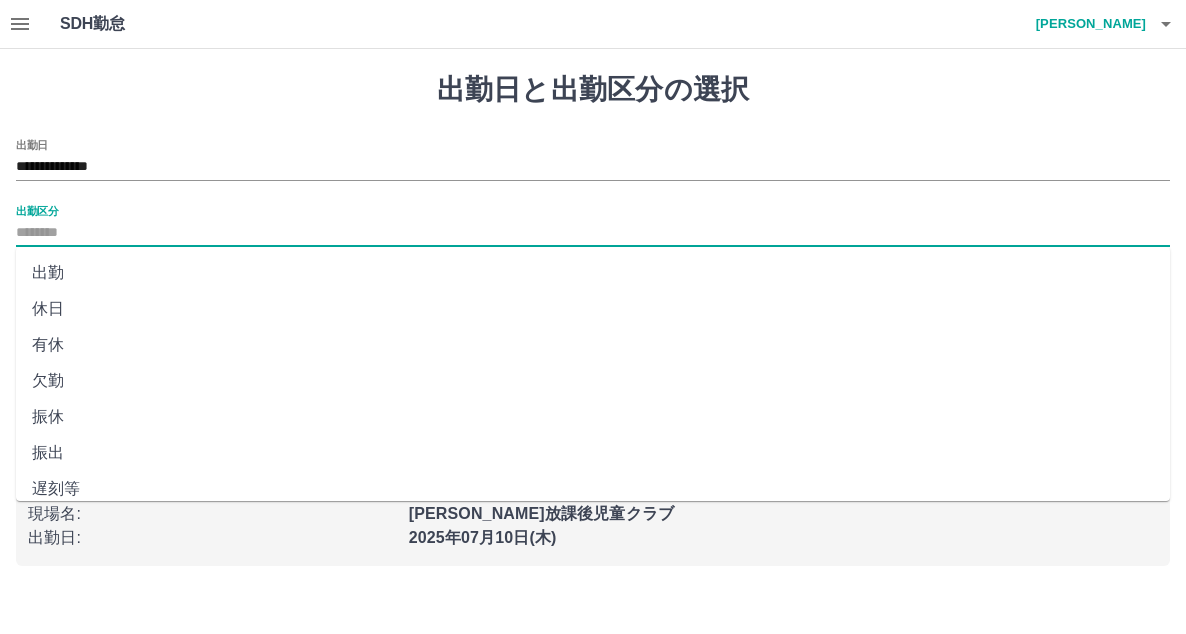 click on "出勤" at bounding box center (593, 273) 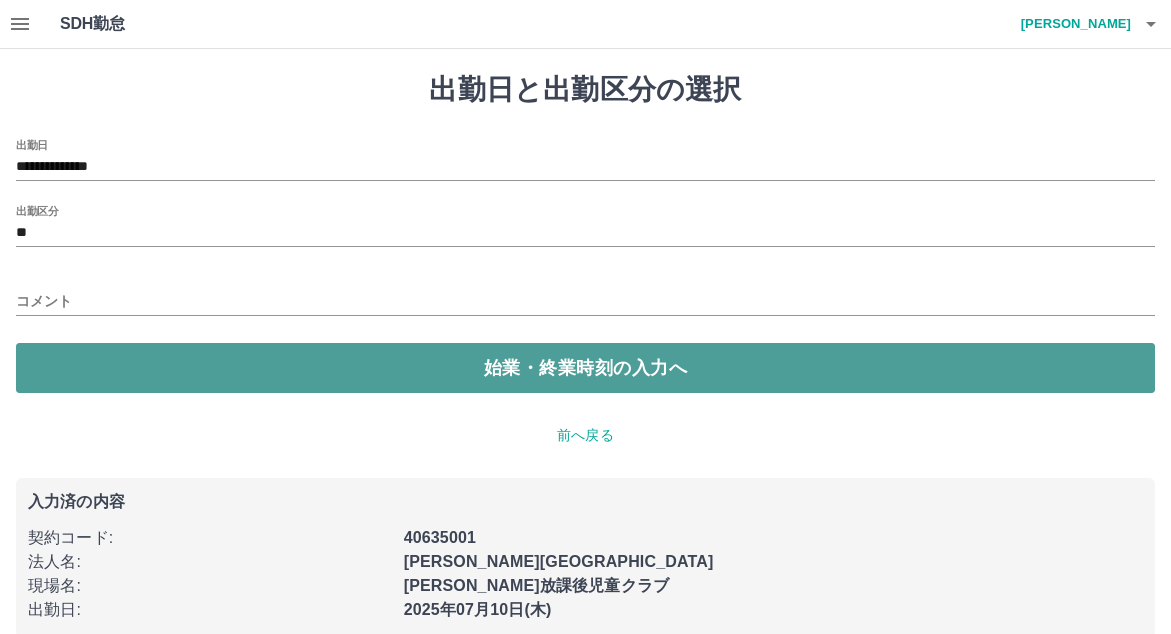 click on "始業・終業時刻の入力へ" at bounding box center (585, 368) 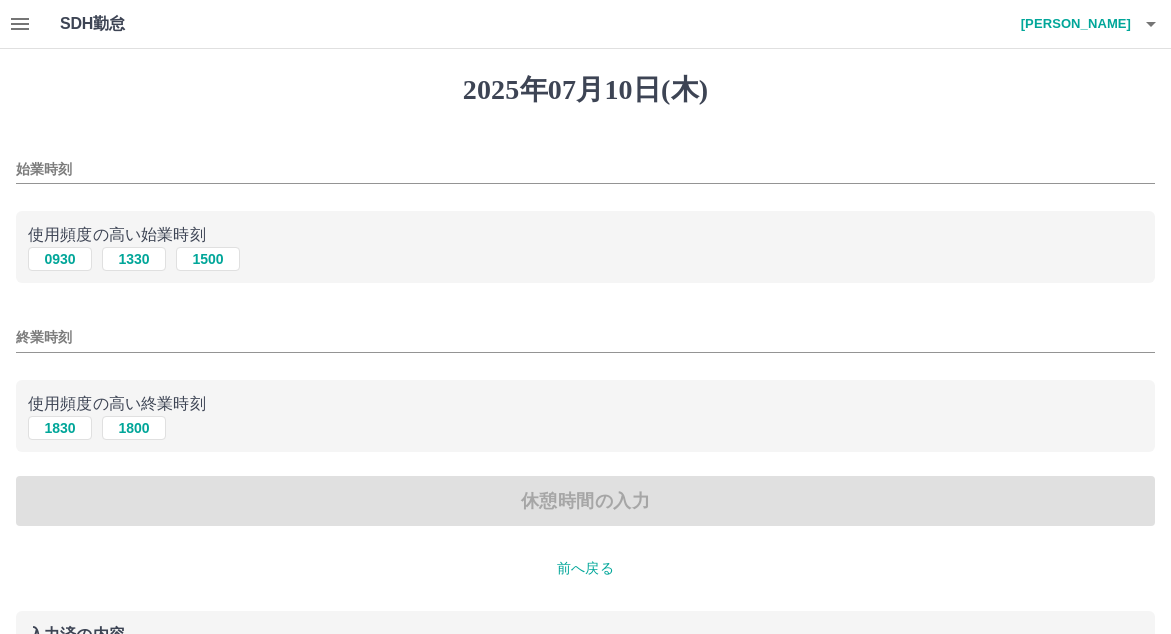 click on "始業時刻" at bounding box center [585, 169] 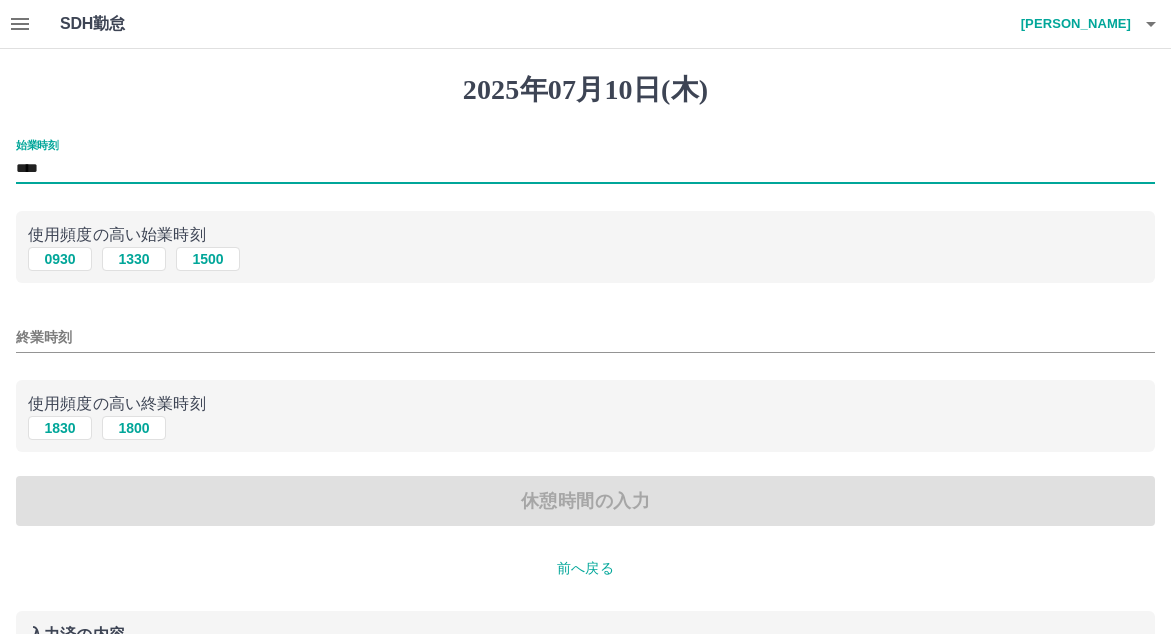 type on "****" 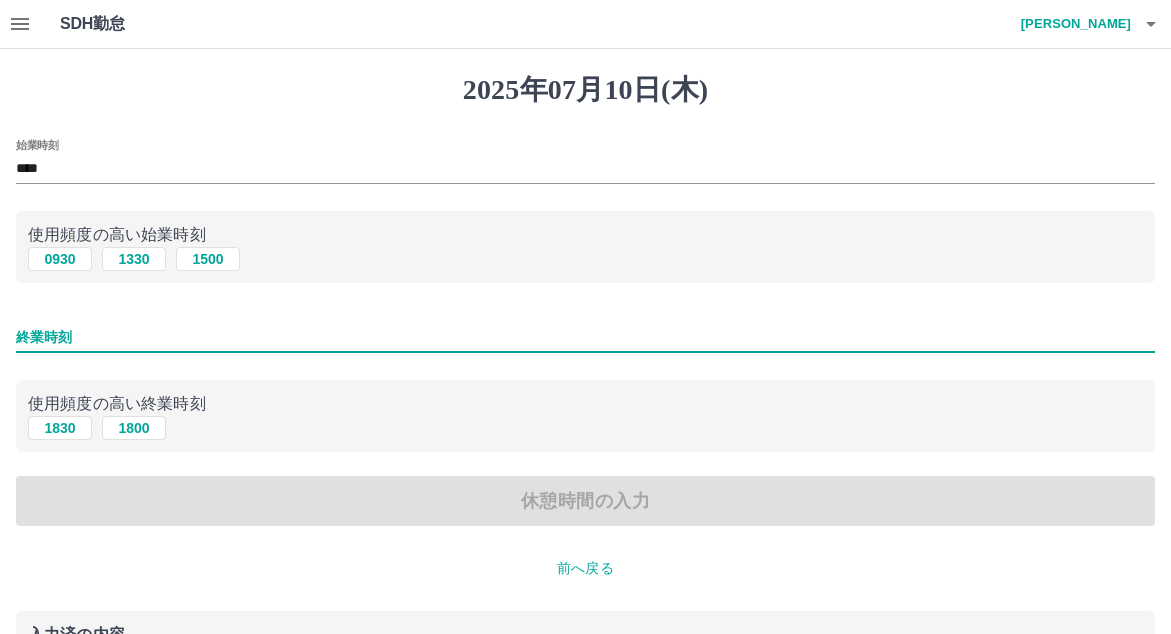 type on "****" 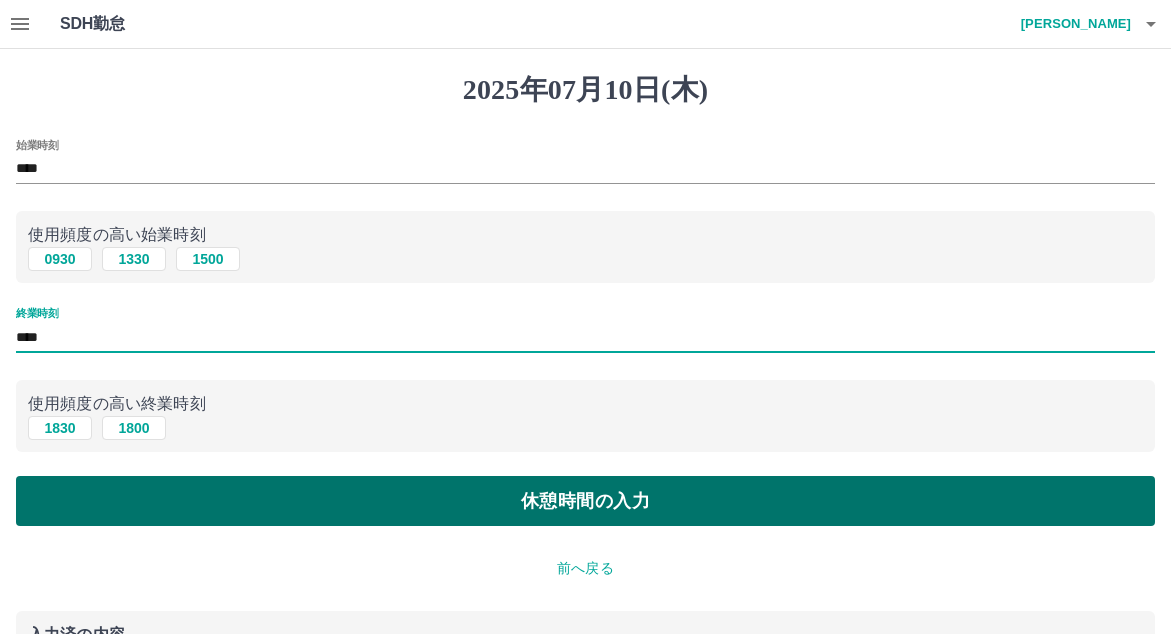 click on "休憩時間の入力" at bounding box center [585, 501] 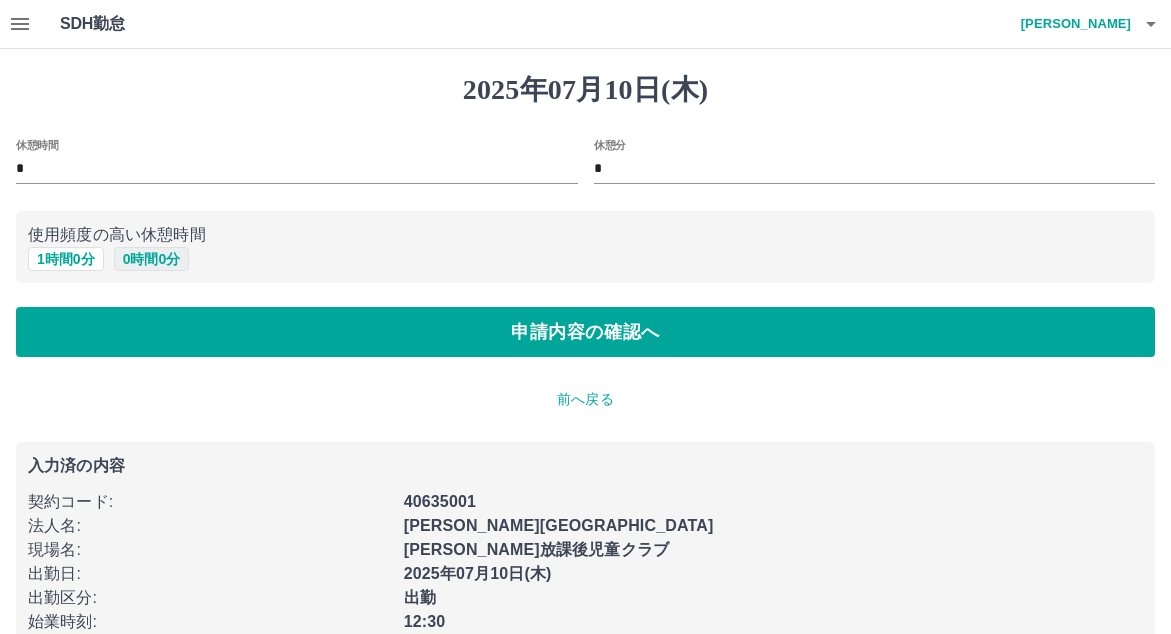 click on "0 時間 0 分" at bounding box center (152, 259) 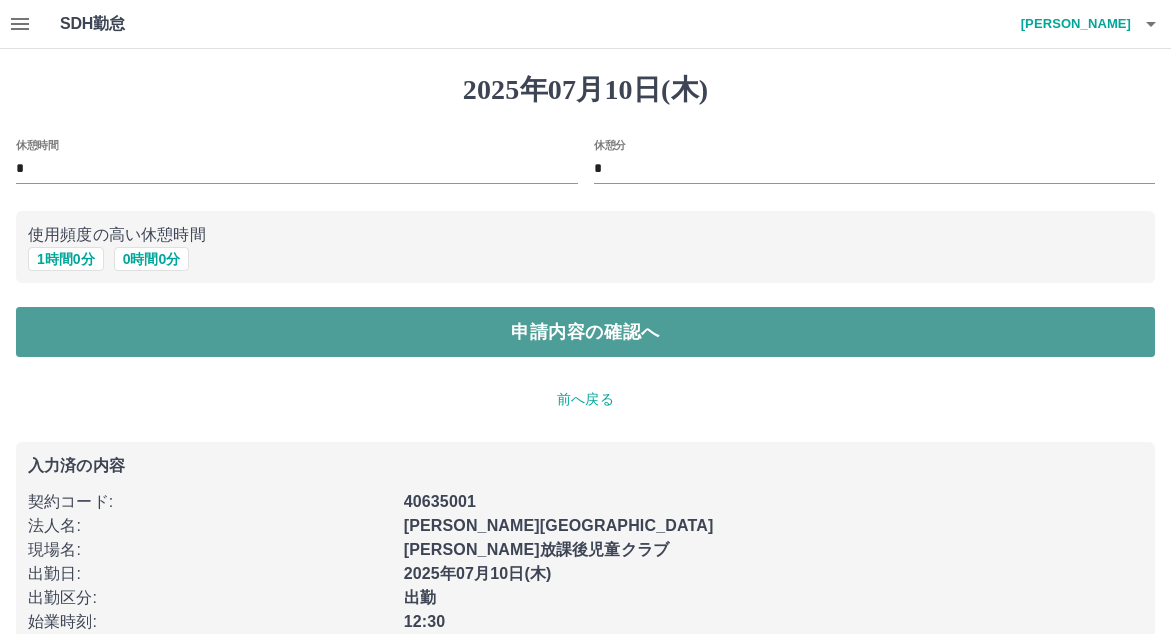 click on "申請内容の確認へ" at bounding box center [585, 332] 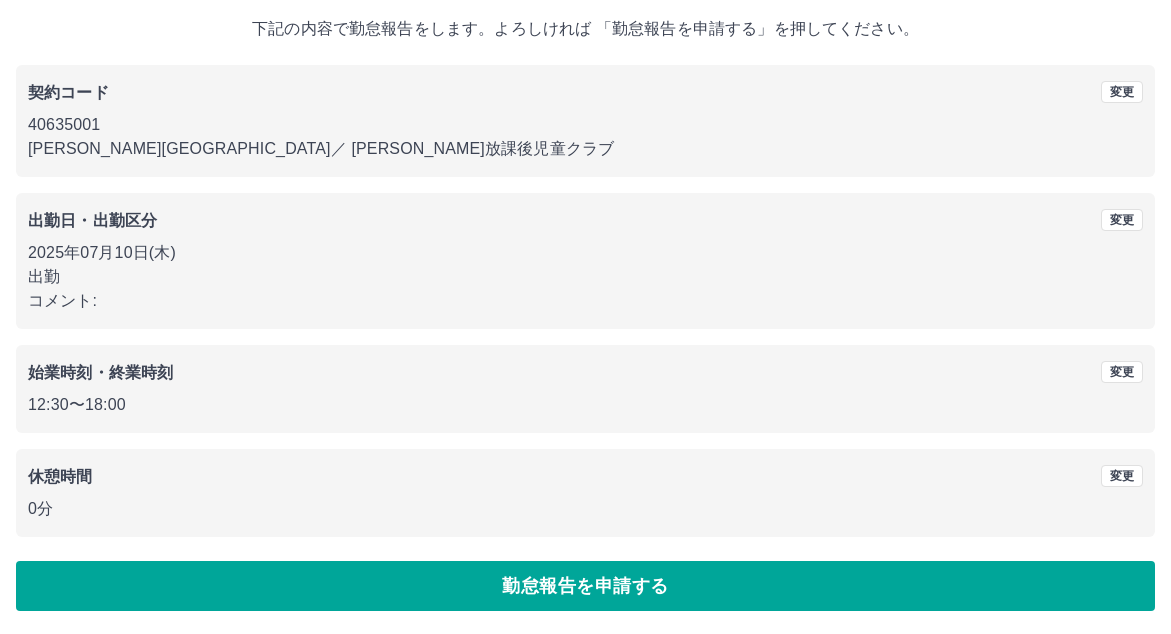 scroll, scrollTop: 115, scrollLeft: 0, axis: vertical 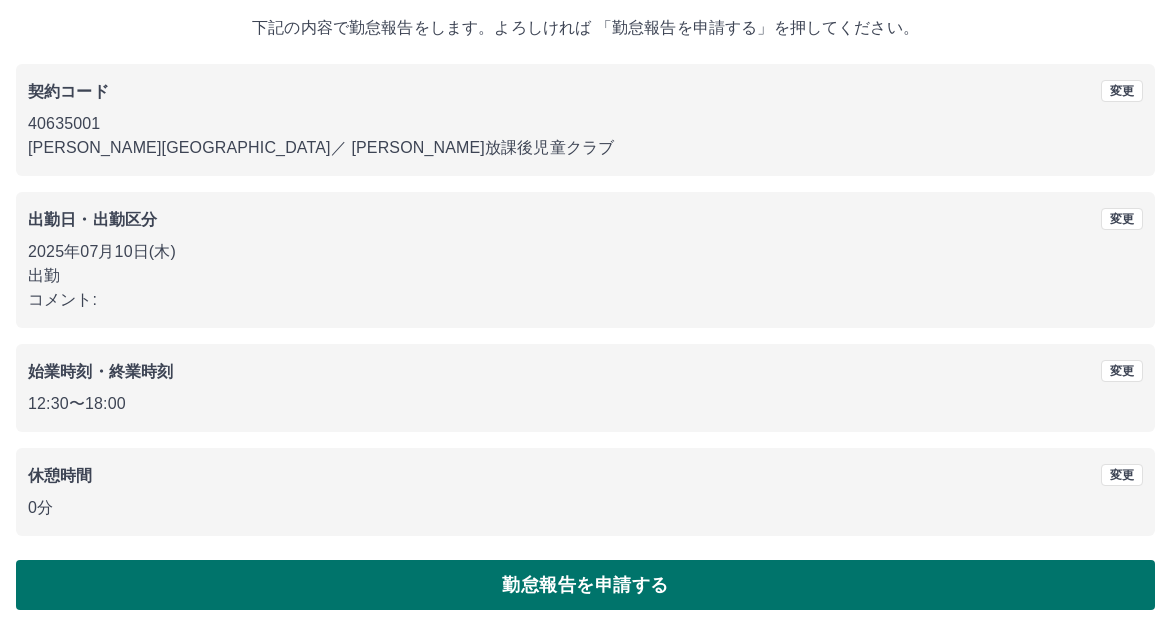 click on "勤怠報告を申請する" at bounding box center (585, 585) 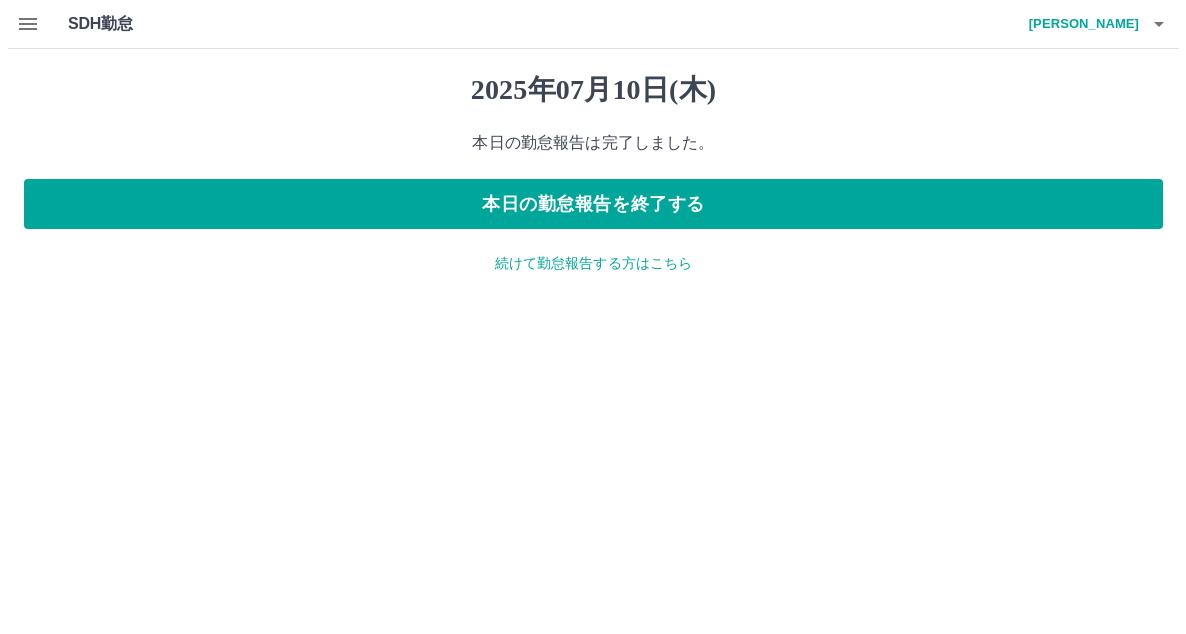 scroll, scrollTop: 0, scrollLeft: 0, axis: both 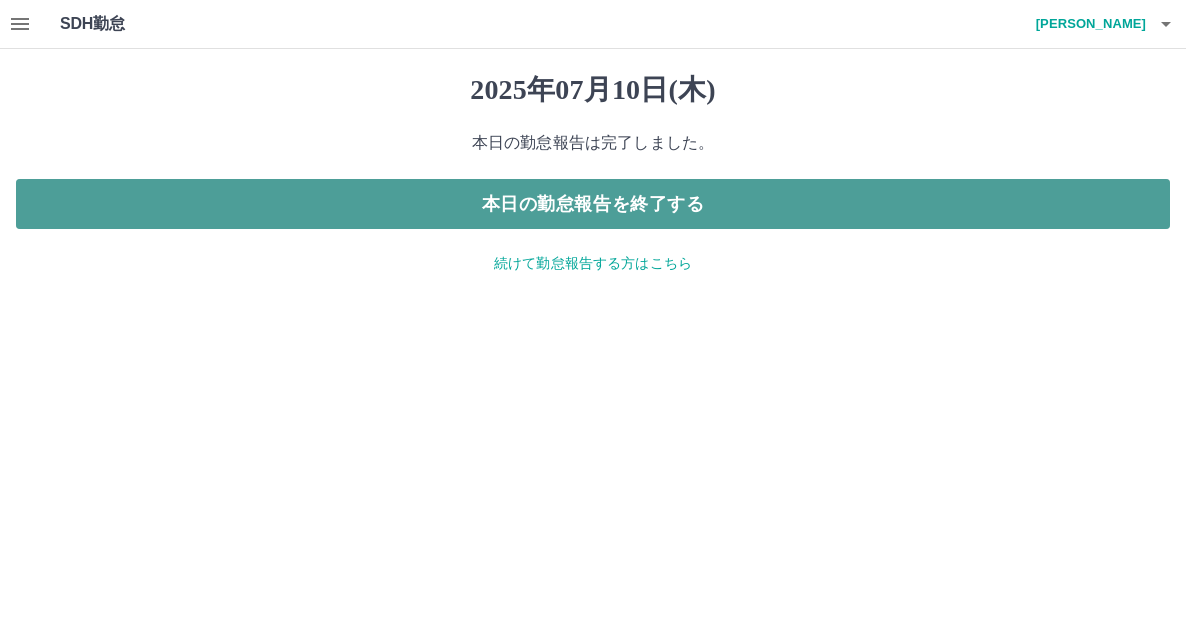 click on "本日の勤怠報告を終了する" at bounding box center (593, 204) 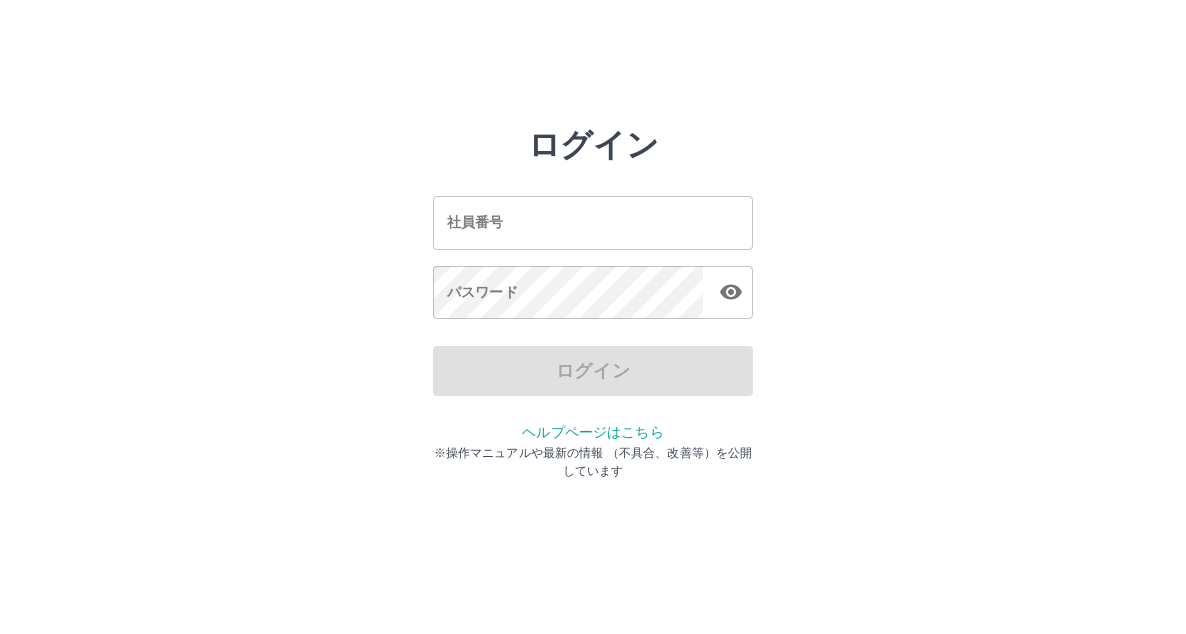 scroll, scrollTop: 0, scrollLeft: 0, axis: both 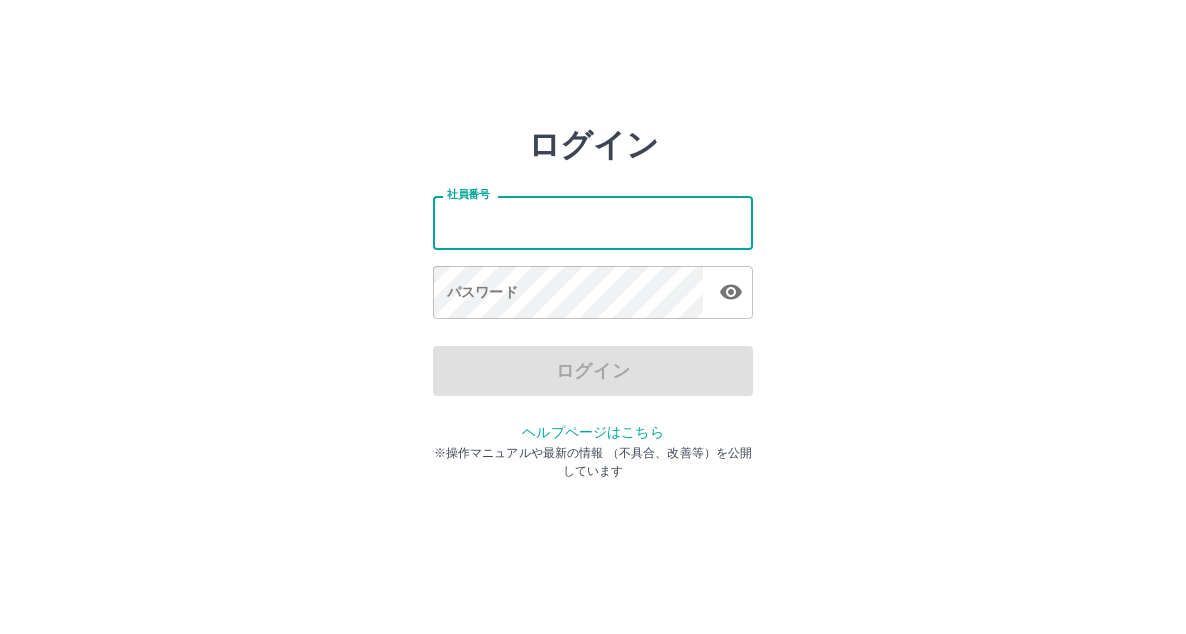 click on "社員番号" at bounding box center [593, 222] 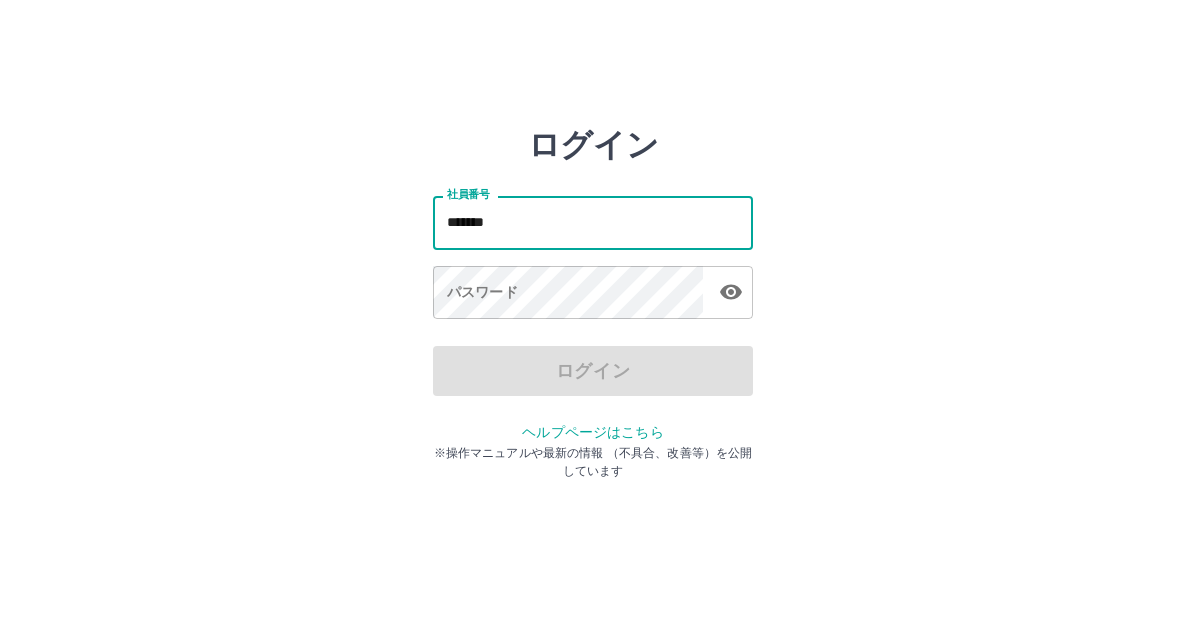 type on "*******" 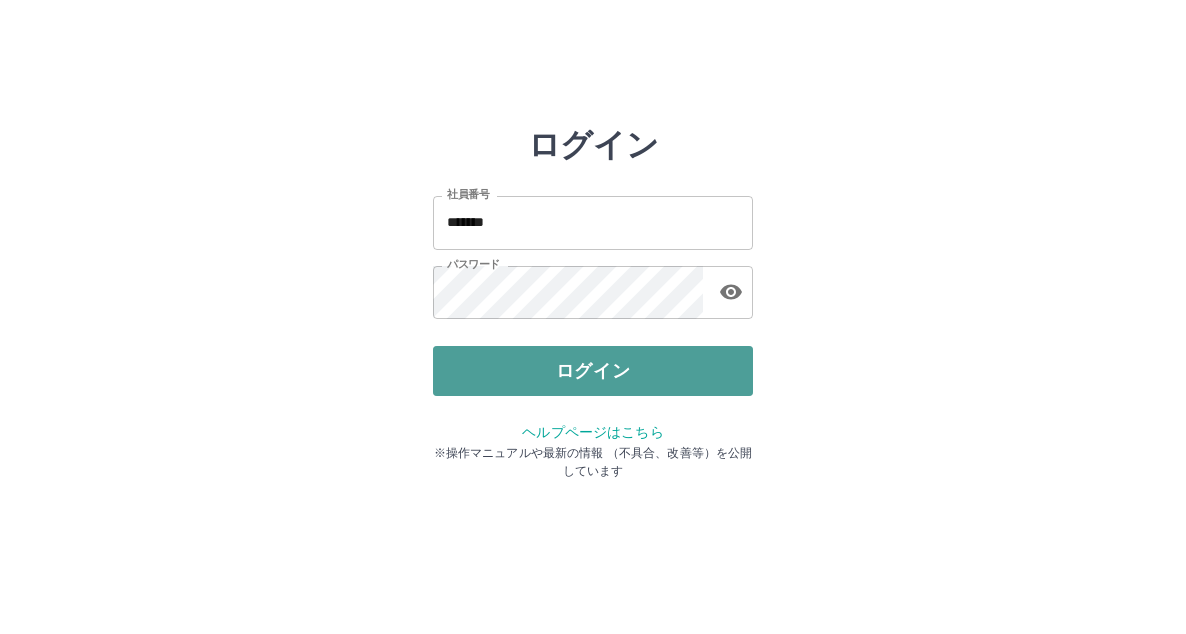 click on "ログイン" at bounding box center (593, 371) 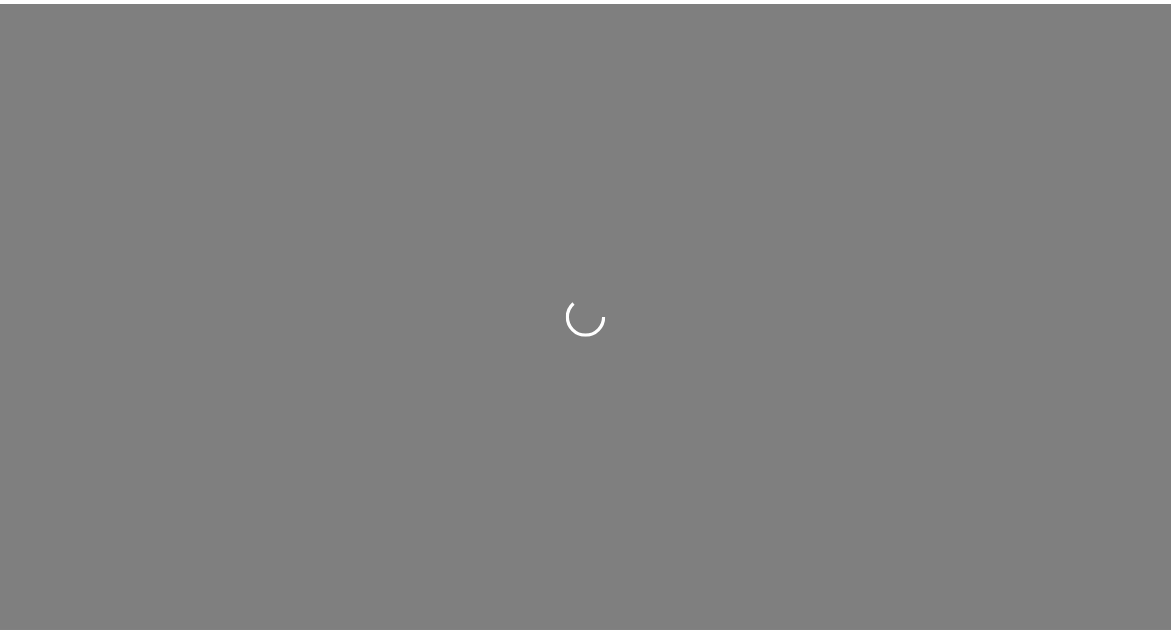 scroll, scrollTop: 0, scrollLeft: 0, axis: both 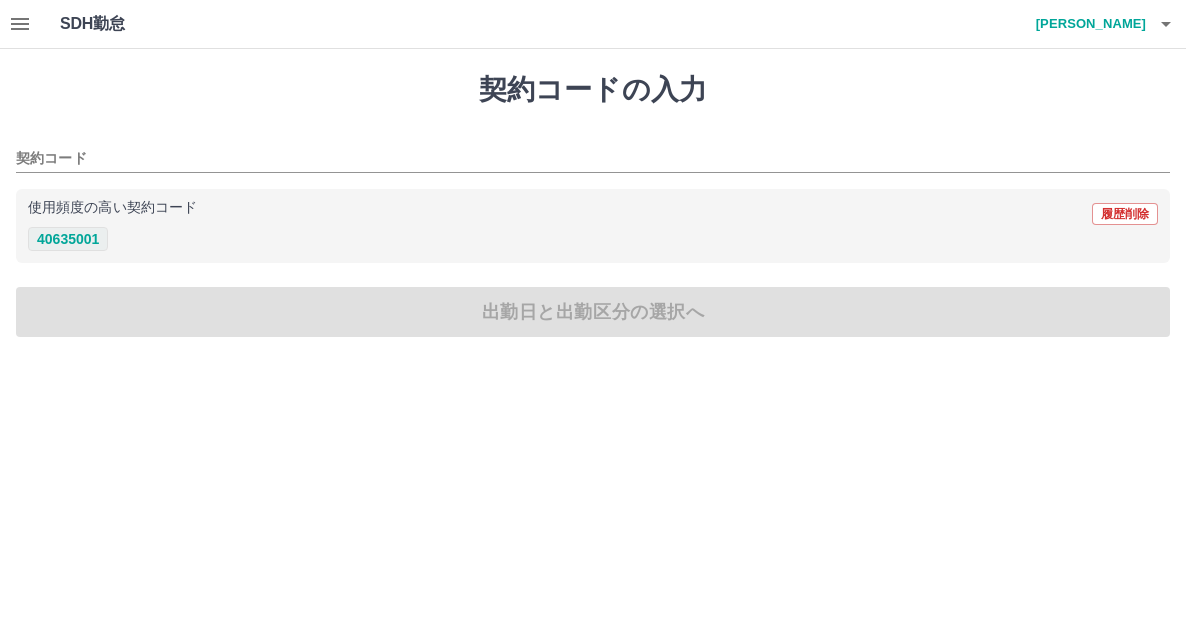 click on "40635001" at bounding box center [68, 239] 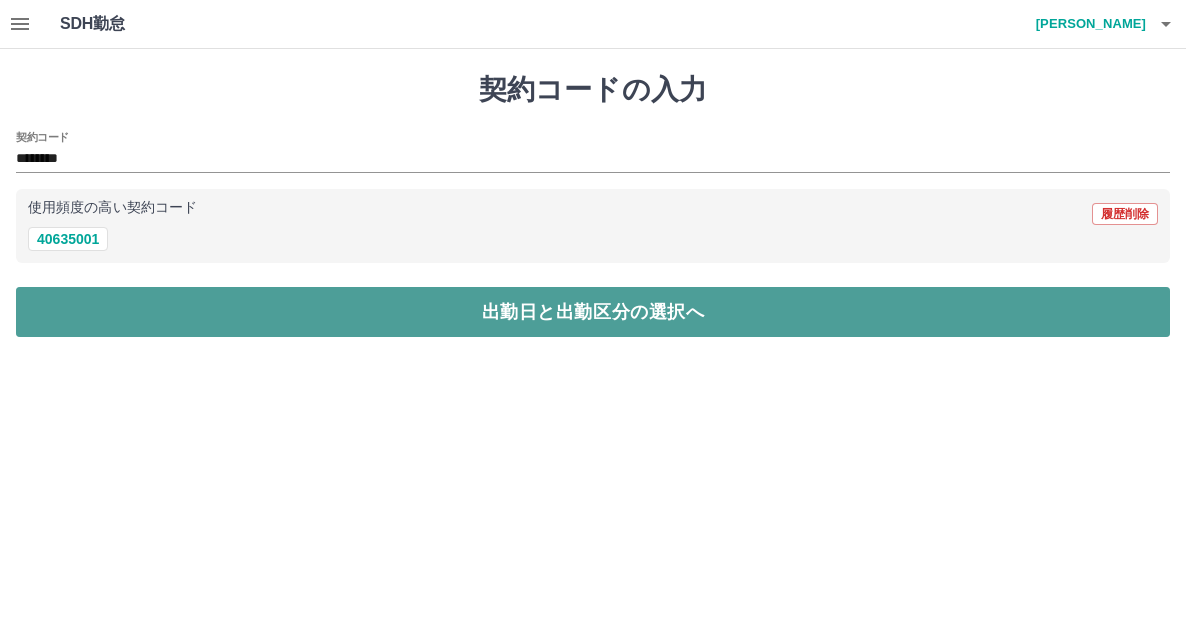 click on "出勤日と出勤区分の選択へ" at bounding box center [593, 312] 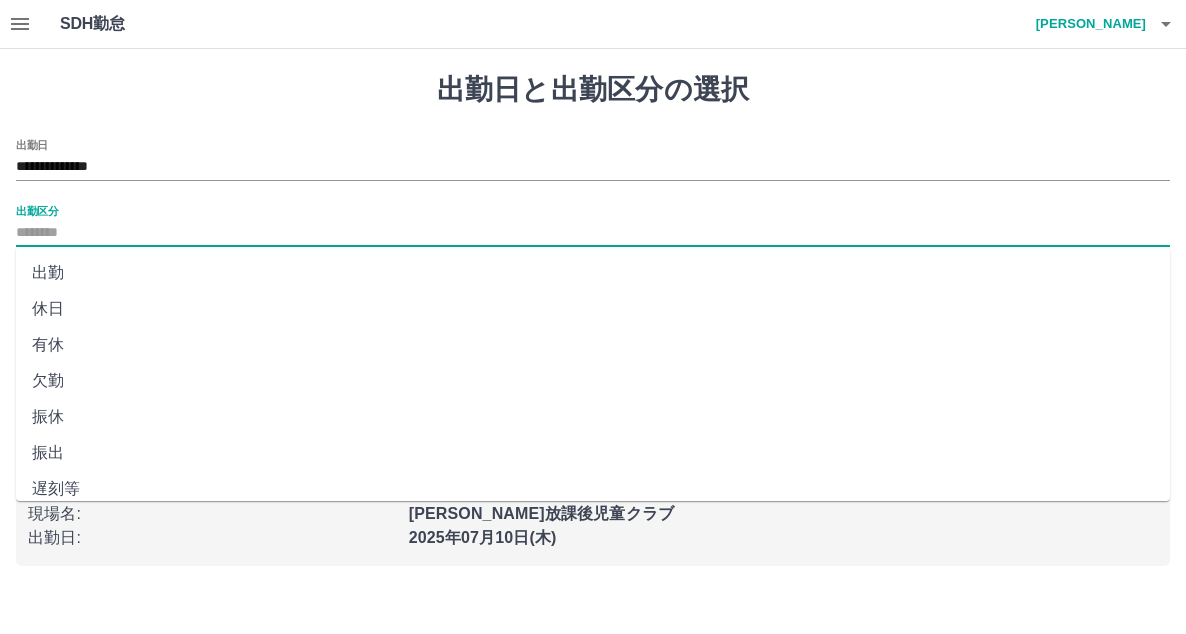 click on "出勤区分" at bounding box center [593, 233] 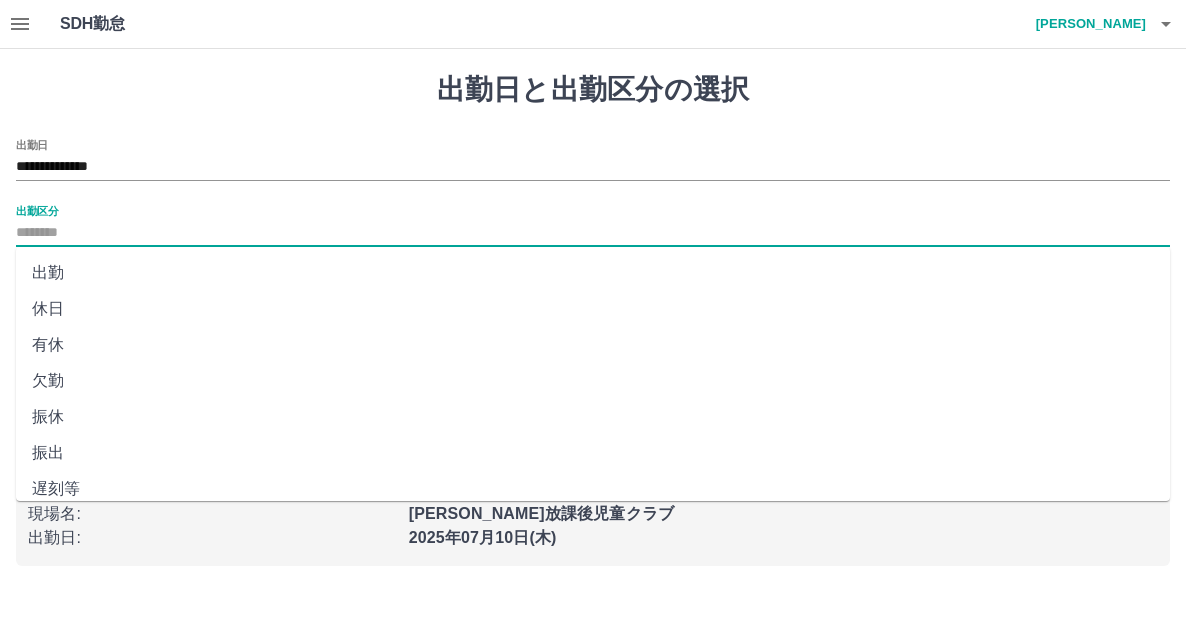 click on "出勤" at bounding box center (593, 273) 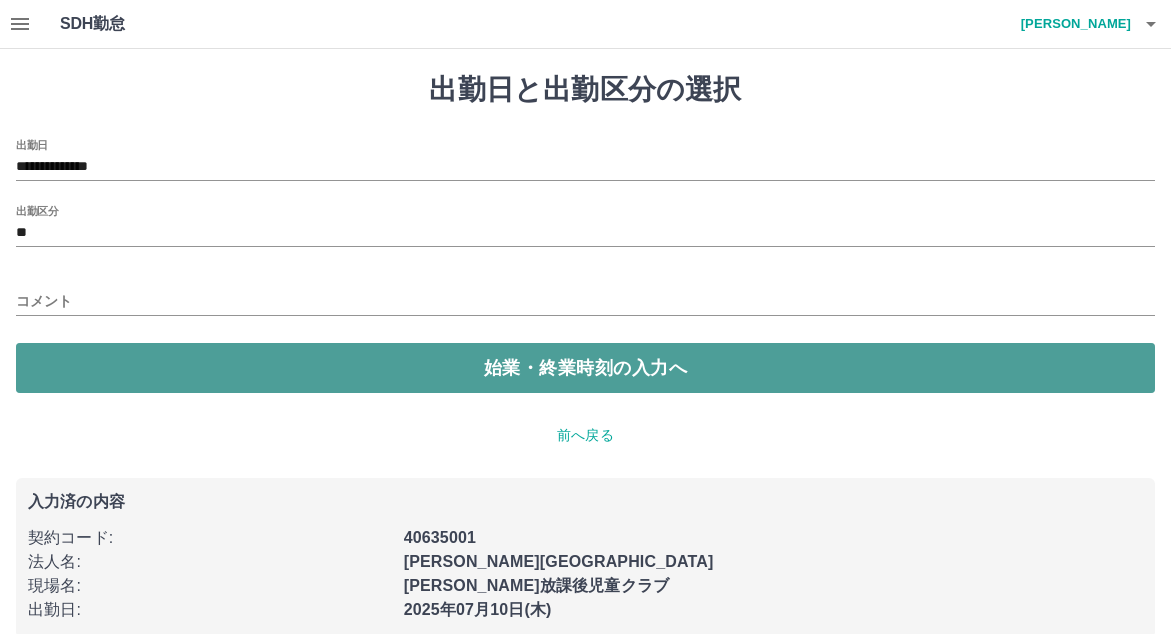 click on "始業・終業時刻の入力へ" at bounding box center [585, 368] 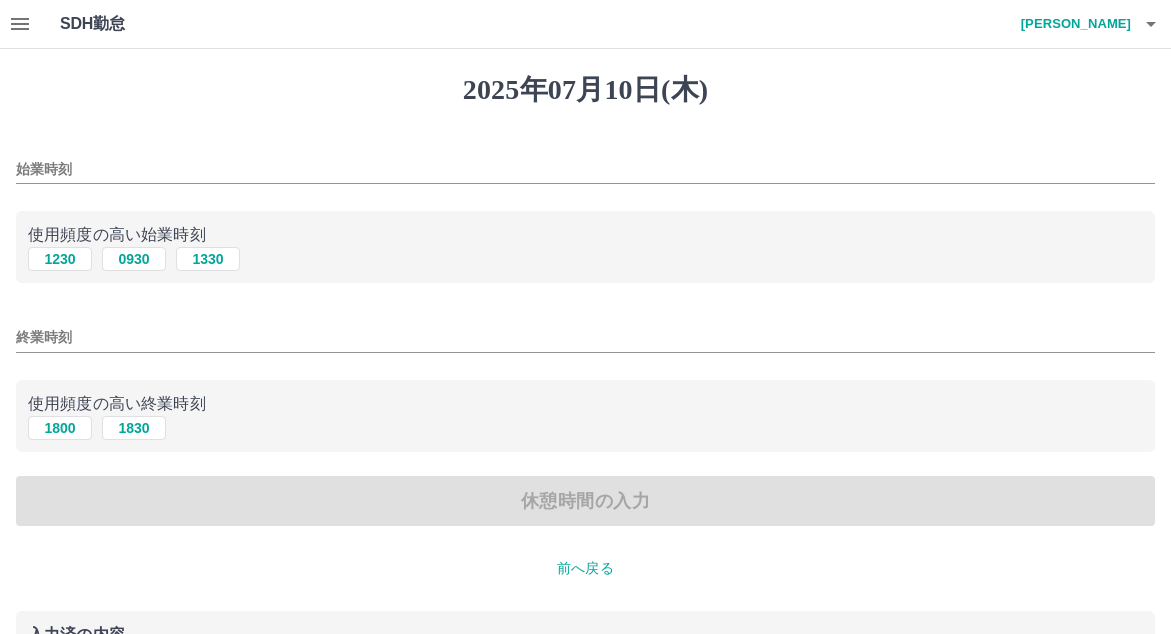 click on "始業時刻" at bounding box center (585, 169) 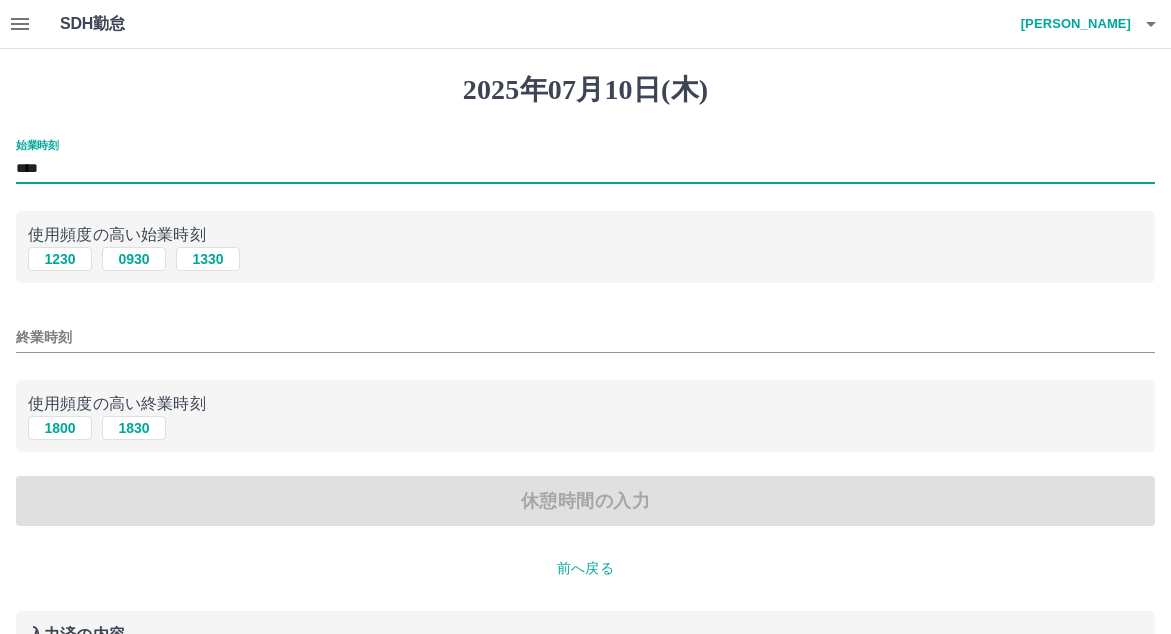 type on "****" 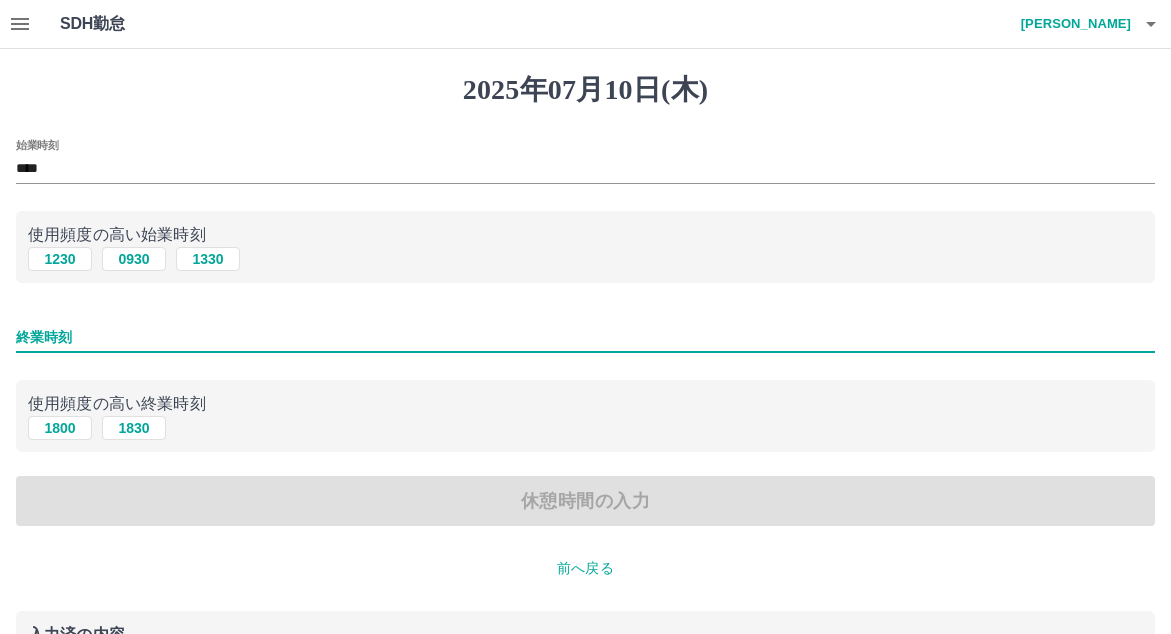 type on "****" 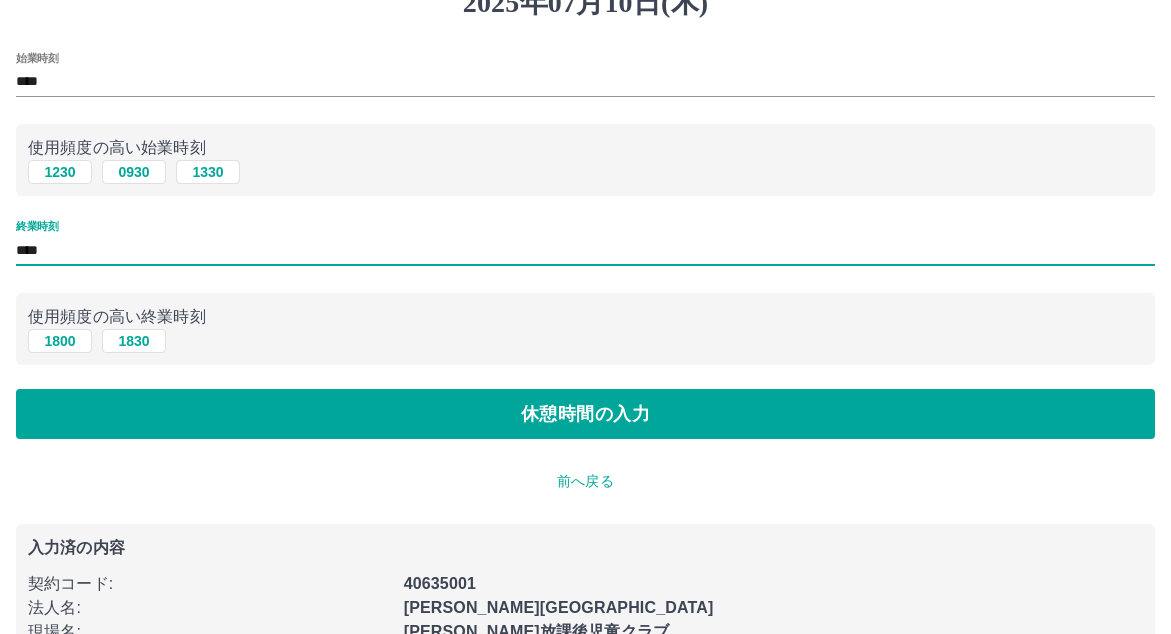 scroll, scrollTop: 185, scrollLeft: 0, axis: vertical 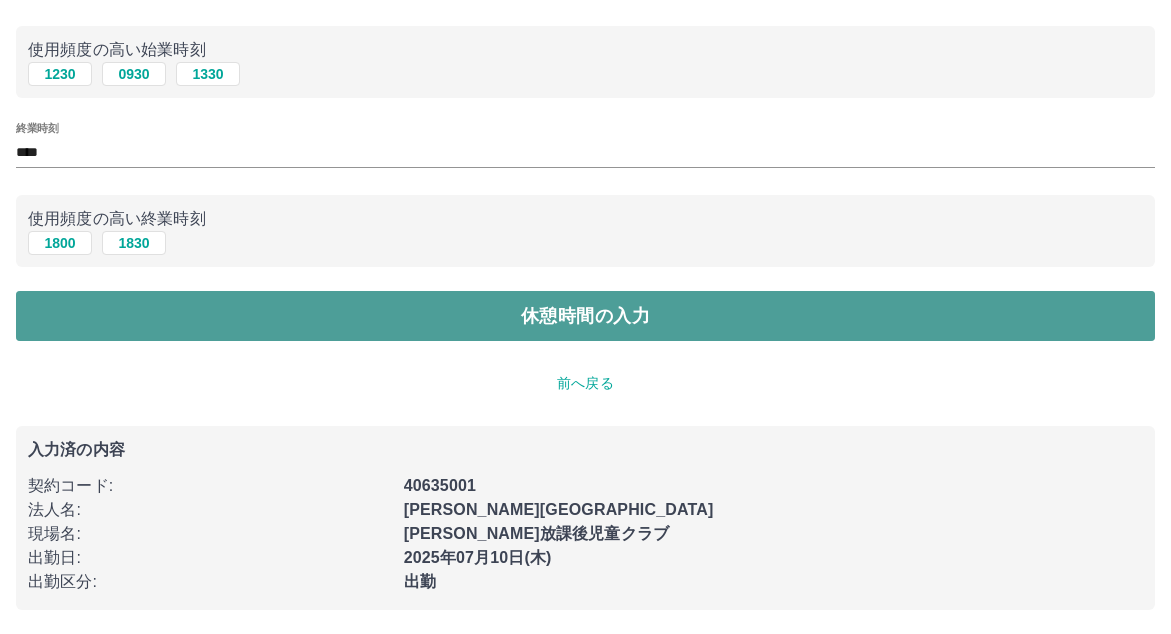 click on "休憩時間の入力" at bounding box center [585, 316] 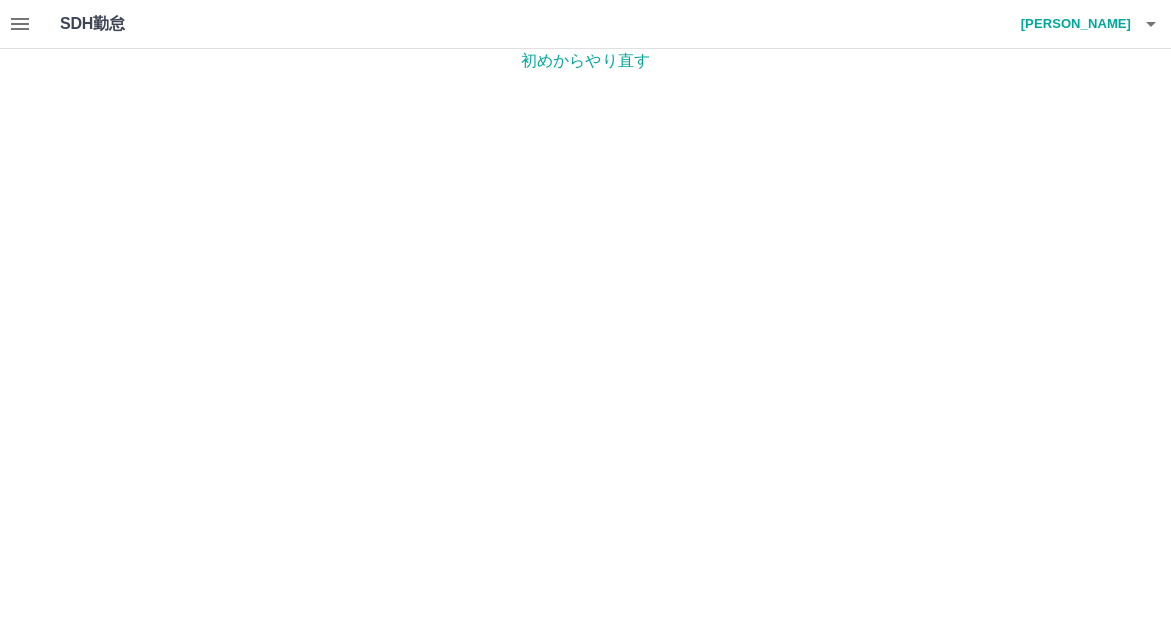 scroll, scrollTop: 0, scrollLeft: 0, axis: both 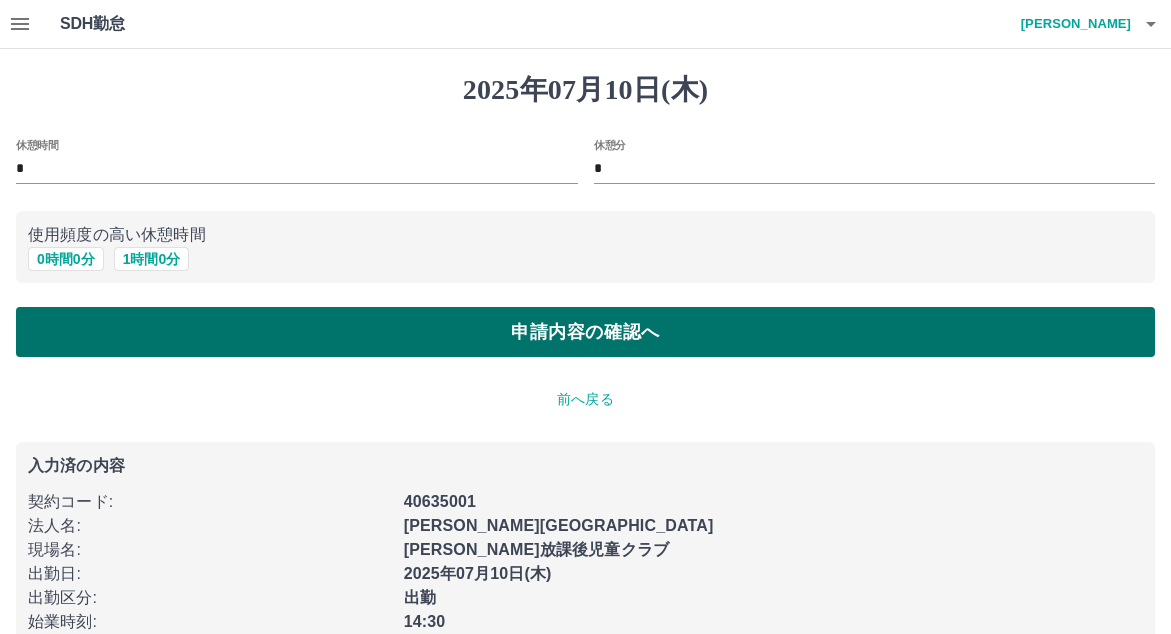 click on "申請内容の確認へ" at bounding box center (585, 332) 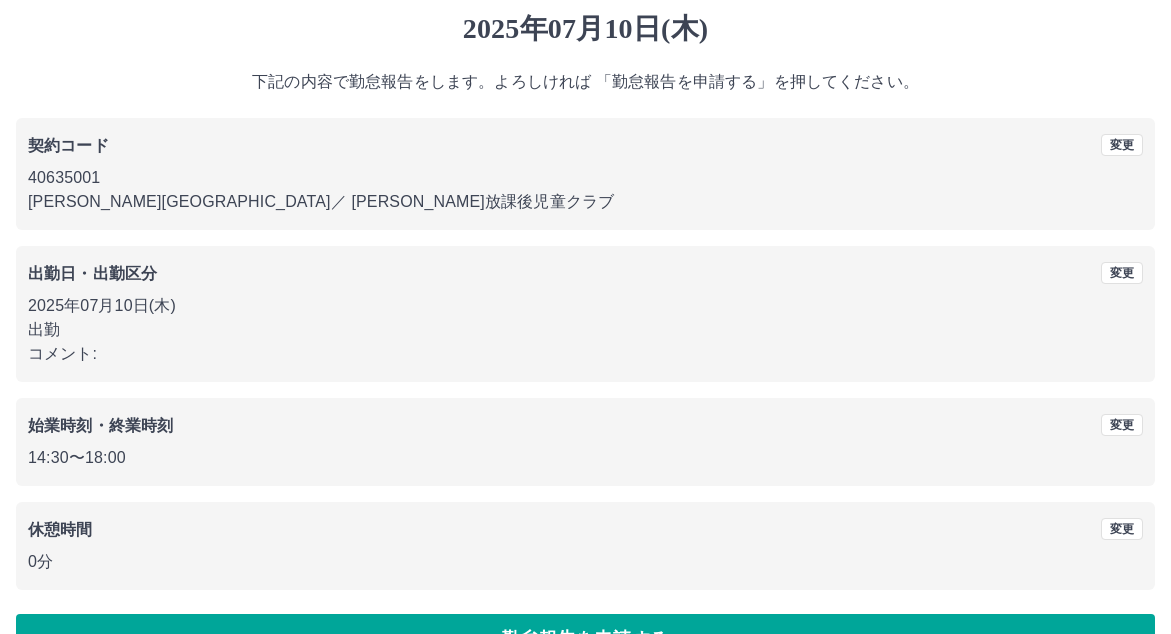 scroll, scrollTop: 115, scrollLeft: 0, axis: vertical 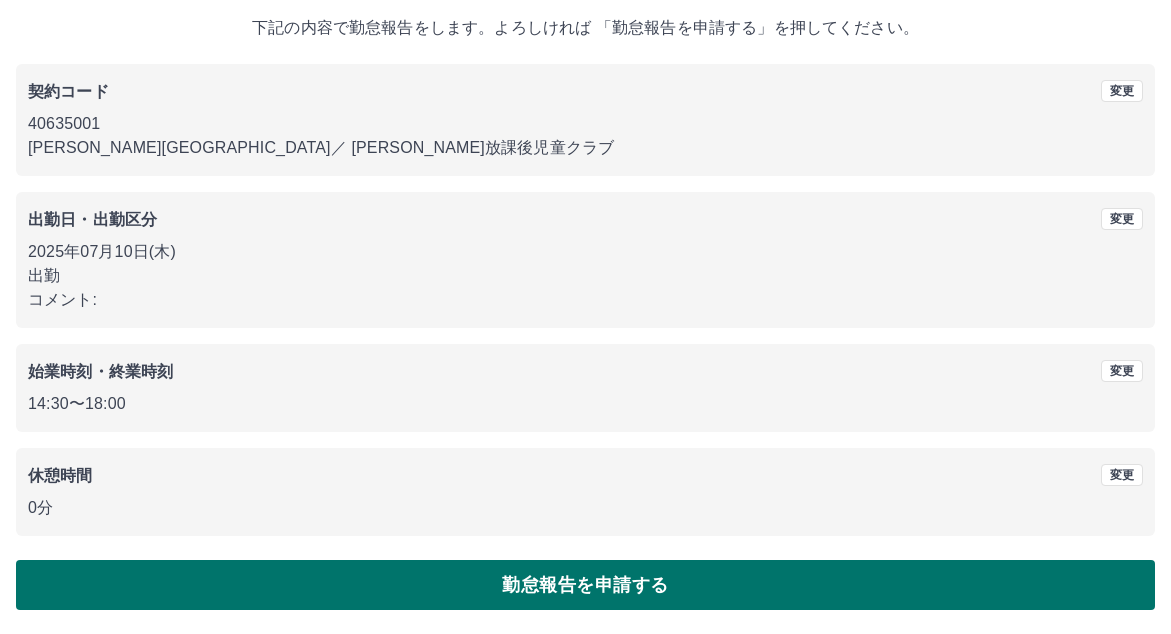 click on "勤怠報告を申請する" at bounding box center (585, 585) 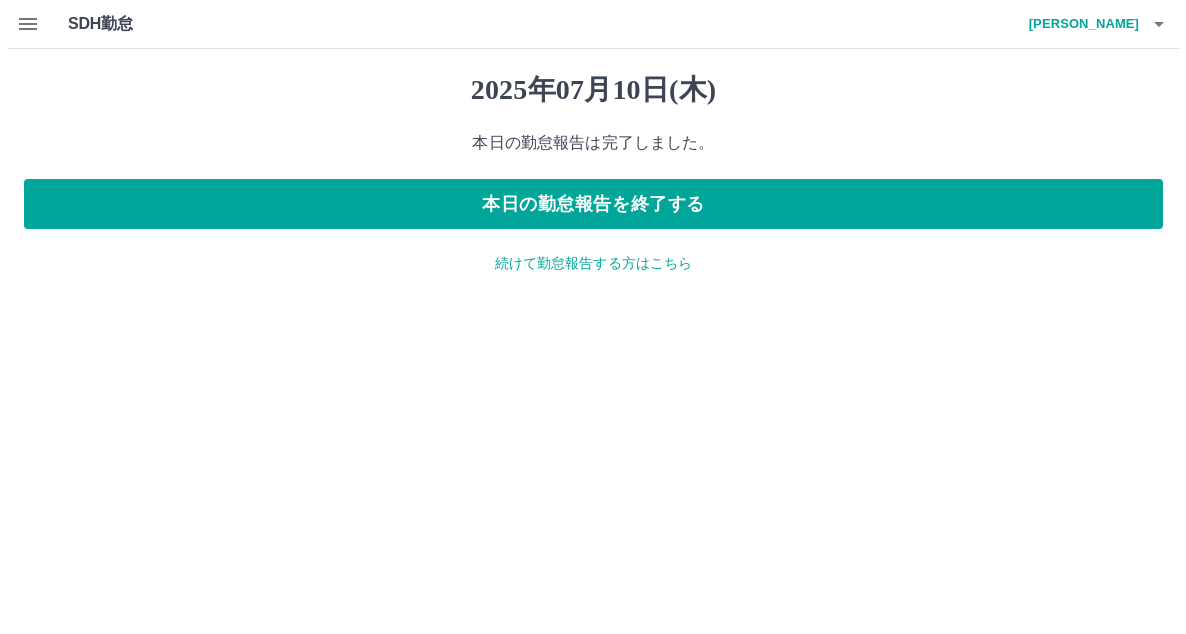 scroll, scrollTop: 0, scrollLeft: 0, axis: both 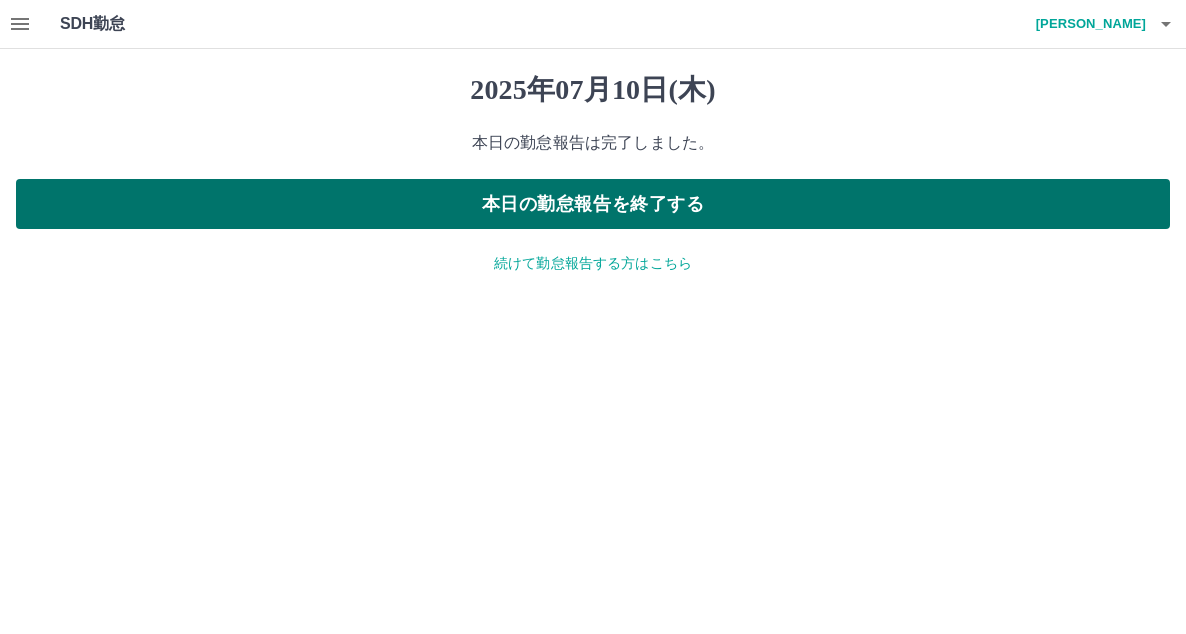 click on "本日の勤怠報告を終了する" at bounding box center (593, 204) 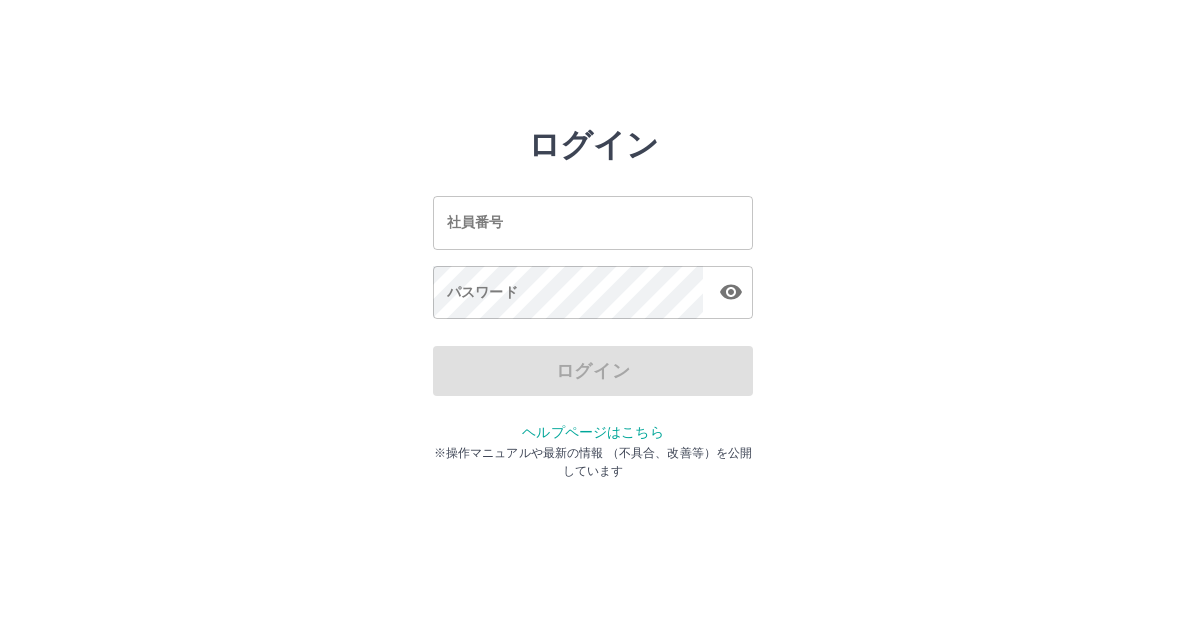 scroll, scrollTop: 0, scrollLeft: 0, axis: both 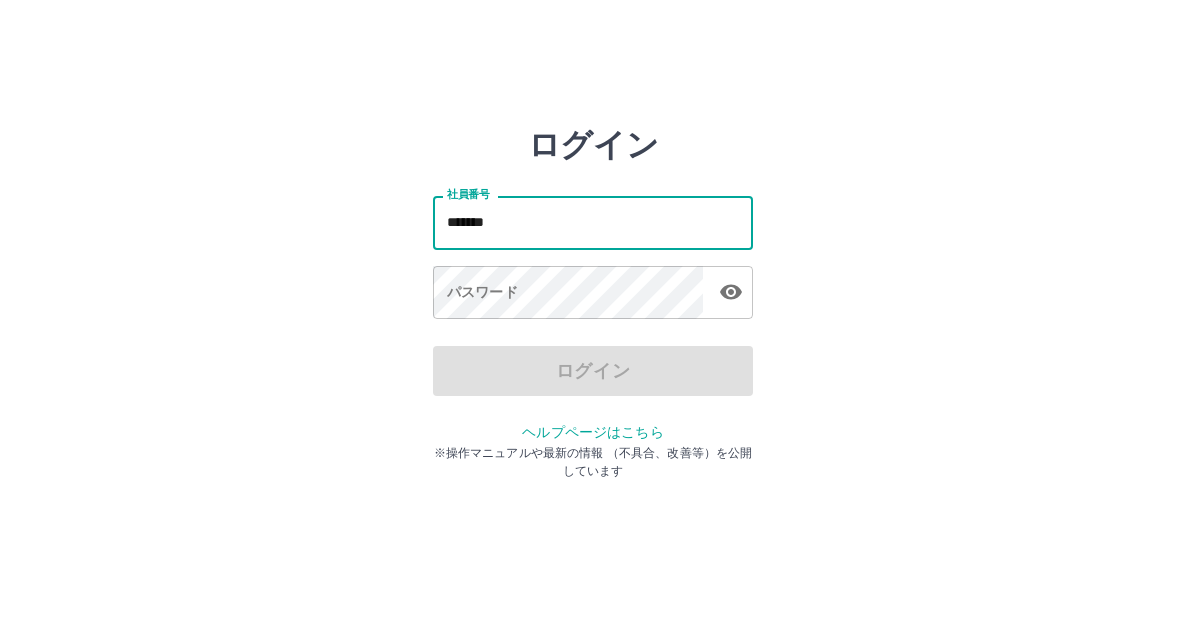 type on "*******" 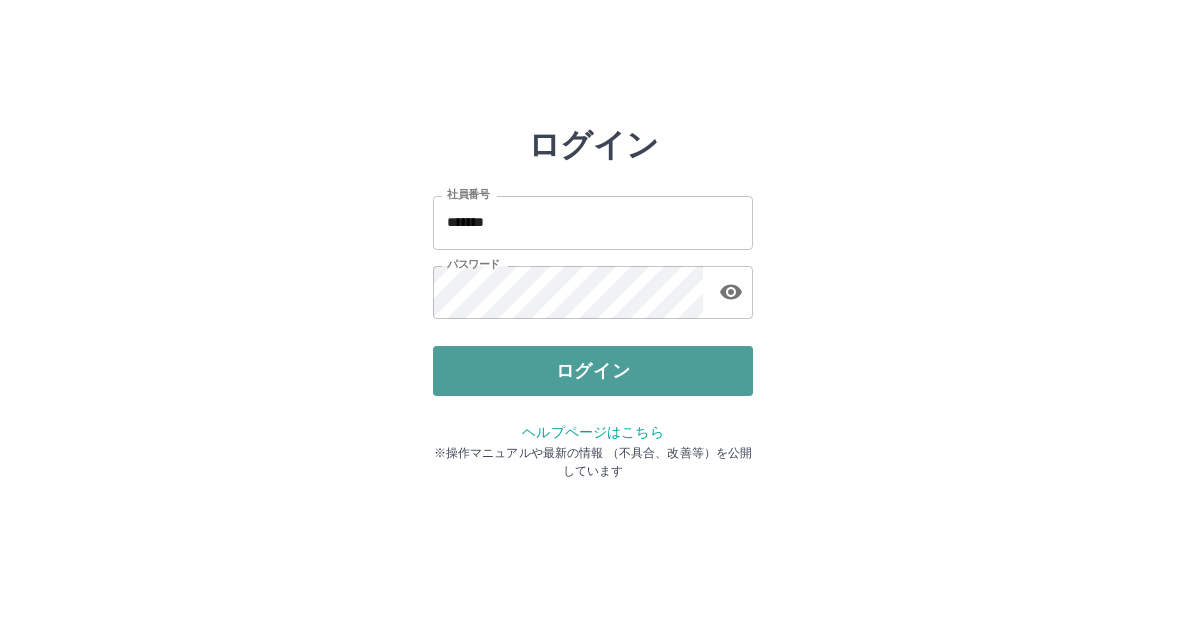 click on "ログイン" at bounding box center (593, 371) 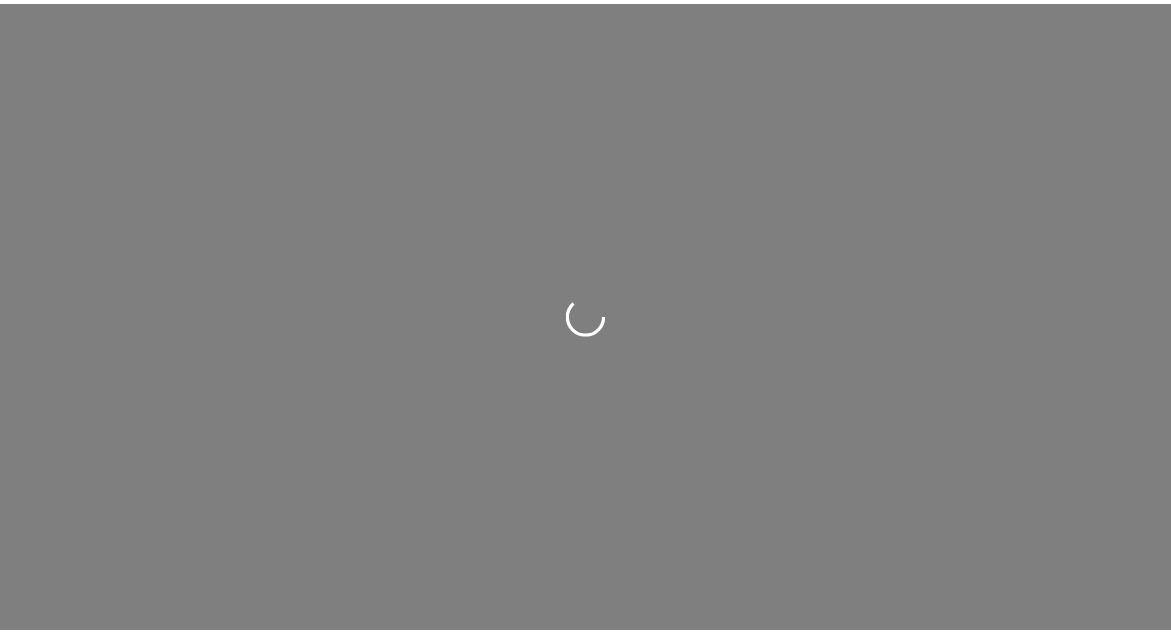 scroll, scrollTop: 0, scrollLeft: 0, axis: both 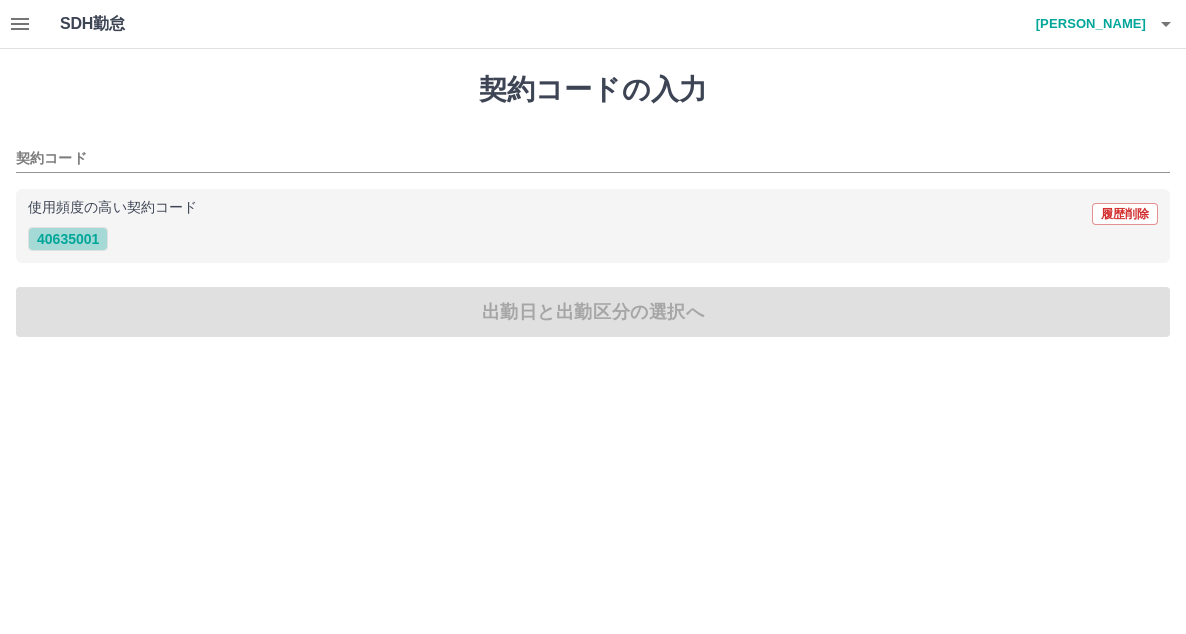 click on "40635001" at bounding box center [68, 239] 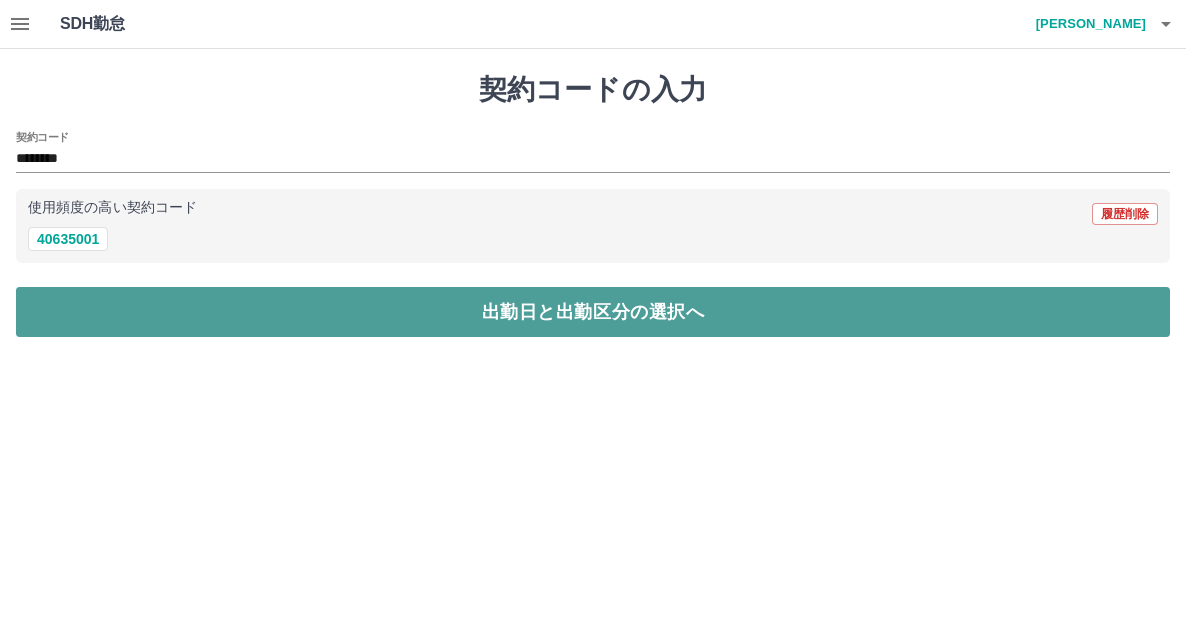 click on "出勤日と出勤区分の選択へ" at bounding box center (593, 312) 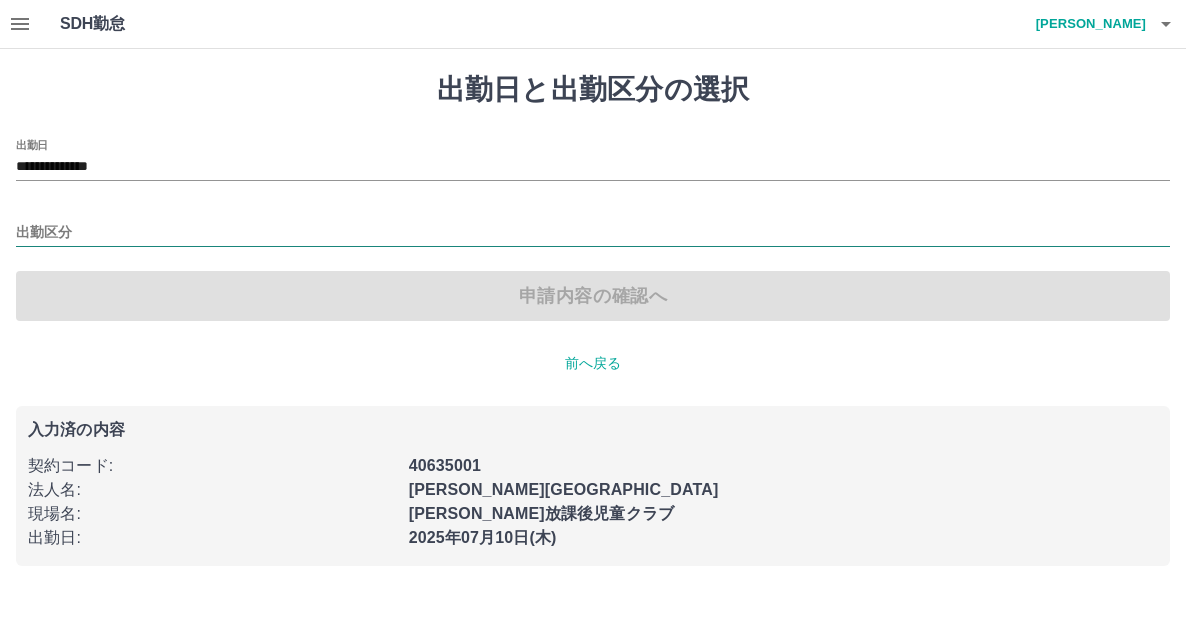 click on "出勤区分" at bounding box center [593, 233] 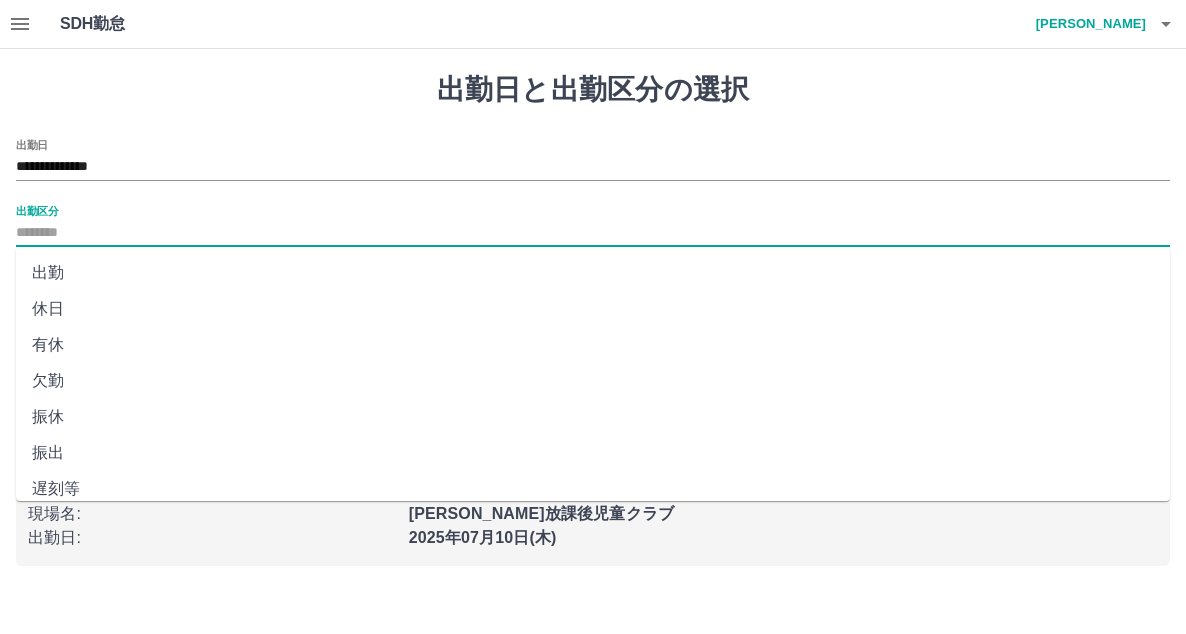 click on "出勤" at bounding box center (593, 273) 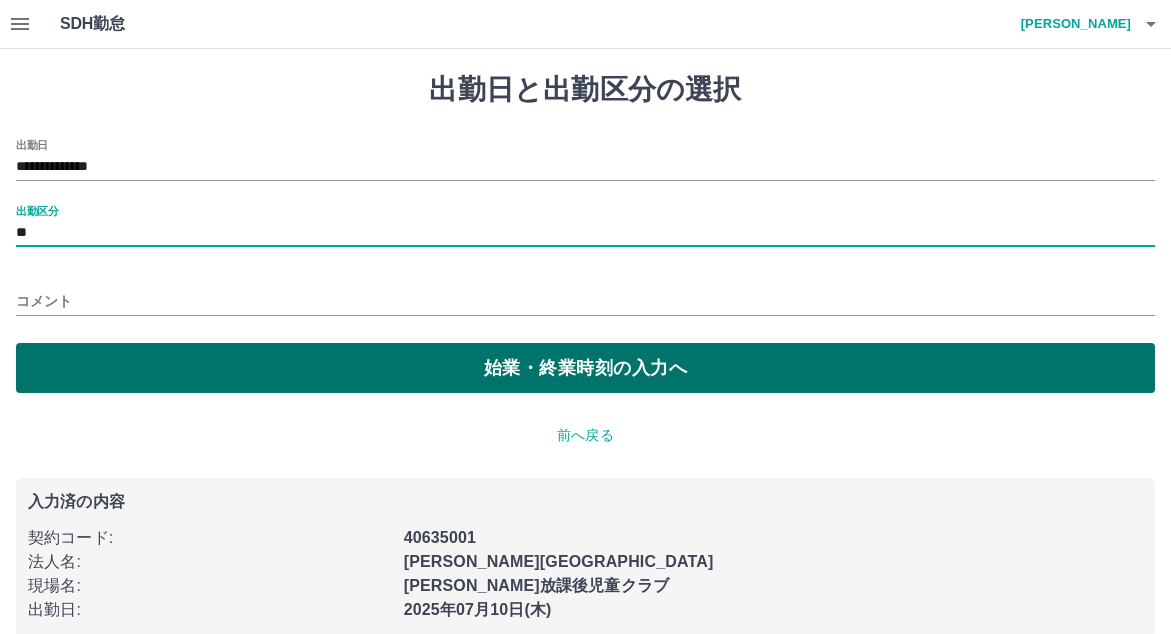 click on "始業・終業時刻の入力へ" at bounding box center (585, 368) 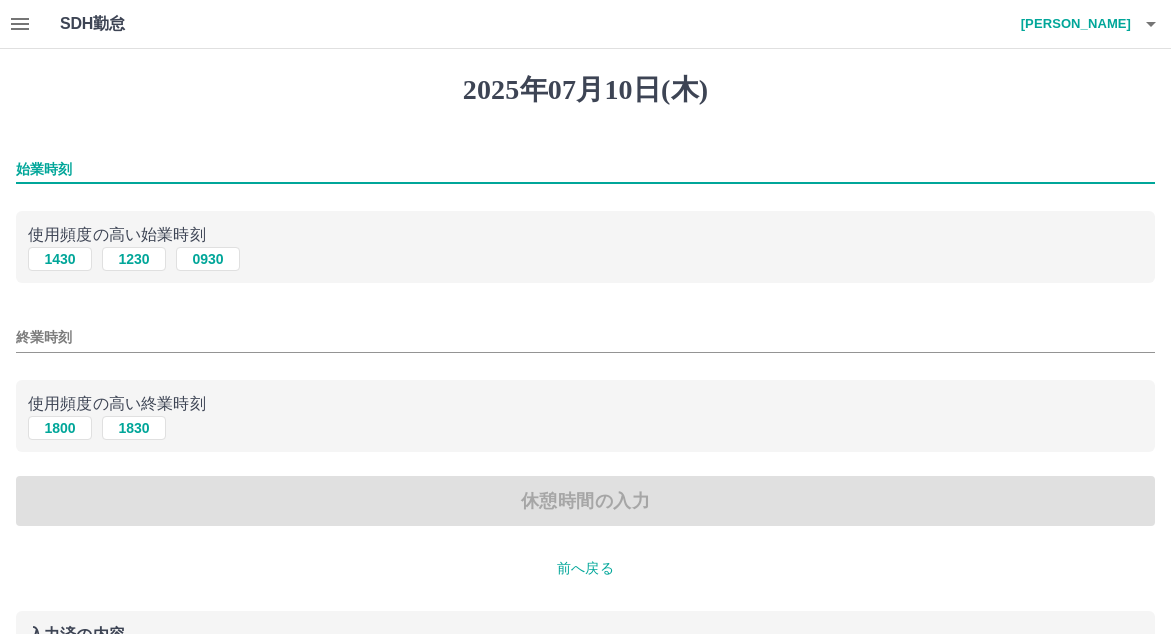 click on "始業時刻" at bounding box center (585, 169) 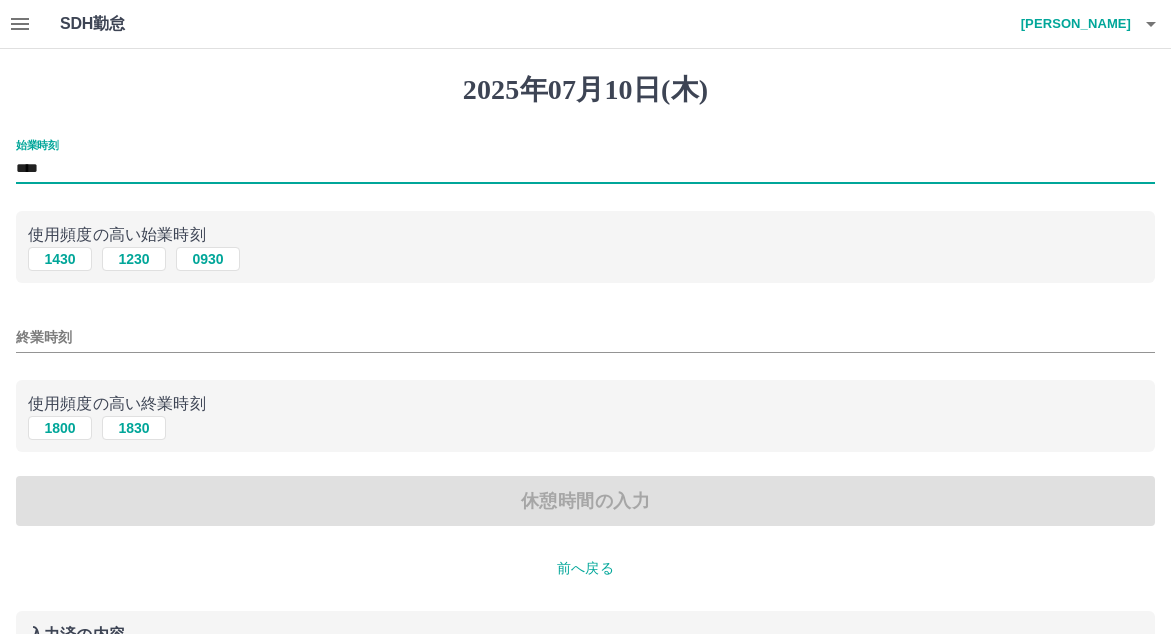 click on "終業時刻" at bounding box center [585, 337] 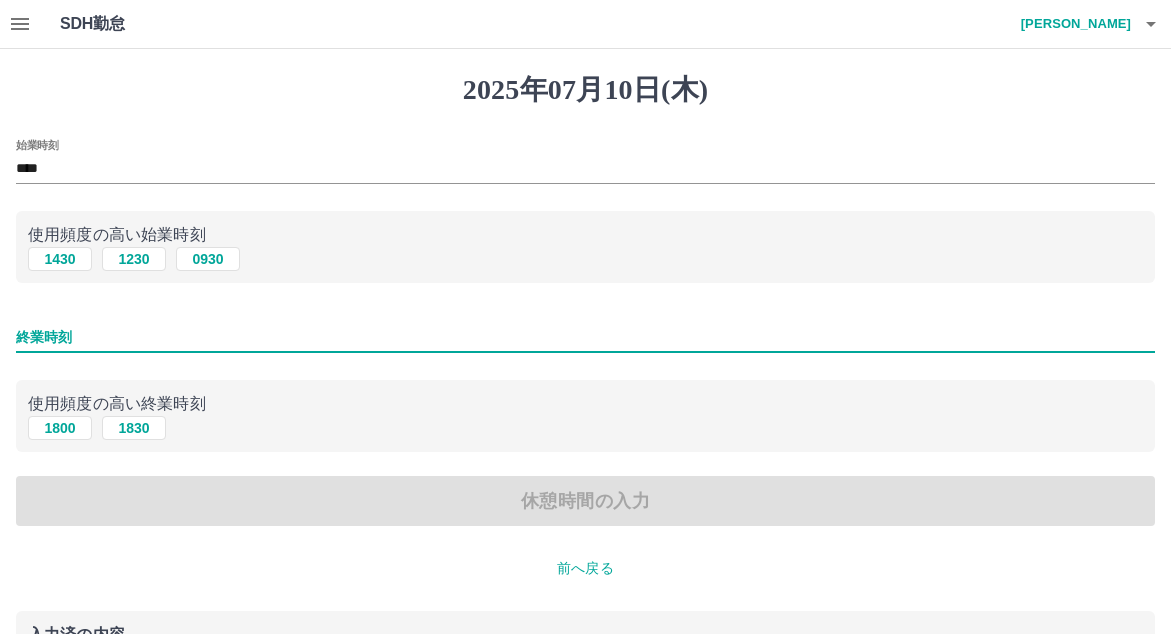 type on "****" 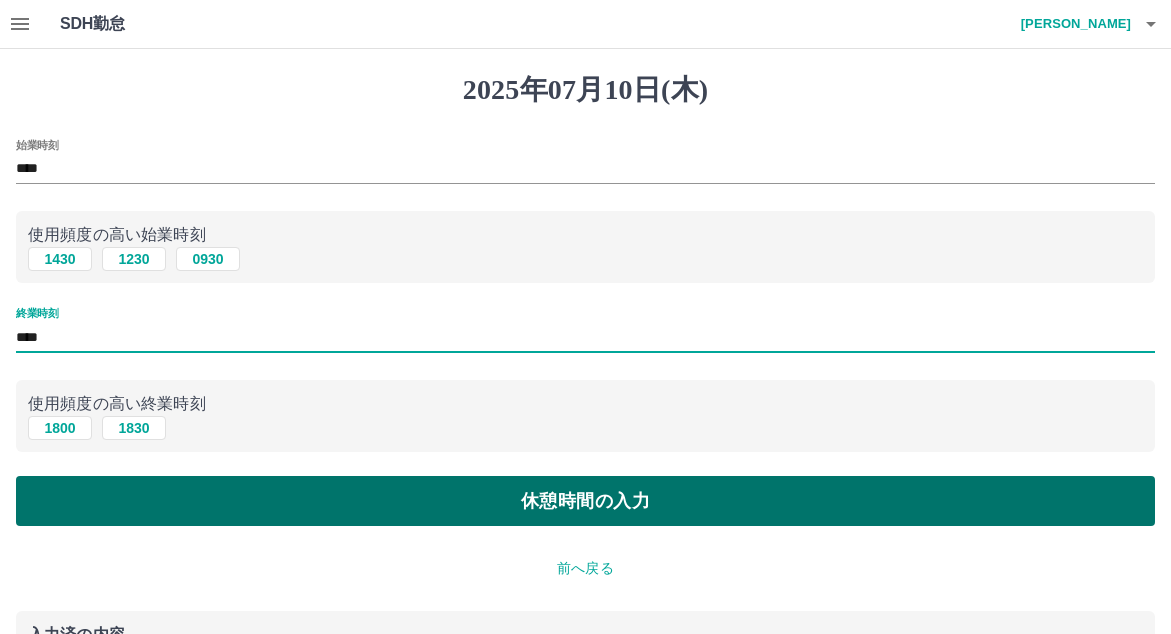 click on "休憩時間の入力" at bounding box center [585, 501] 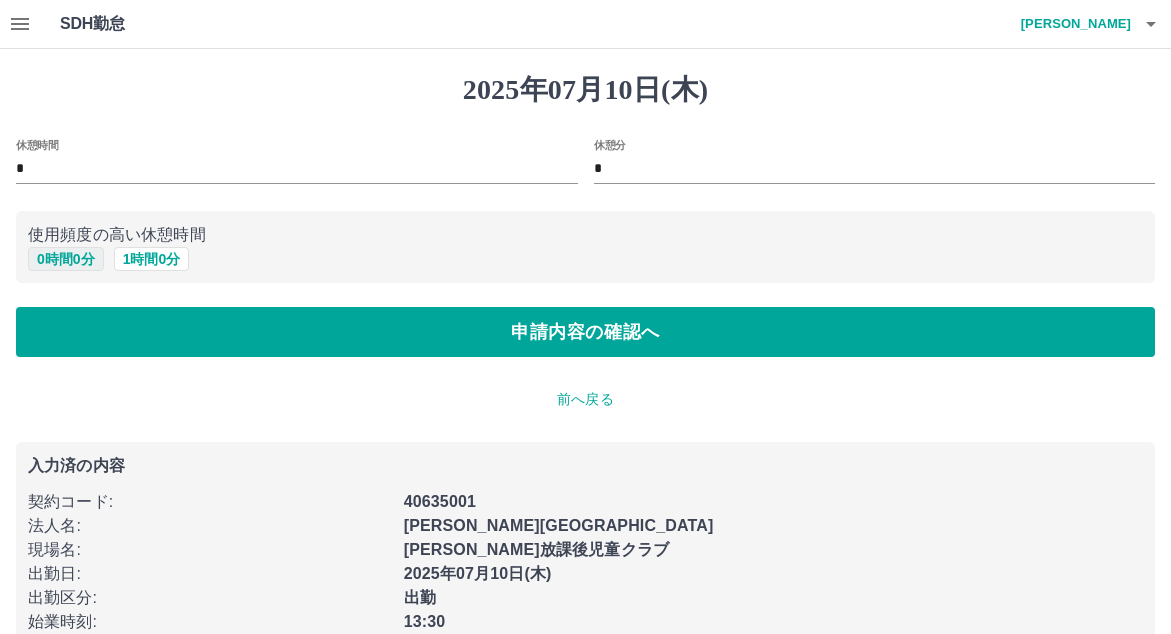 click on "0 時間 0 分" at bounding box center (66, 259) 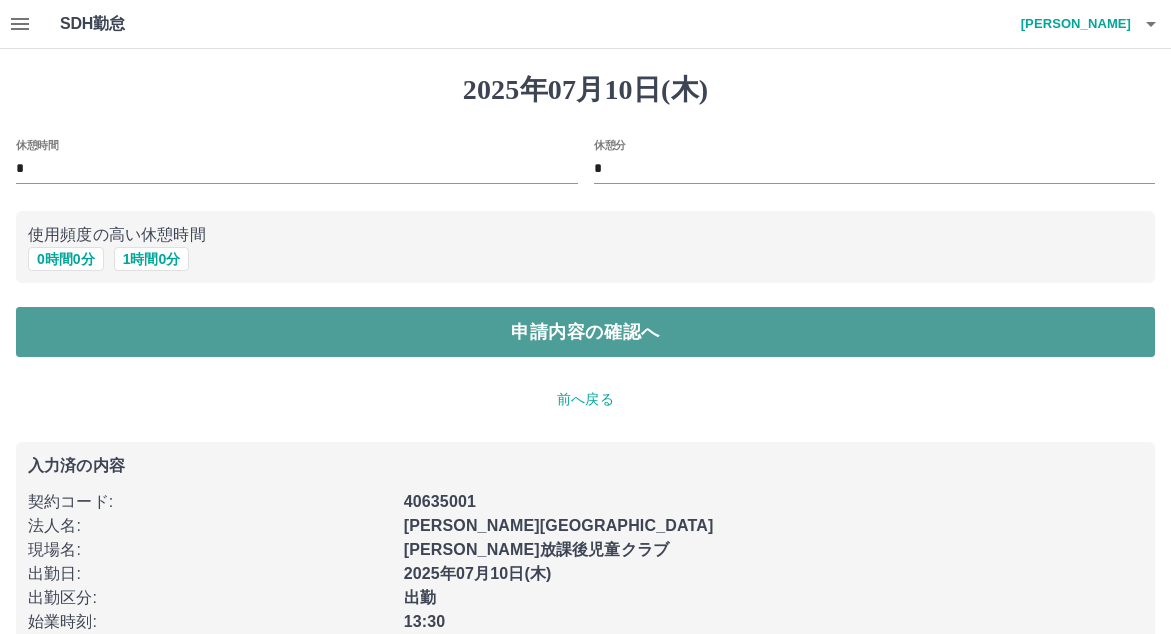 click on "申請内容の確認へ" at bounding box center [585, 332] 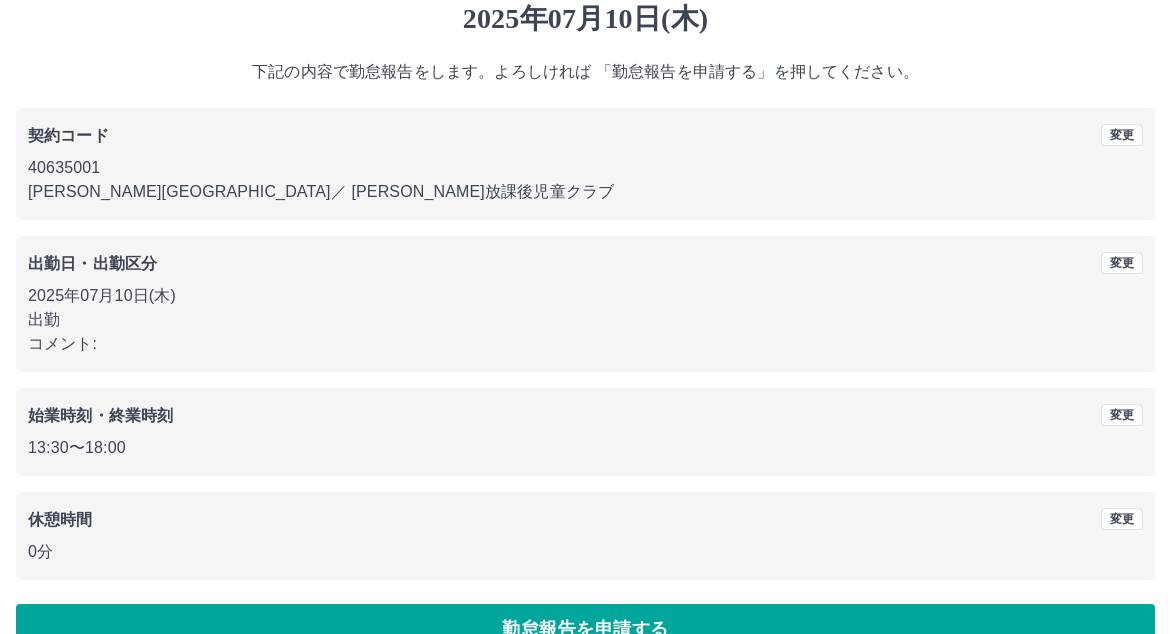 scroll, scrollTop: 115, scrollLeft: 0, axis: vertical 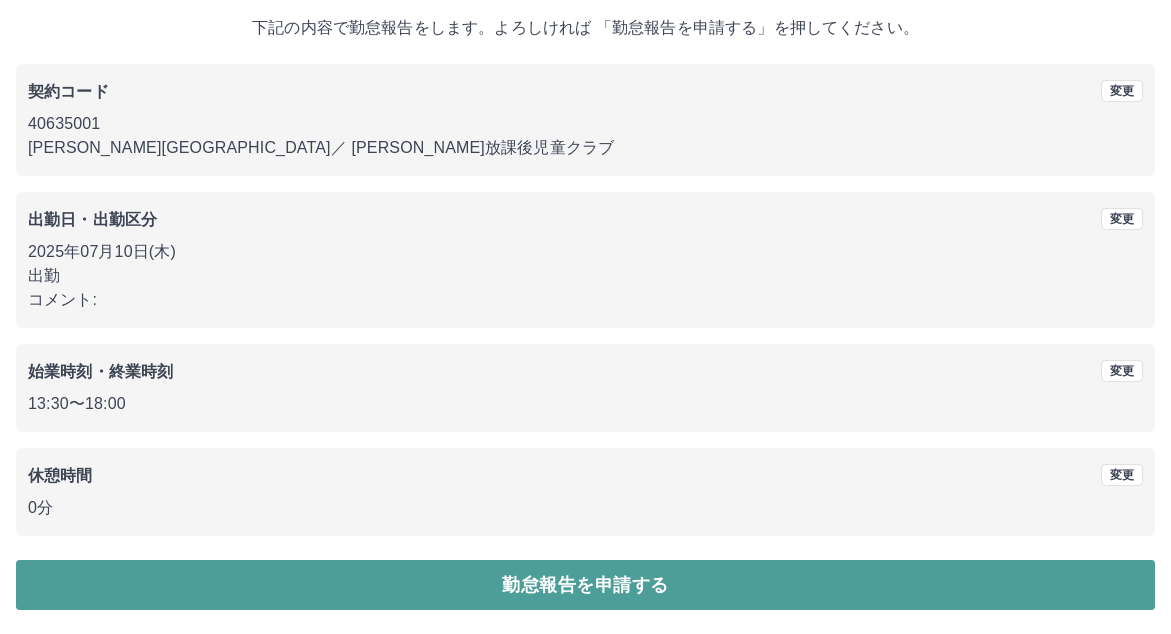 click on "勤怠報告を申請する" at bounding box center (585, 585) 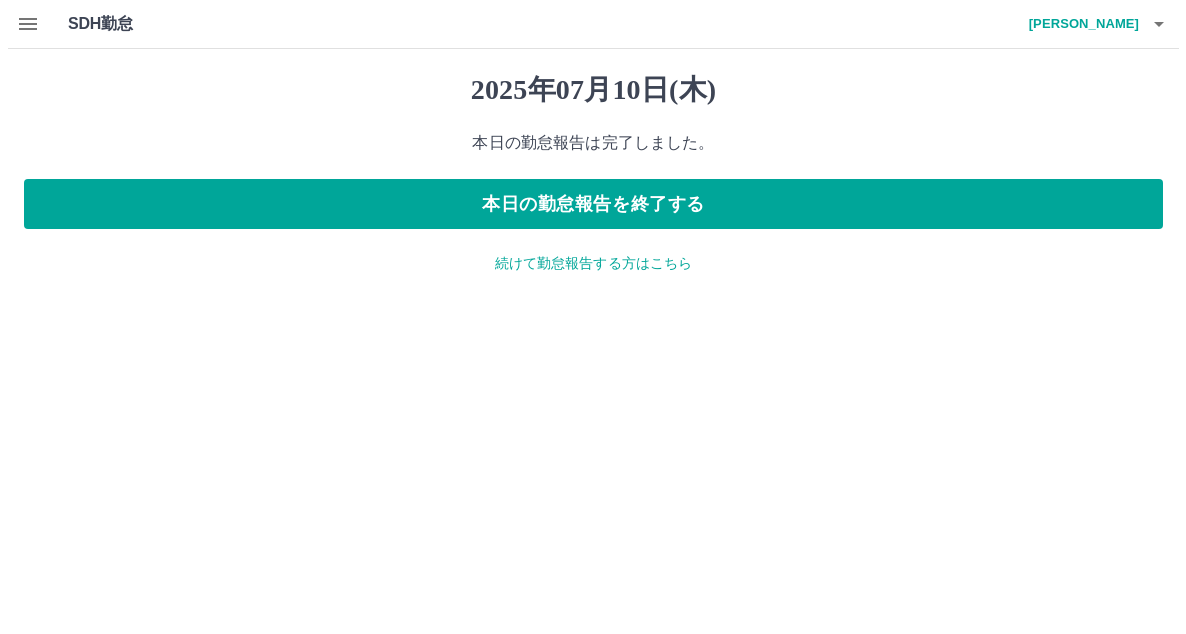 scroll, scrollTop: 0, scrollLeft: 0, axis: both 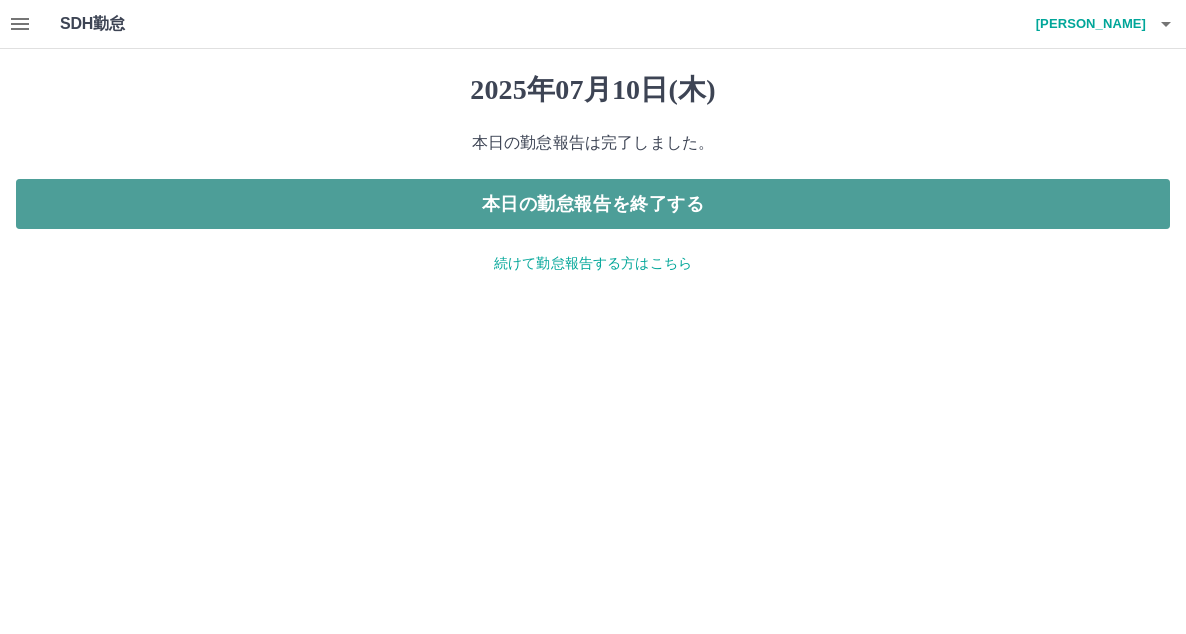 click on "本日の勤怠報告を終了する" at bounding box center (593, 204) 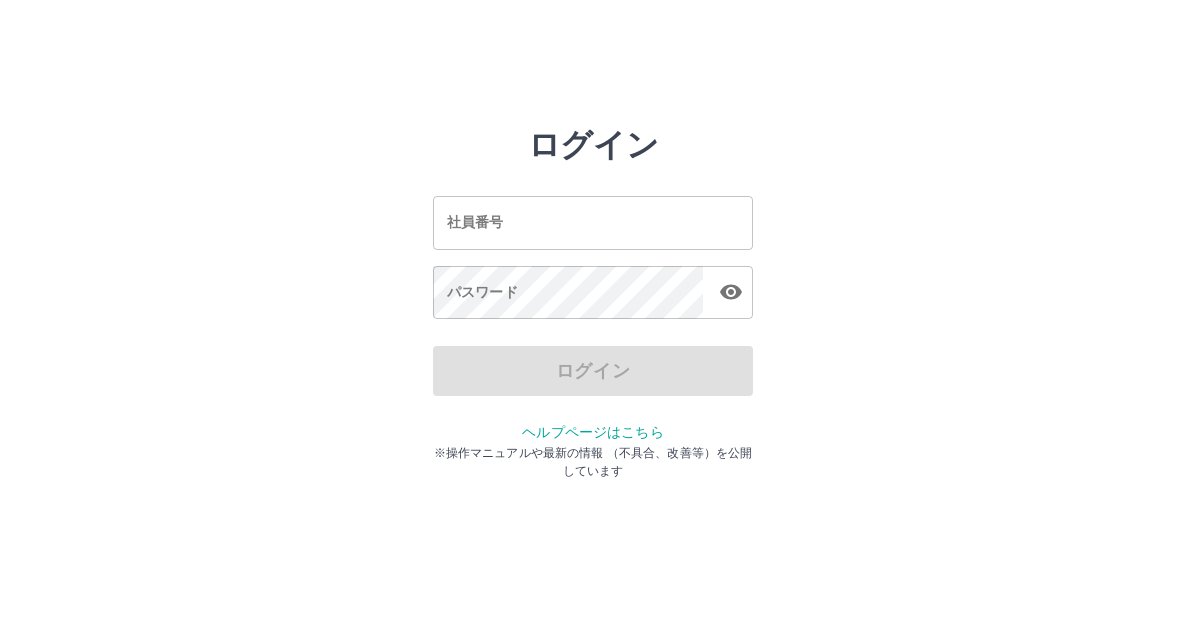 scroll, scrollTop: 0, scrollLeft: 0, axis: both 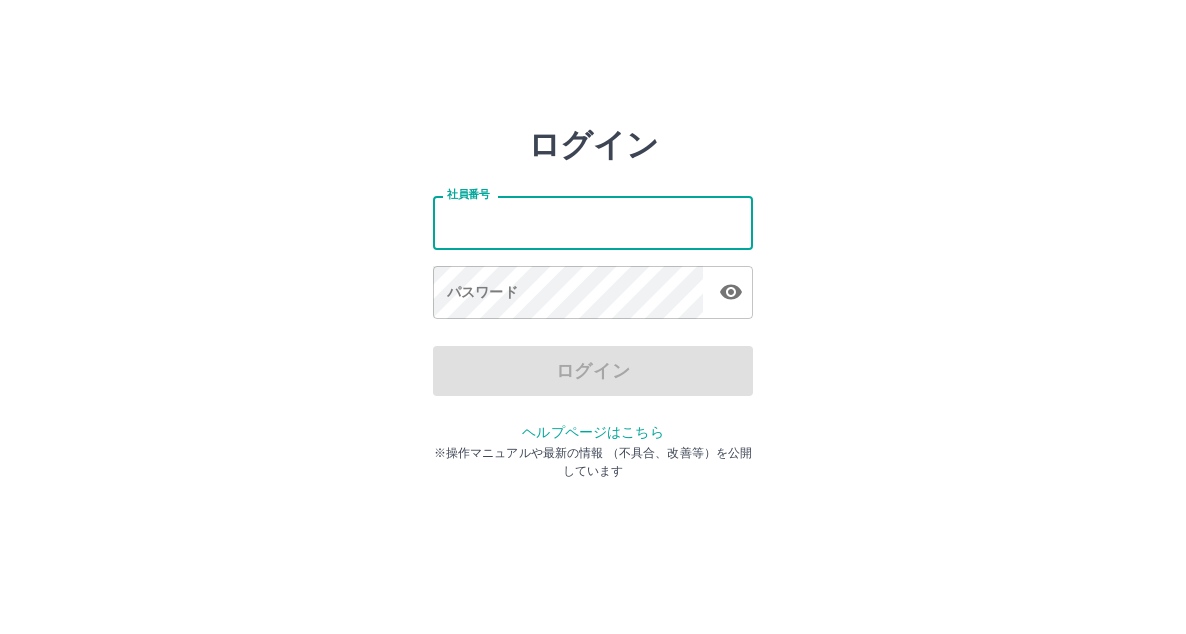 click on "社員番号" at bounding box center (593, 222) 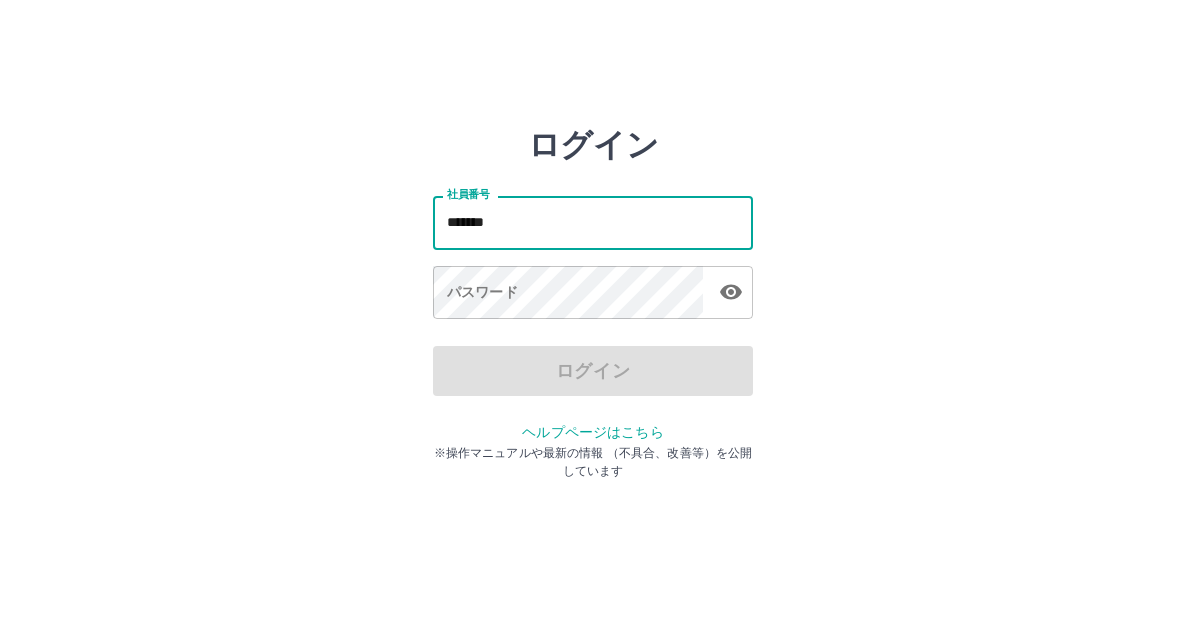 type on "*******" 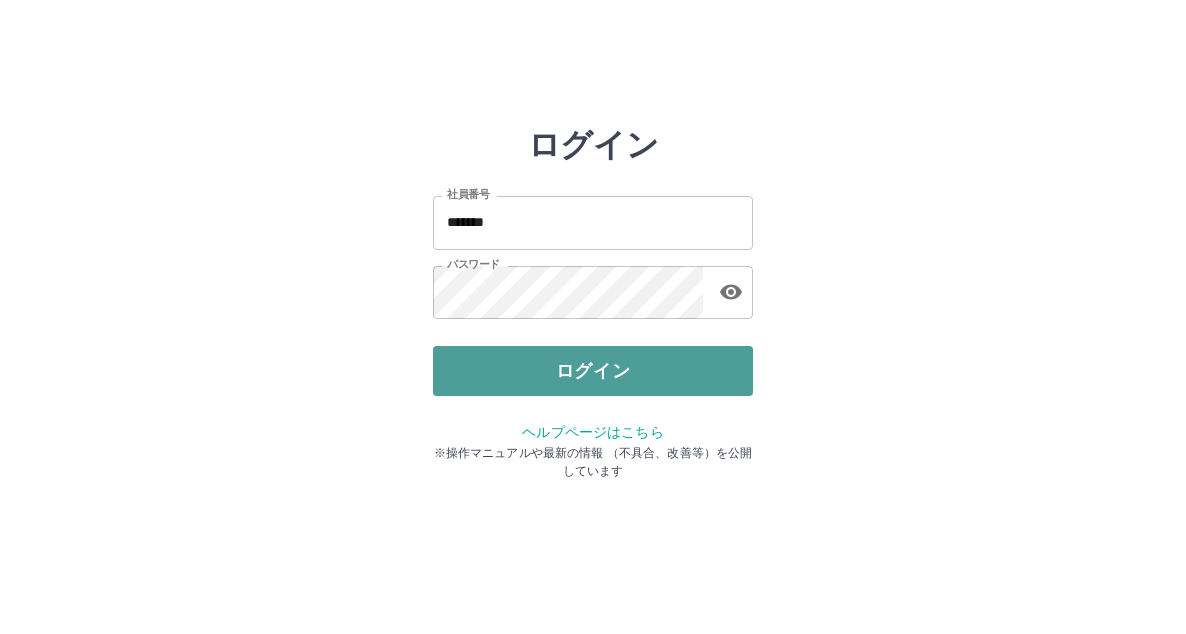 click on "ログイン" at bounding box center [593, 371] 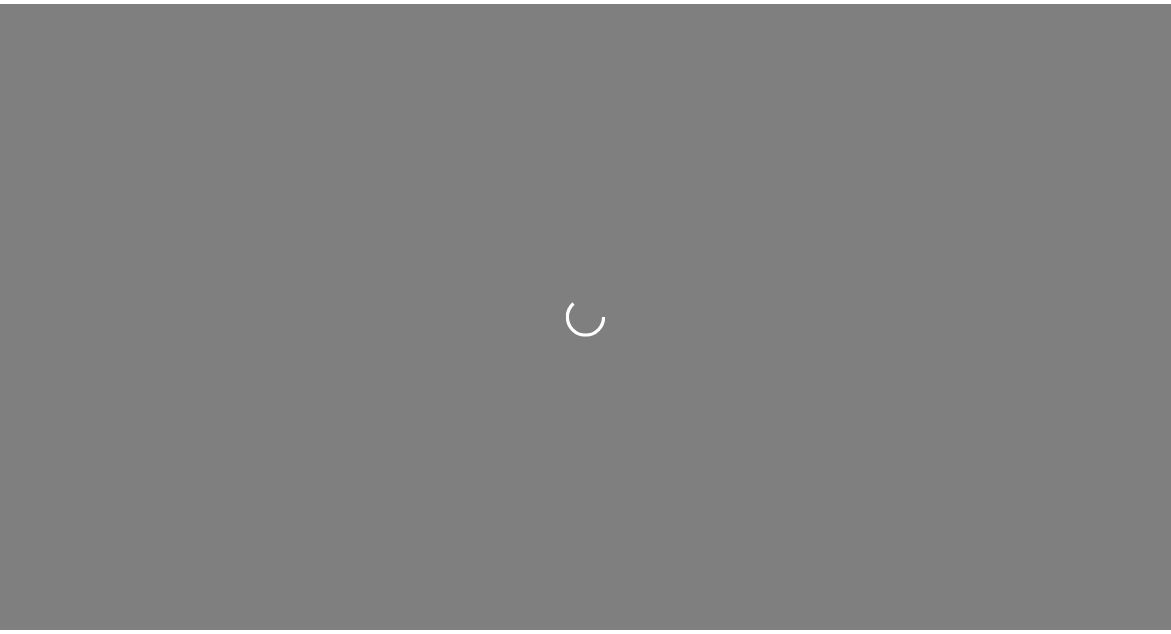 scroll, scrollTop: 0, scrollLeft: 0, axis: both 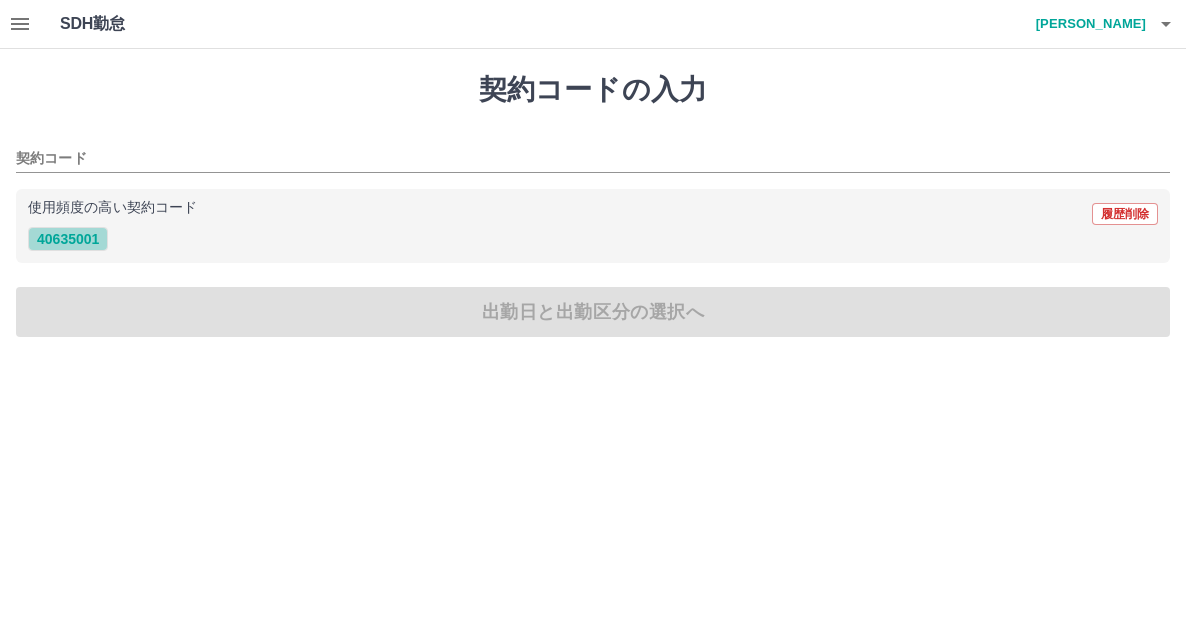 click on "40635001" at bounding box center [68, 239] 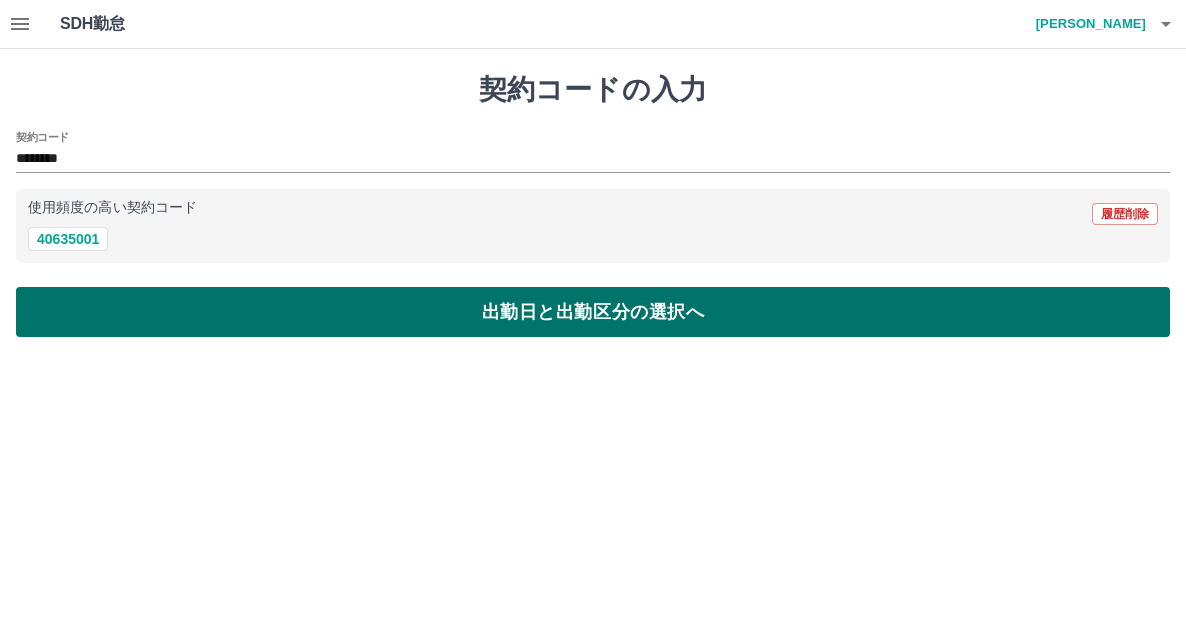 click on "出勤日と出勤区分の選択へ" at bounding box center (593, 312) 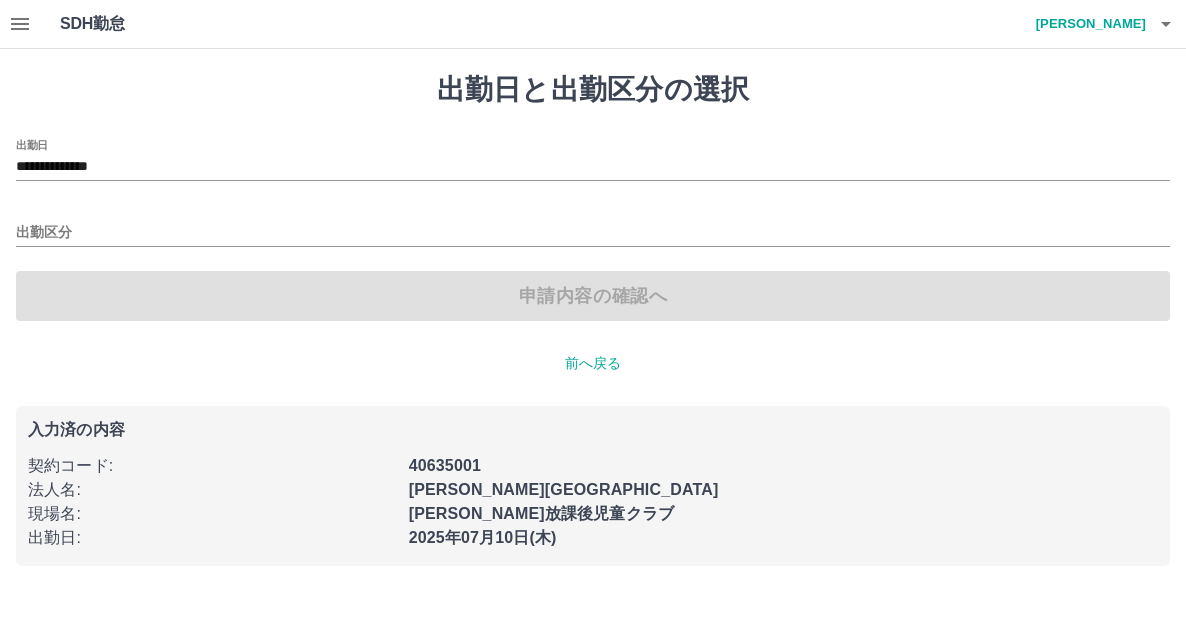 click on "出勤区分" at bounding box center (593, 226) 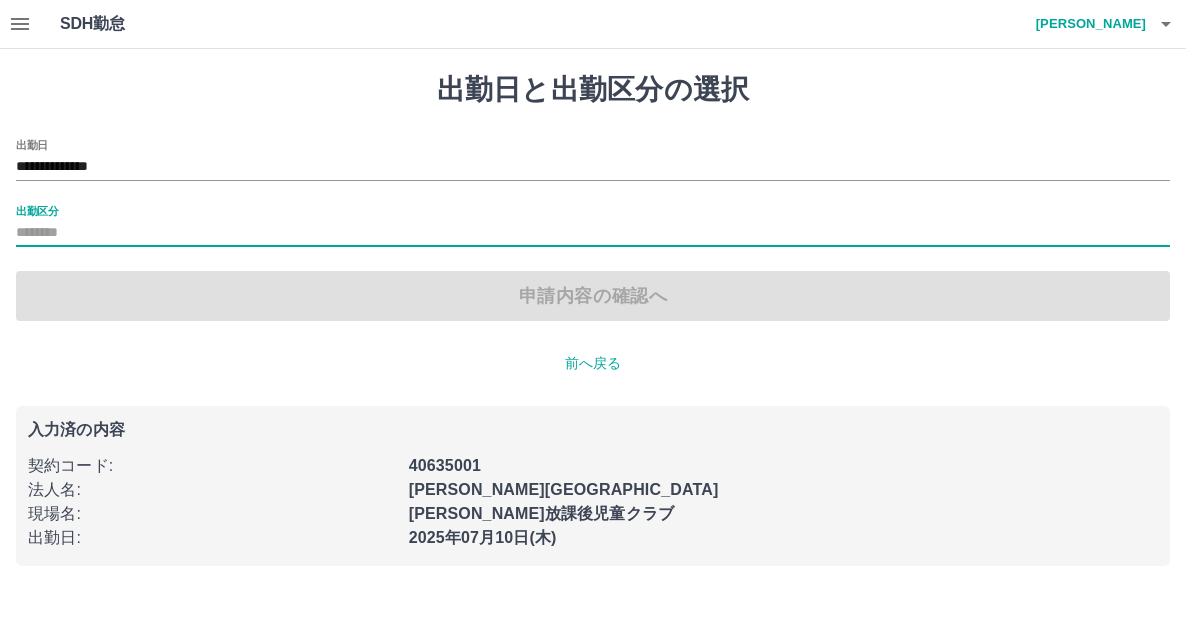 click on "出勤区分" at bounding box center [593, 233] 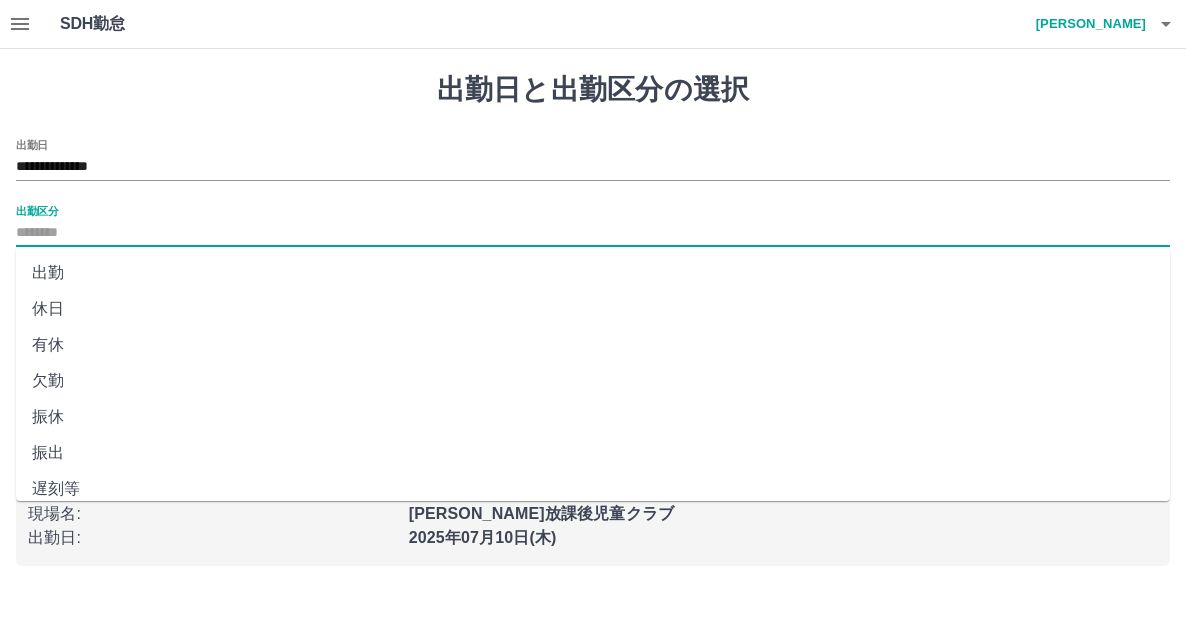 click on "出勤" at bounding box center (593, 273) 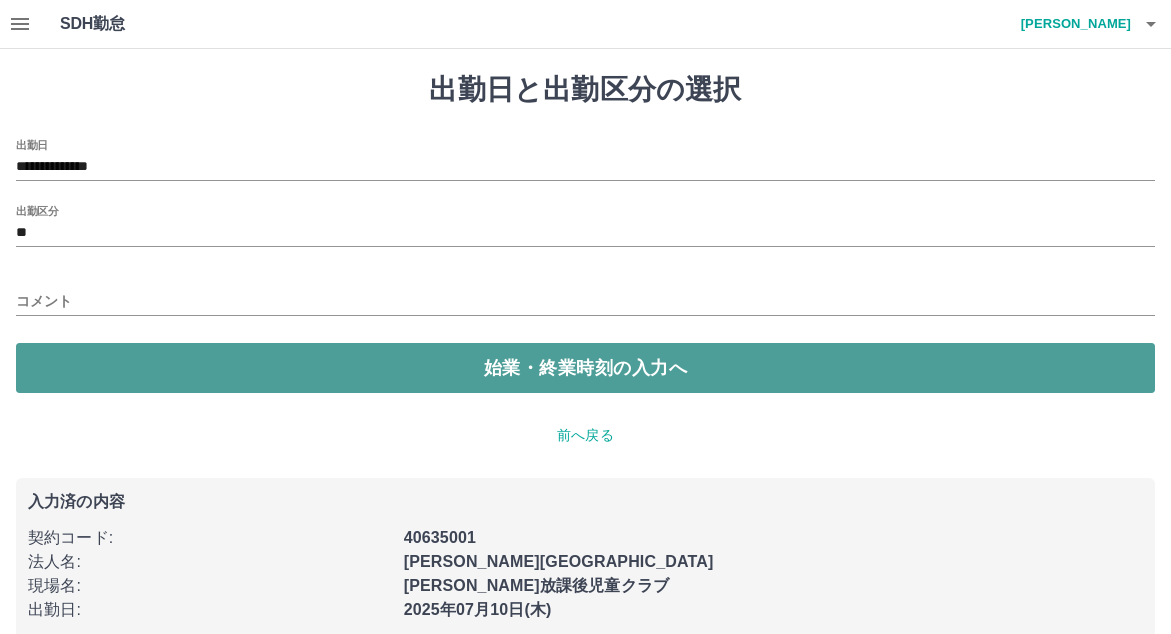 click on "始業・終業時刻の入力へ" at bounding box center (585, 368) 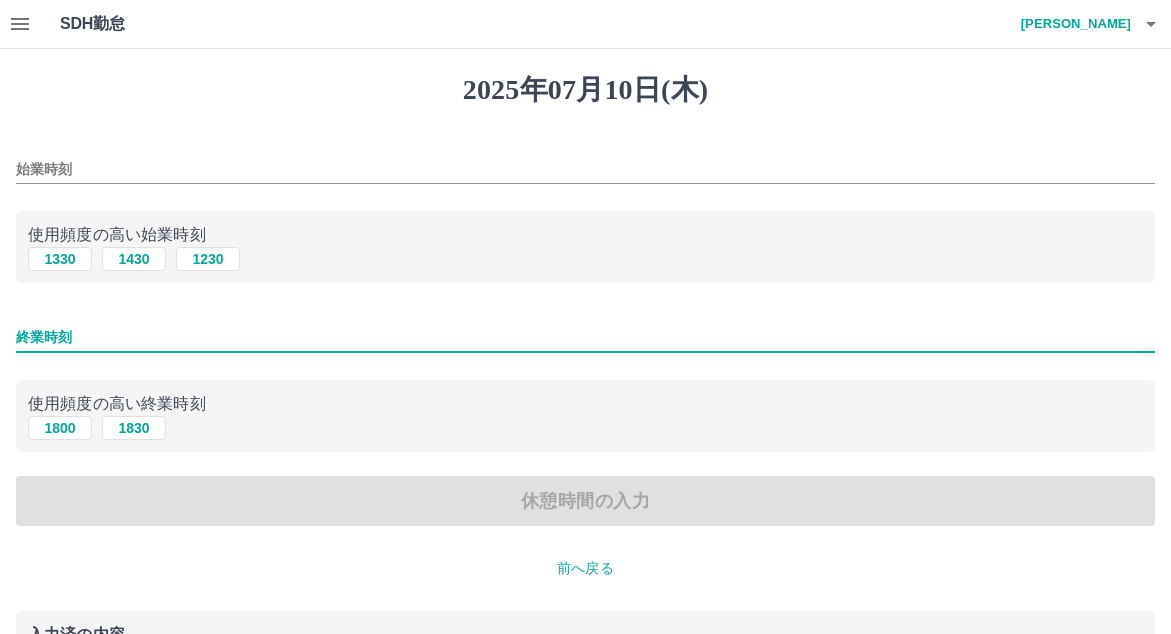 click on "終業時刻" at bounding box center (585, 337) 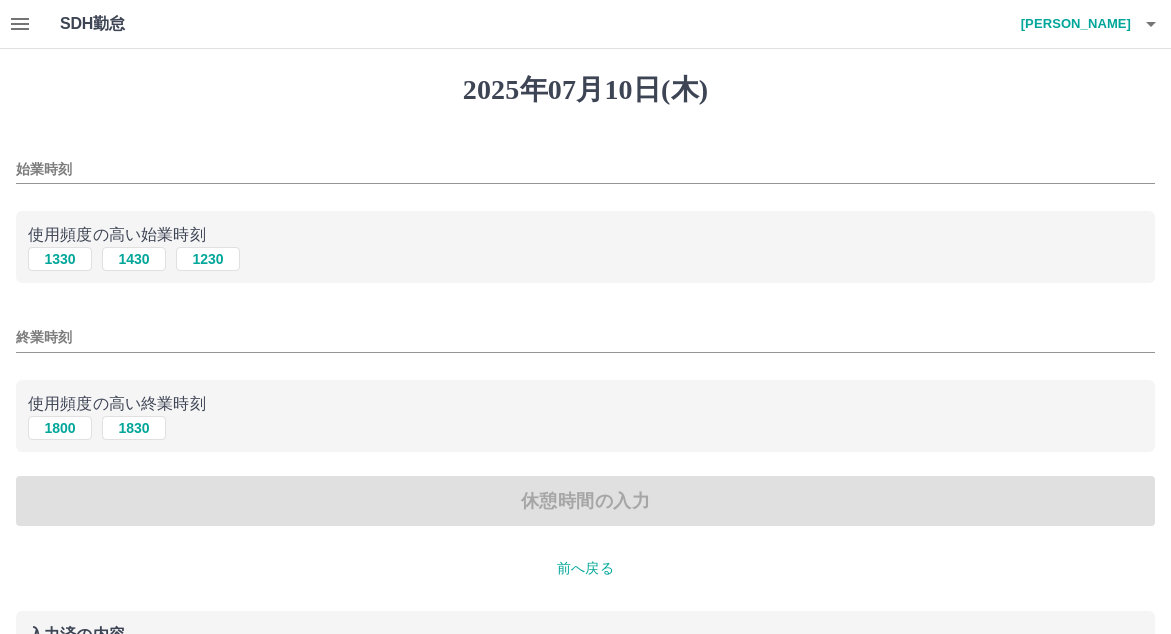 click on "始業時刻" at bounding box center (585, 169) 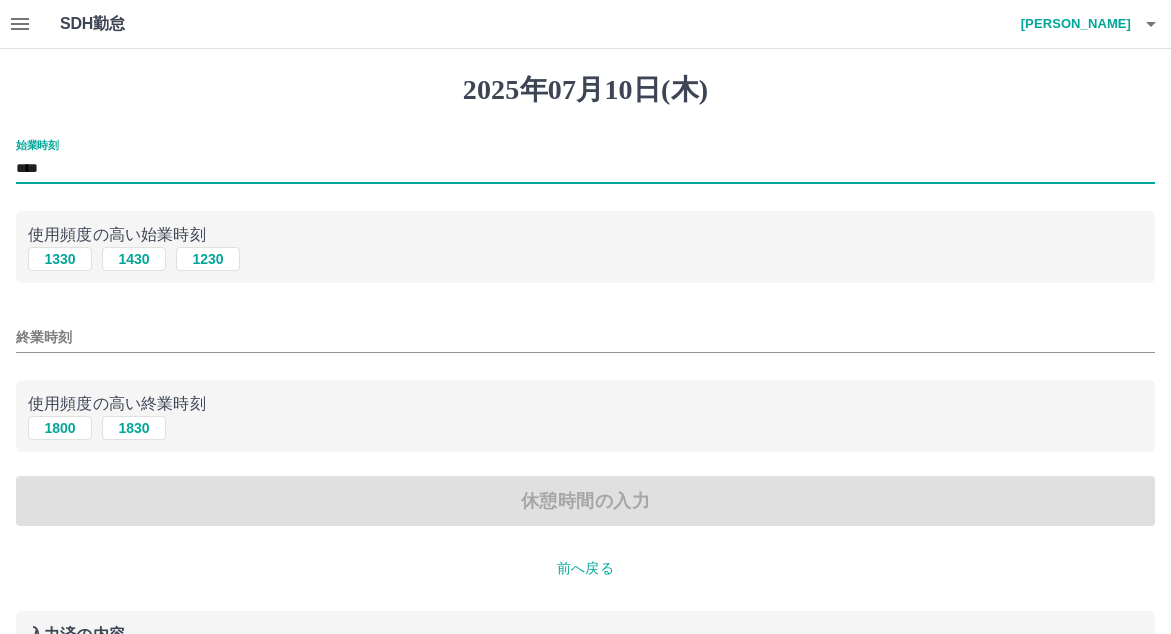 type on "****" 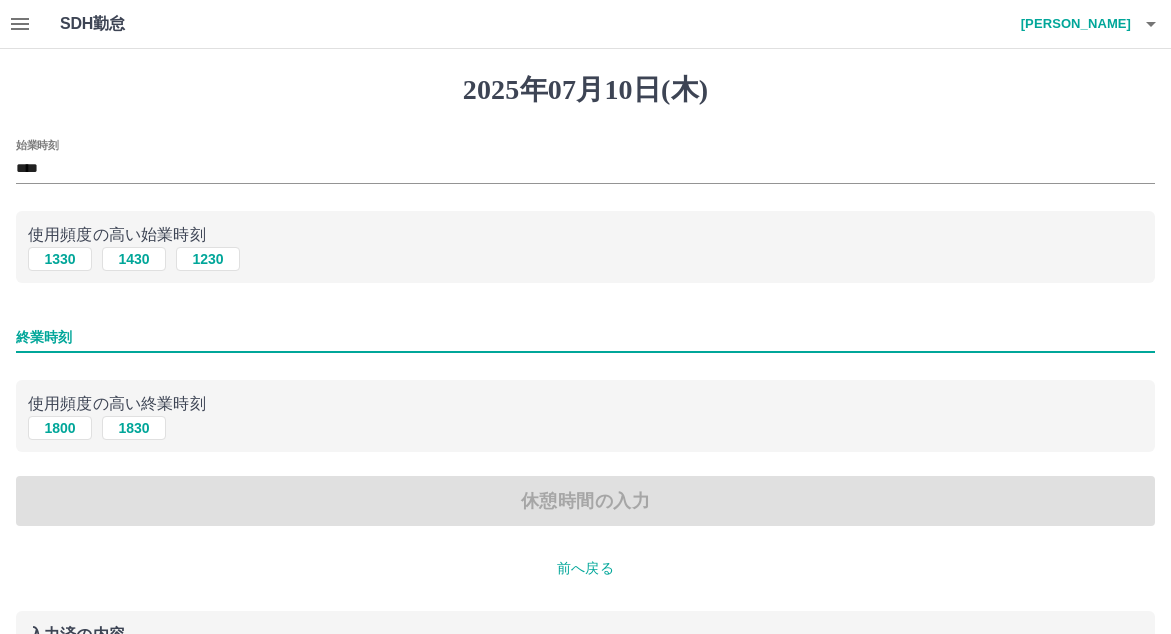 click on "終業時刻" at bounding box center [585, 337] 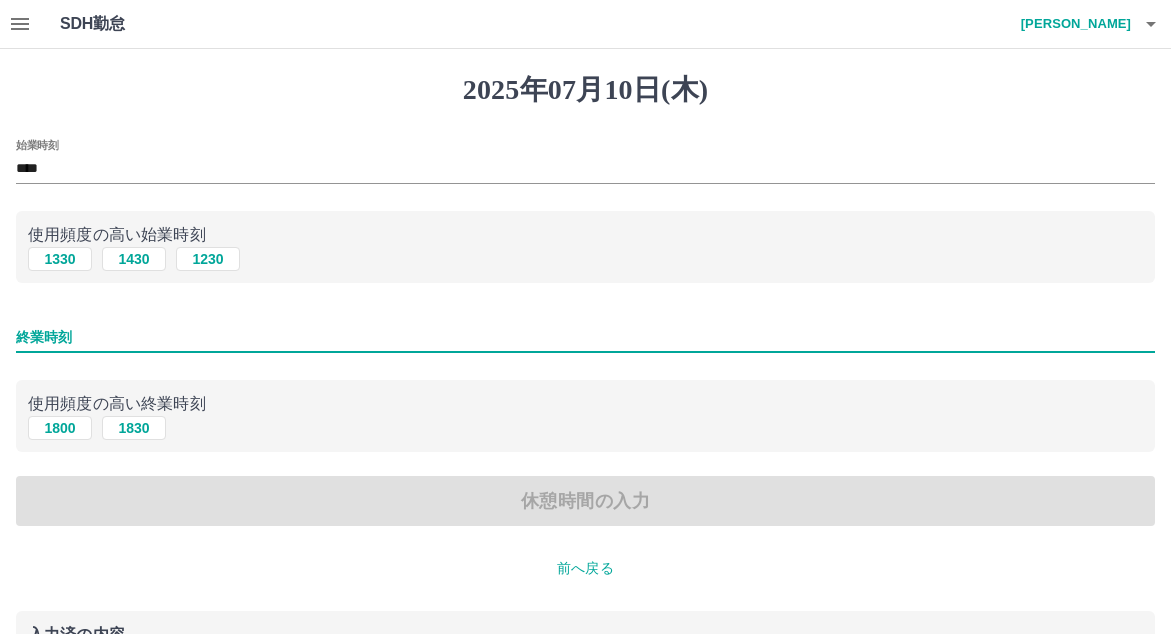 type on "****" 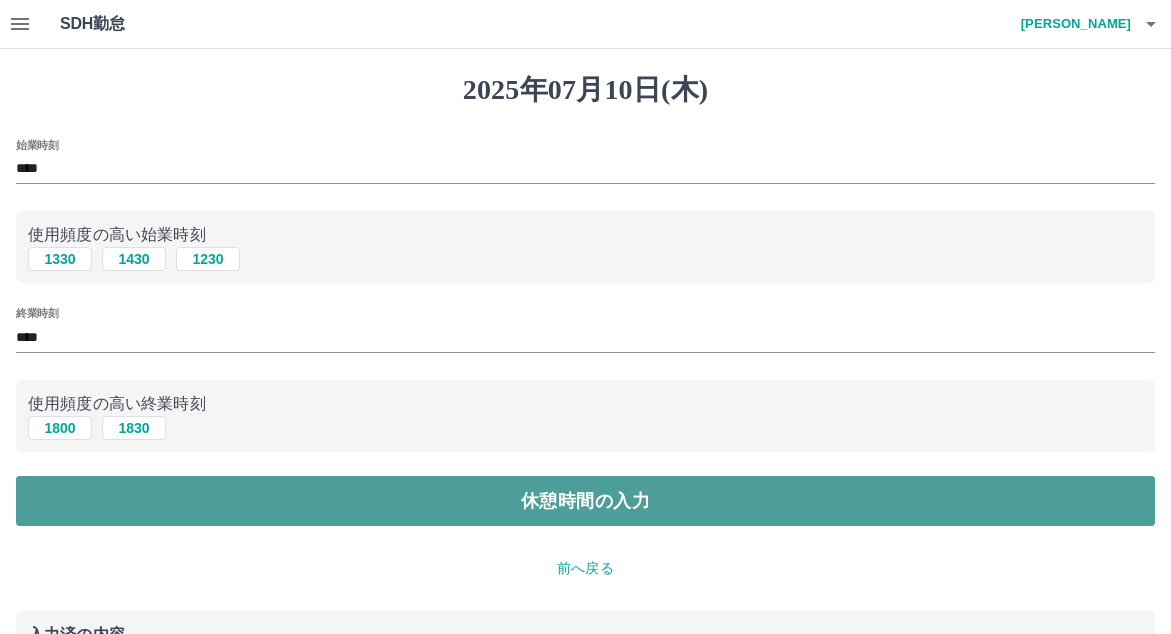 click on "休憩時間の入力" at bounding box center (585, 501) 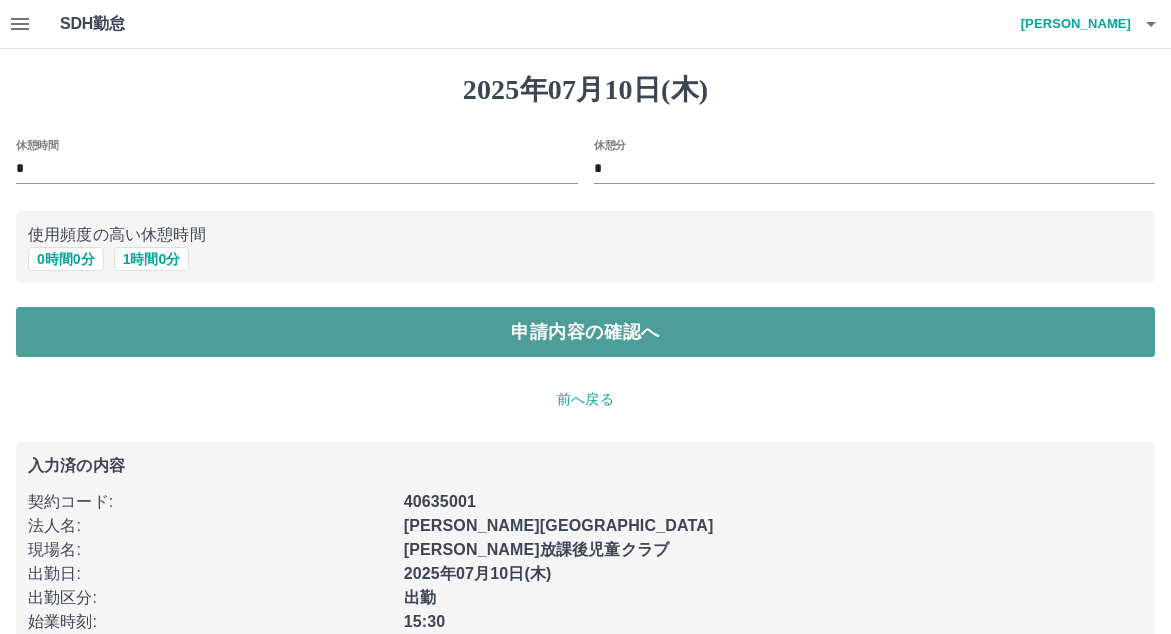 click on "申請内容の確認へ" at bounding box center (585, 332) 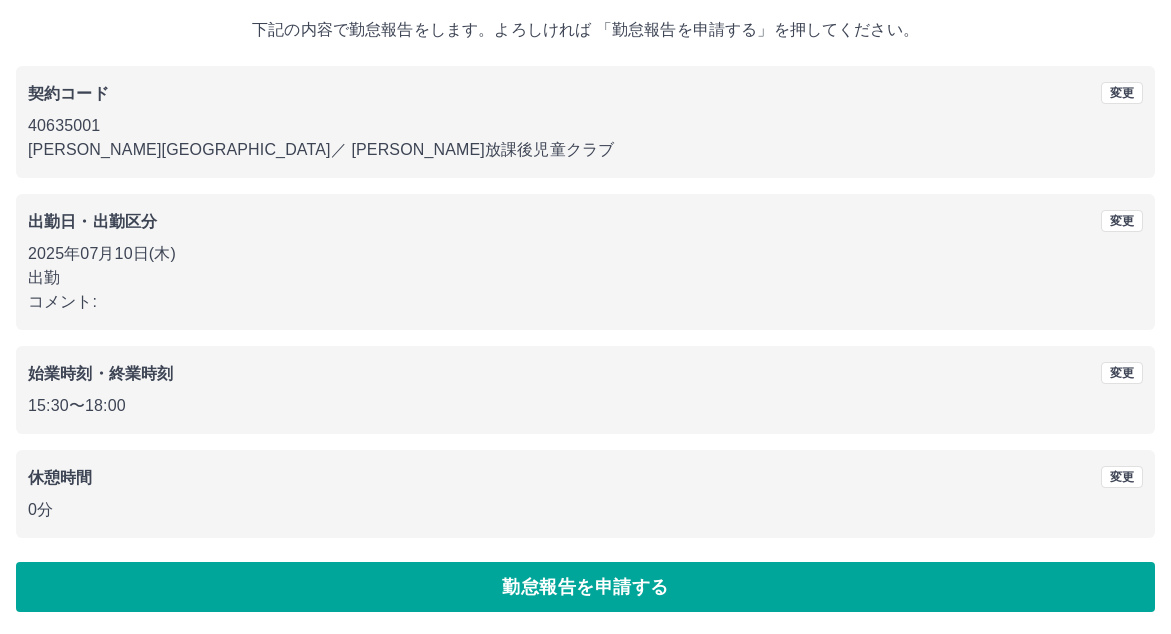 scroll, scrollTop: 115, scrollLeft: 0, axis: vertical 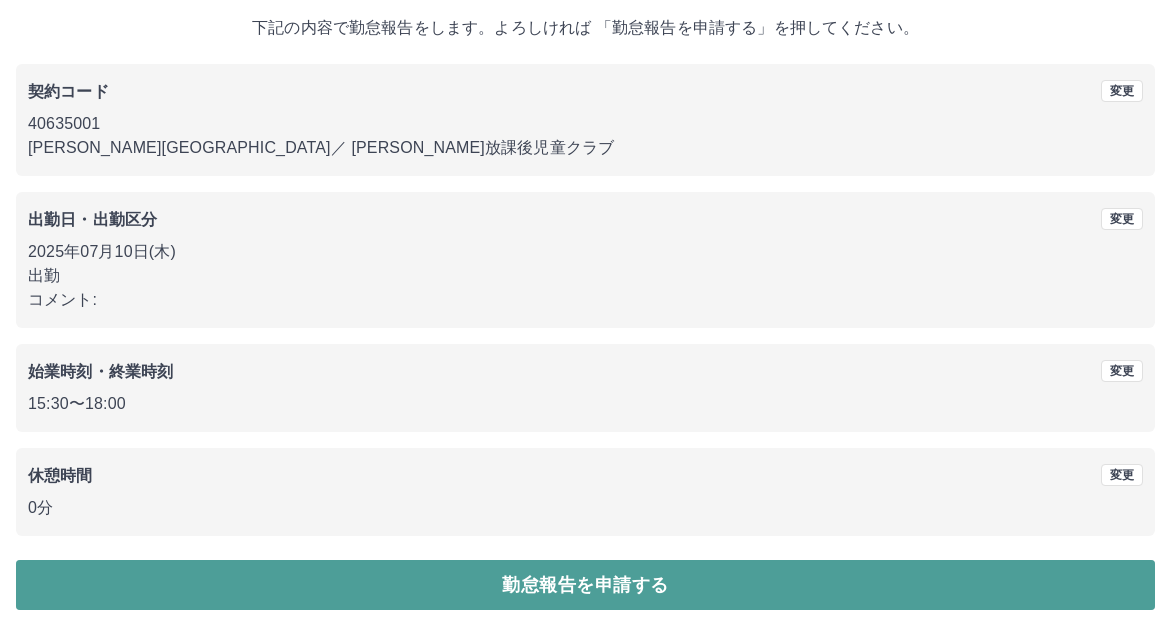 click on "勤怠報告を申請する" at bounding box center (585, 585) 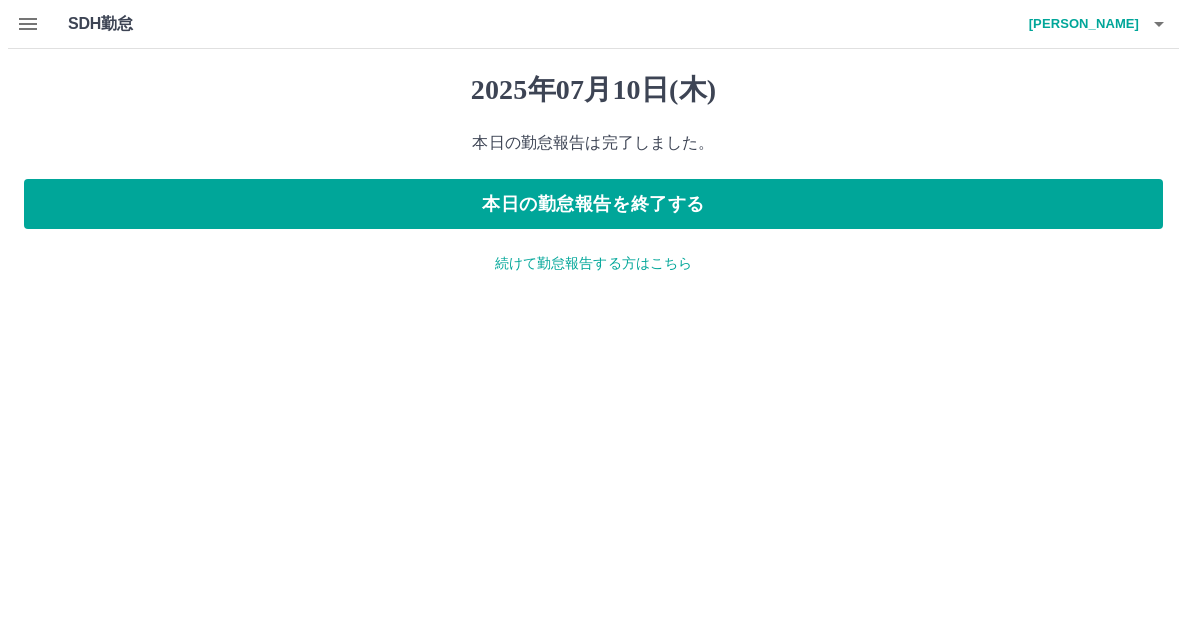 scroll, scrollTop: 0, scrollLeft: 0, axis: both 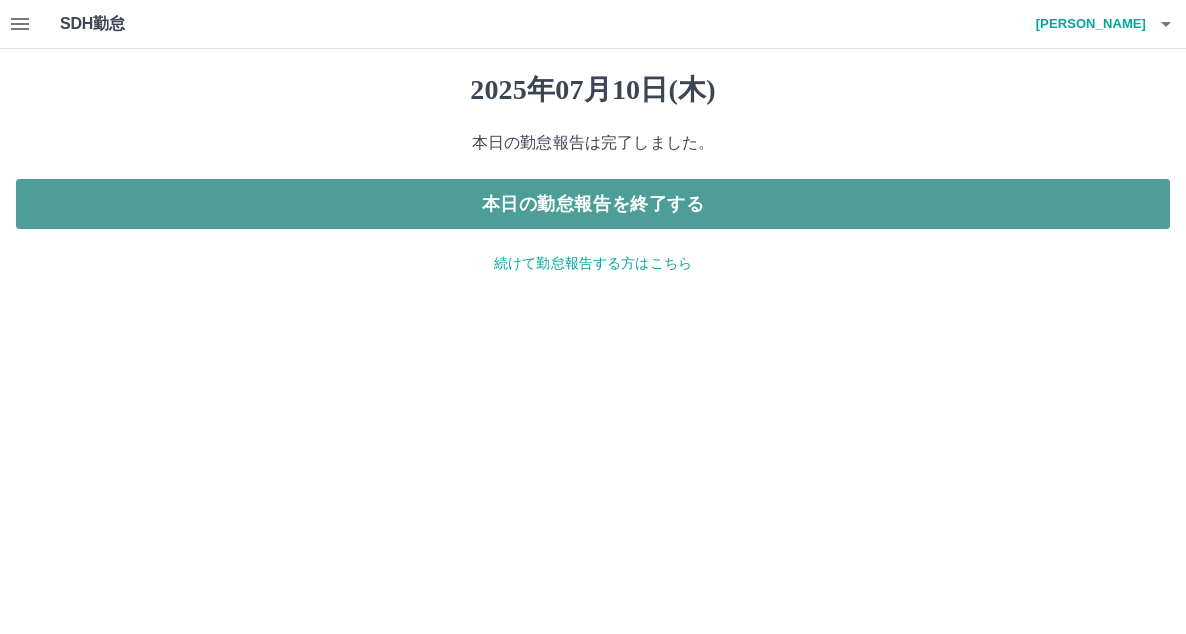 click on "本日の勤怠報告を終了する" at bounding box center (593, 204) 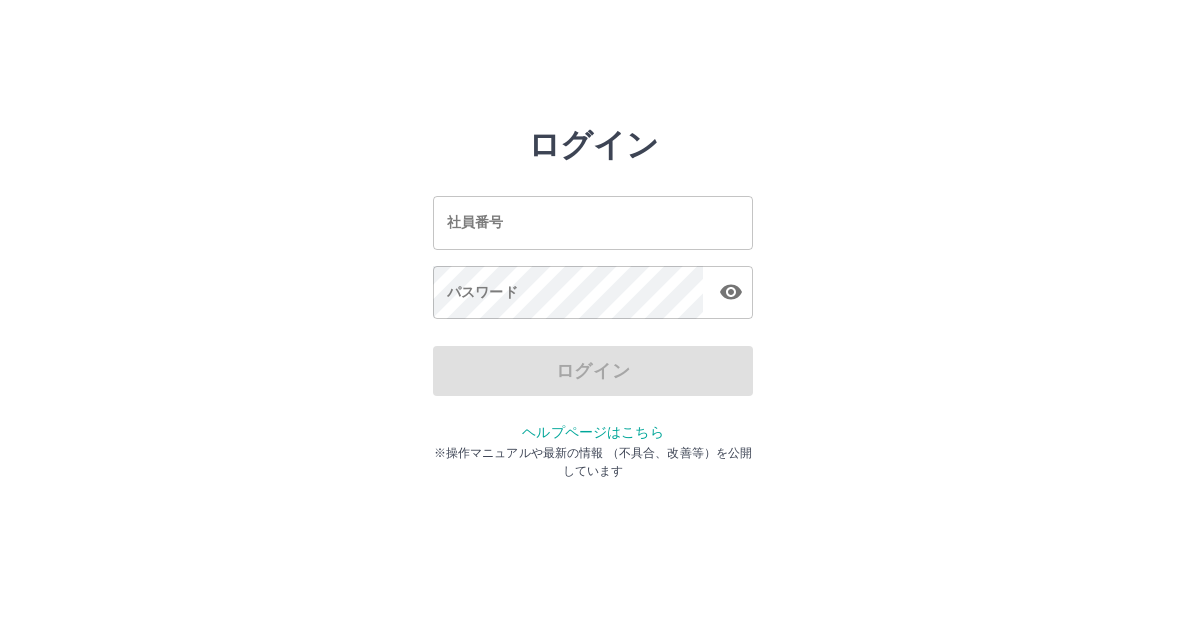 scroll, scrollTop: 0, scrollLeft: 0, axis: both 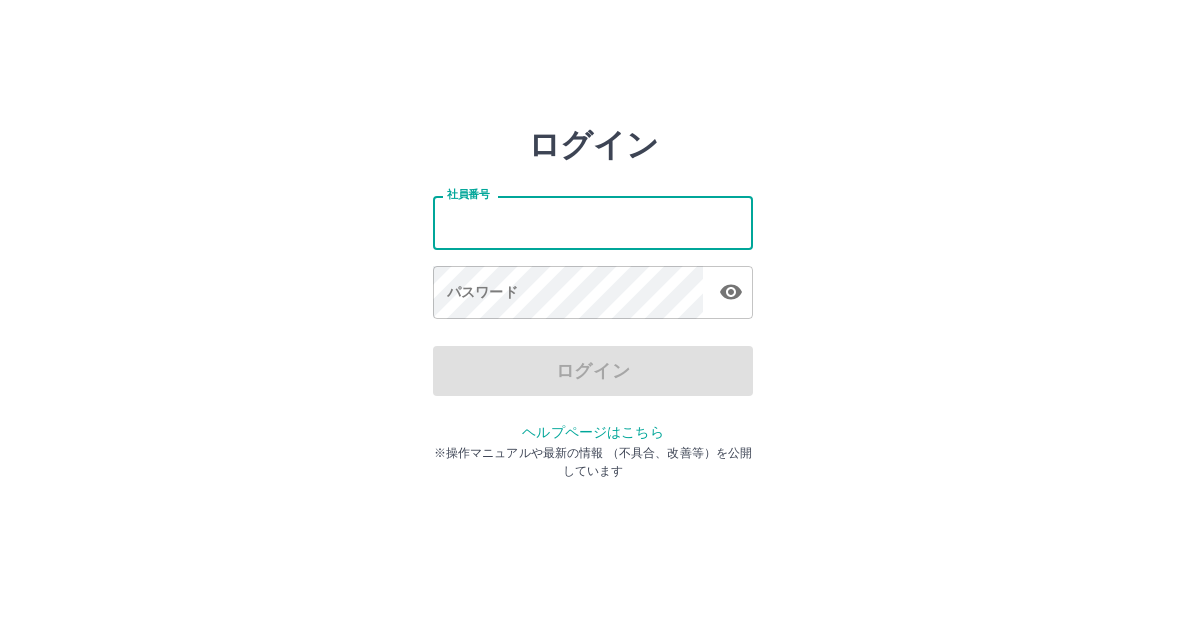 click on "社員番号" at bounding box center (593, 222) 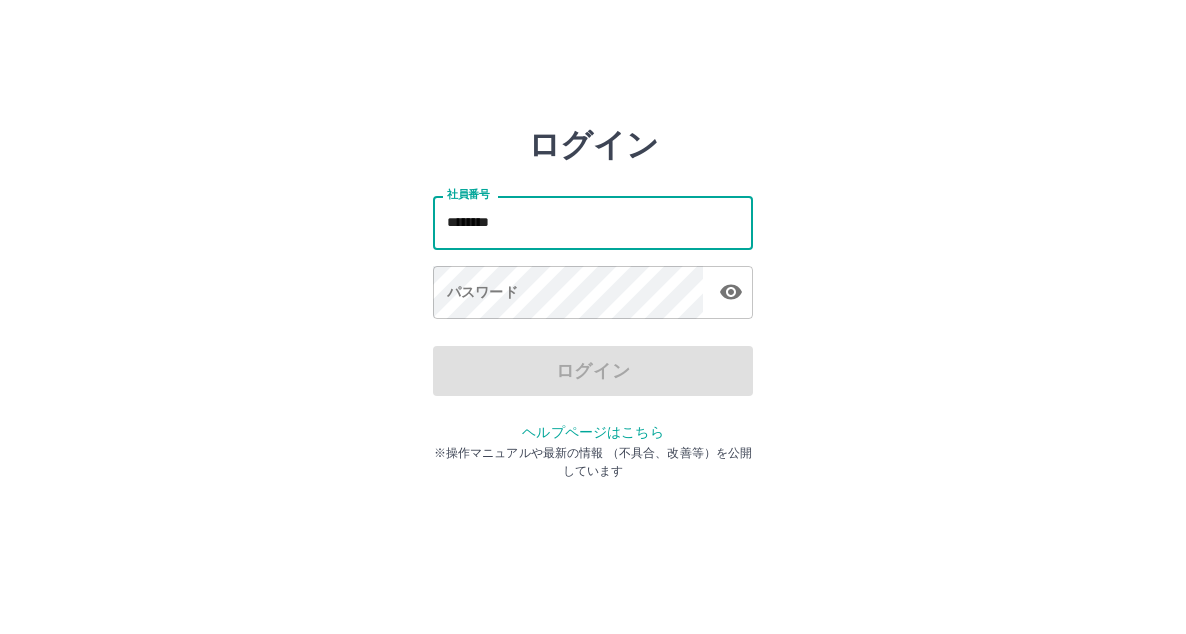 type on "*******" 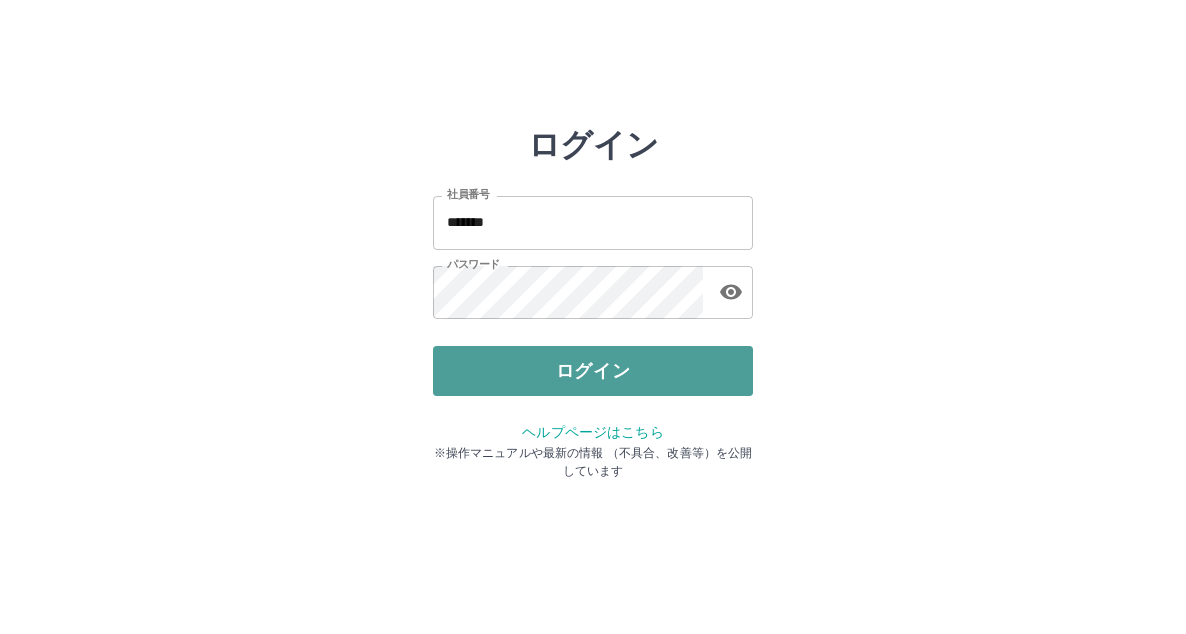click on "ログイン" at bounding box center (593, 371) 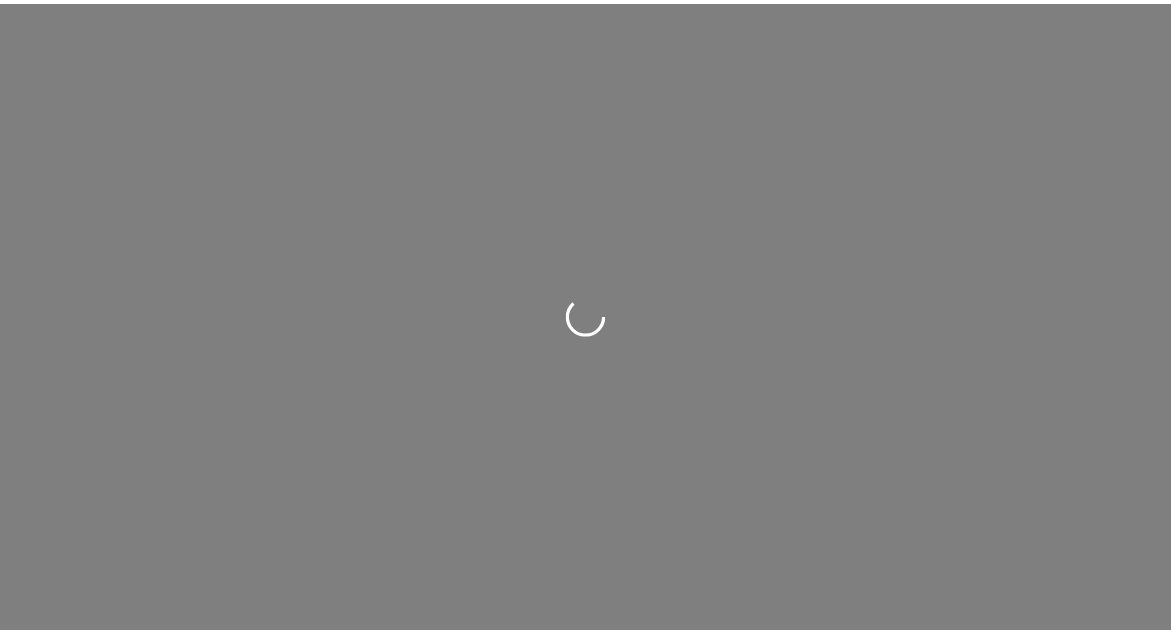 scroll, scrollTop: 0, scrollLeft: 0, axis: both 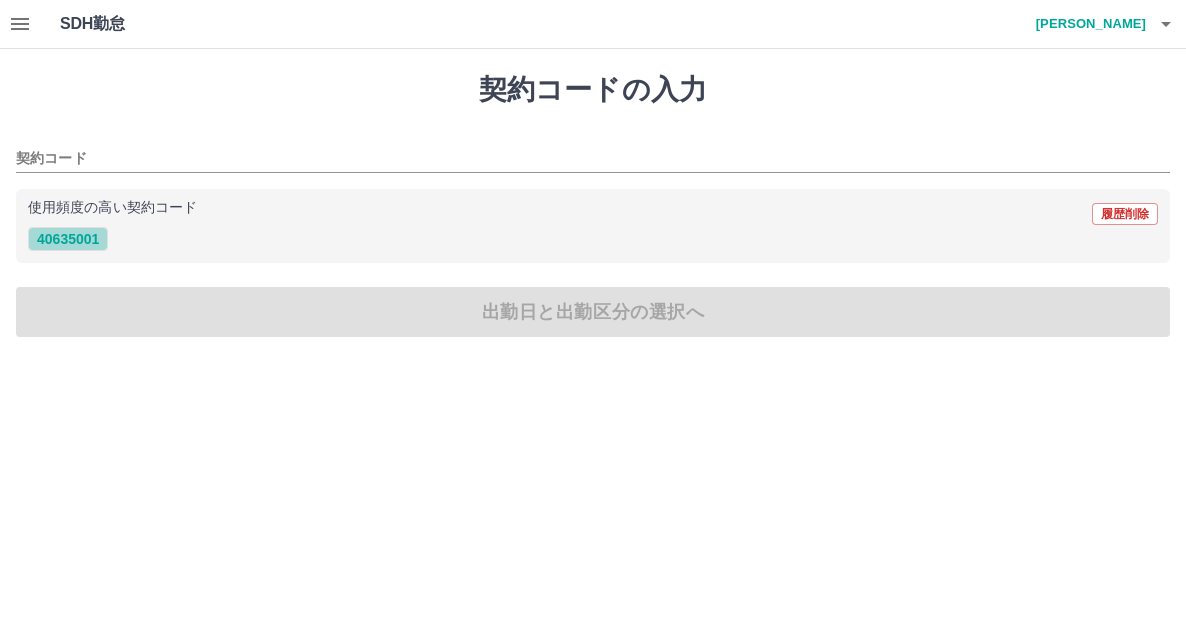click on "40635001" at bounding box center [68, 239] 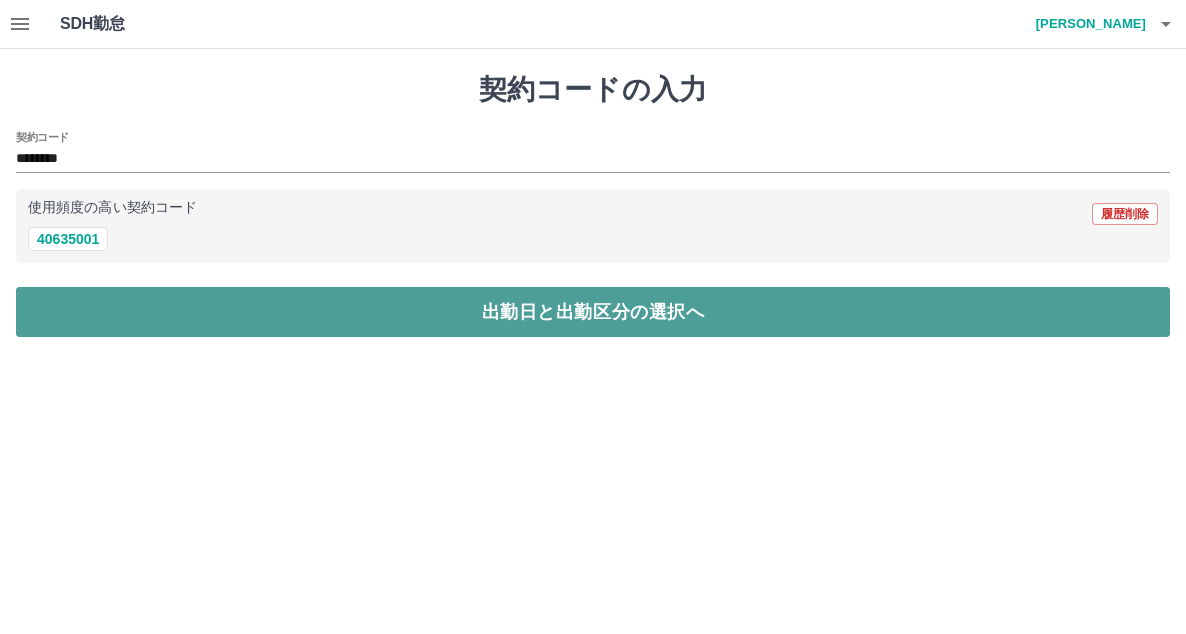 click on "出勤日と出勤区分の選択へ" at bounding box center (593, 312) 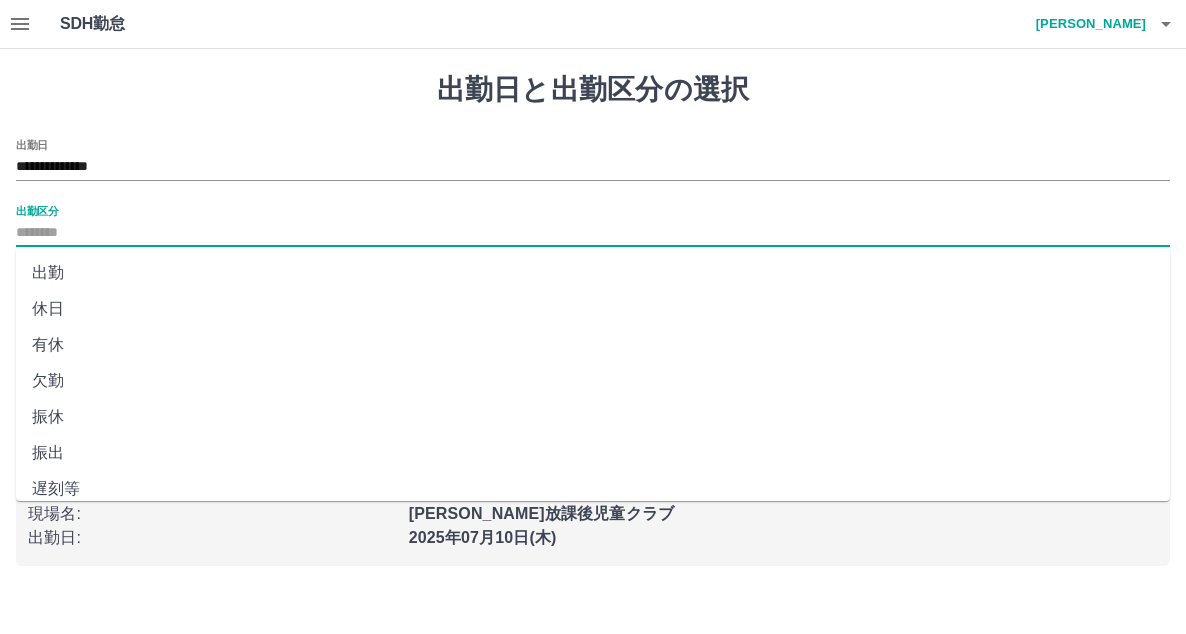 click on "出勤区分" at bounding box center (593, 233) 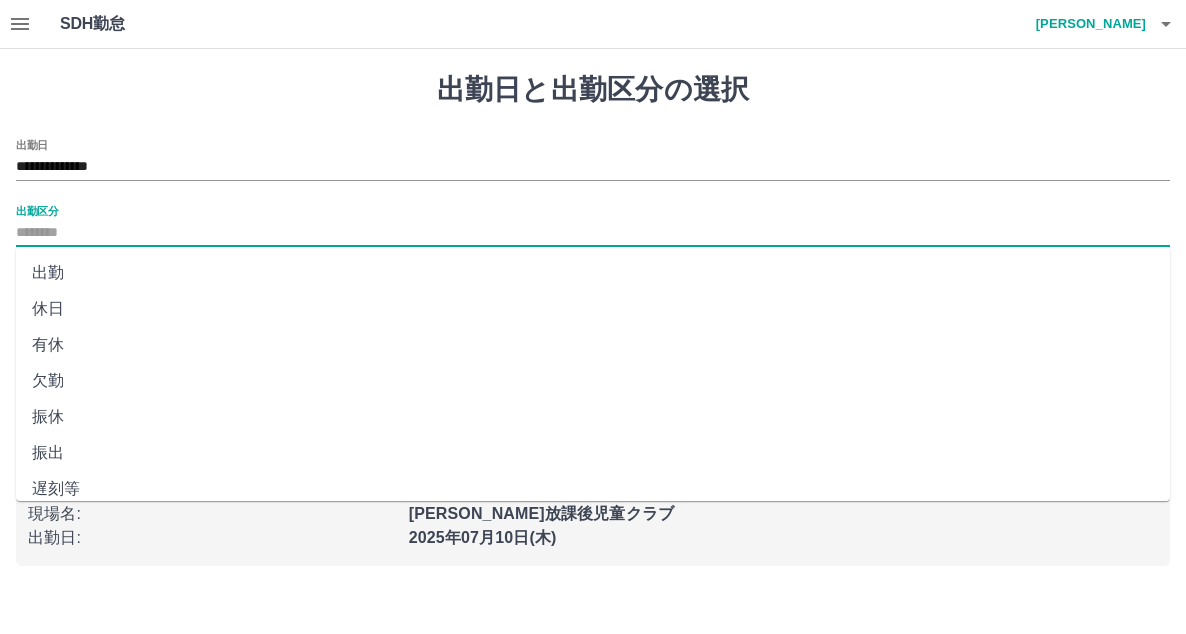 click on "出勤" at bounding box center [593, 273] 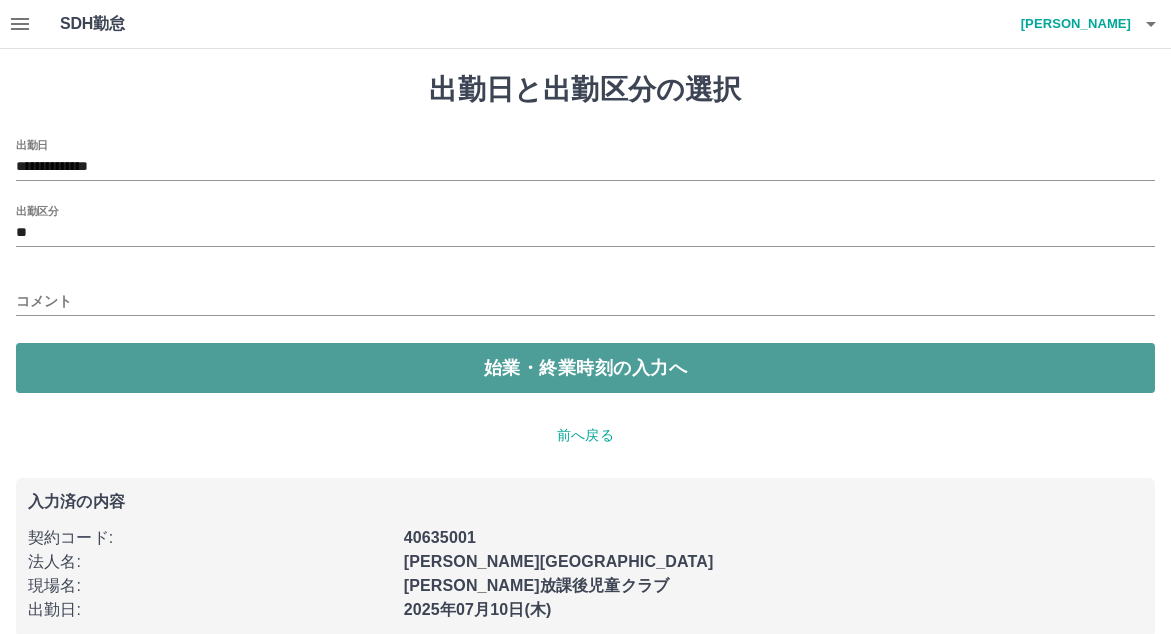 click on "始業・終業時刻の入力へ" at bounding box center (585, 368) 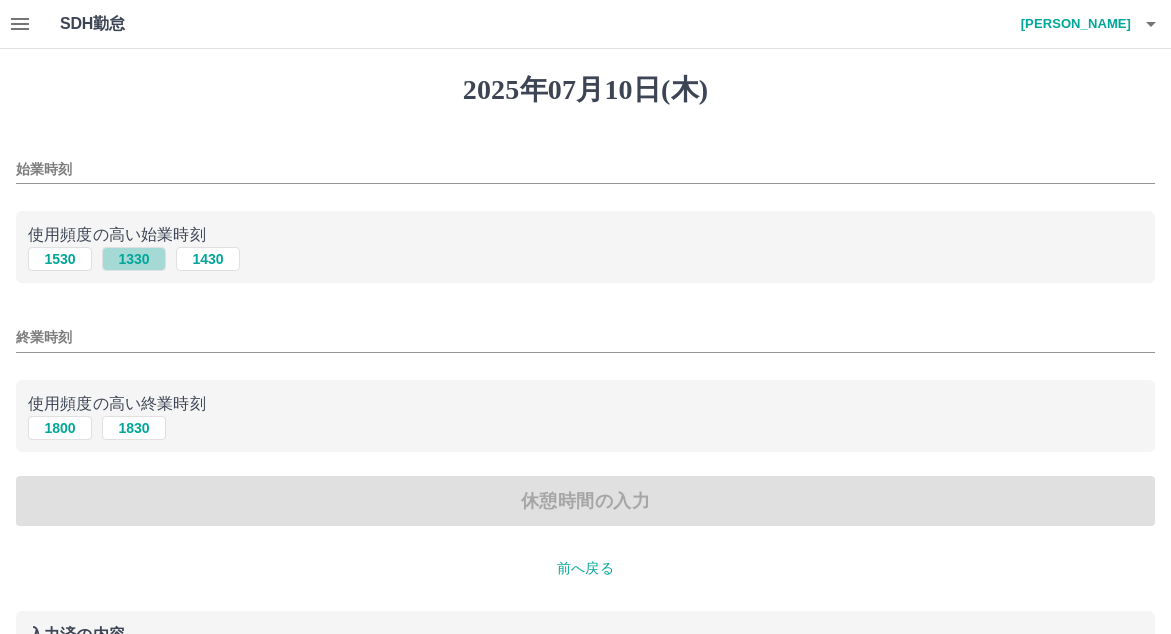 click on "1330" at bounding box center (134, 259) 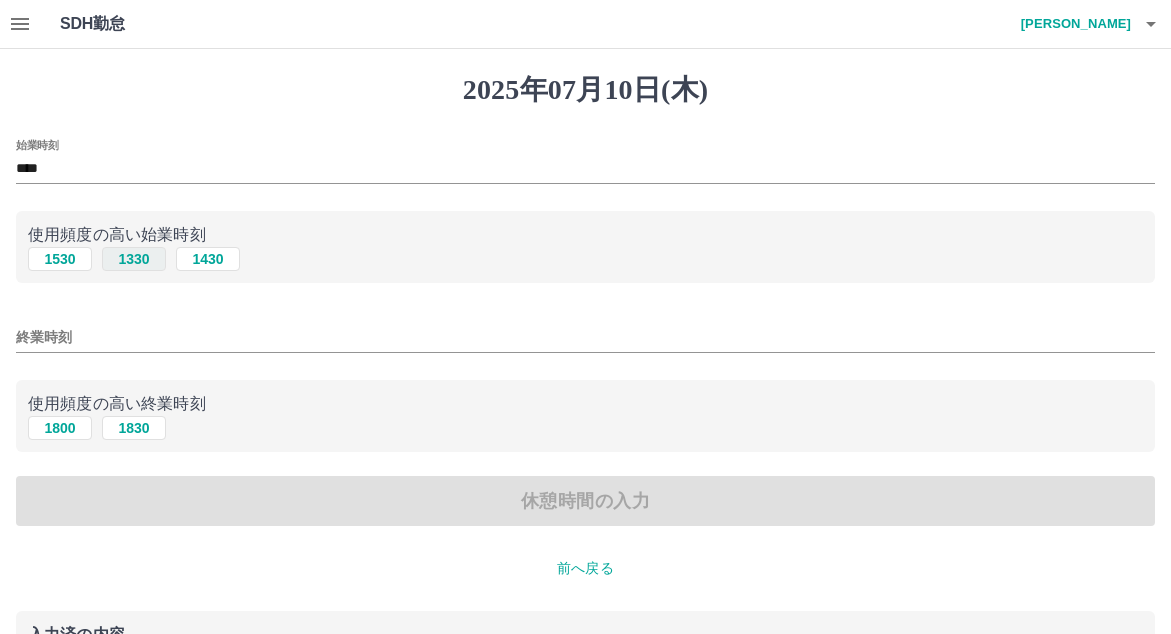 click on "1330" at bounding box center (134, 259) 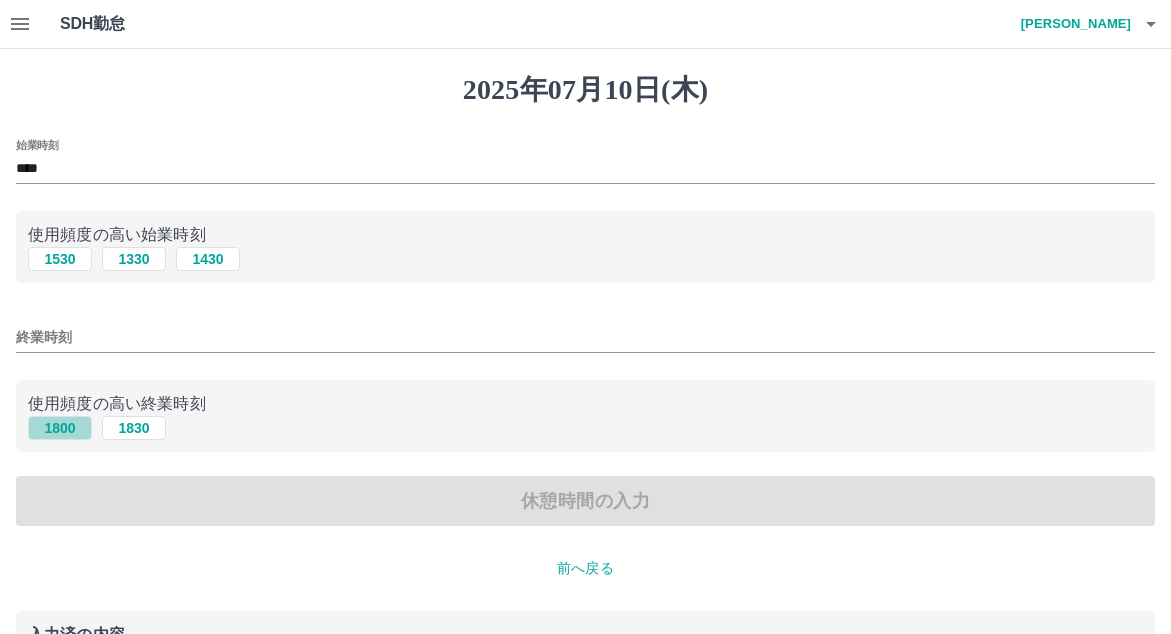 click on "1800" at bounding box center [60, 428] 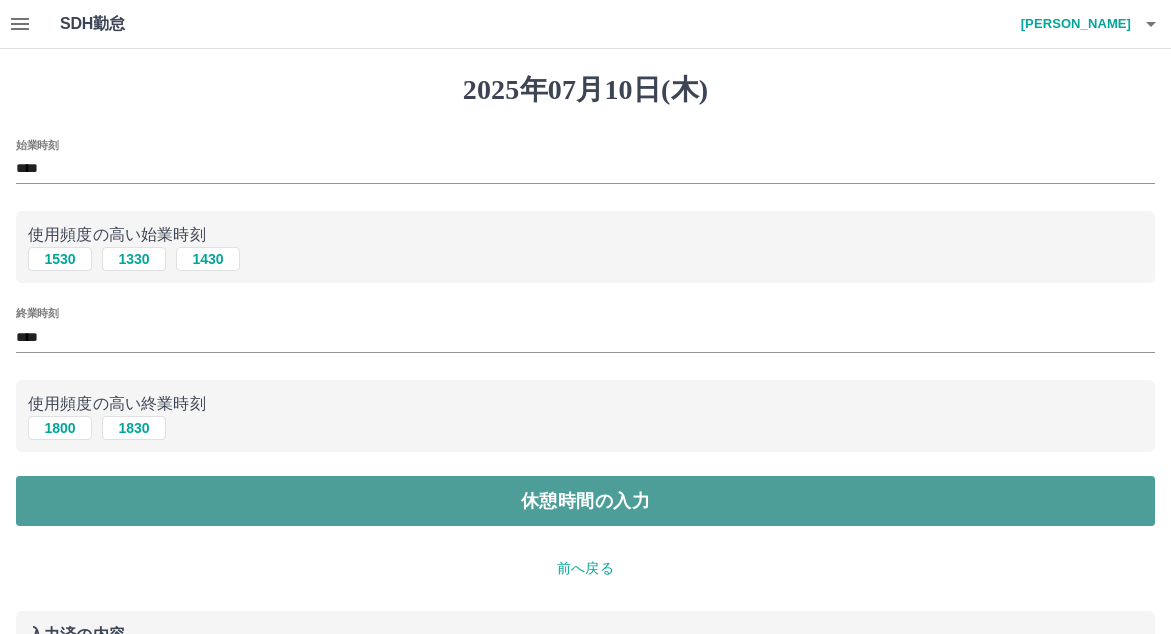 click on "休憩時間の入力" at bounding box center (585, 501) 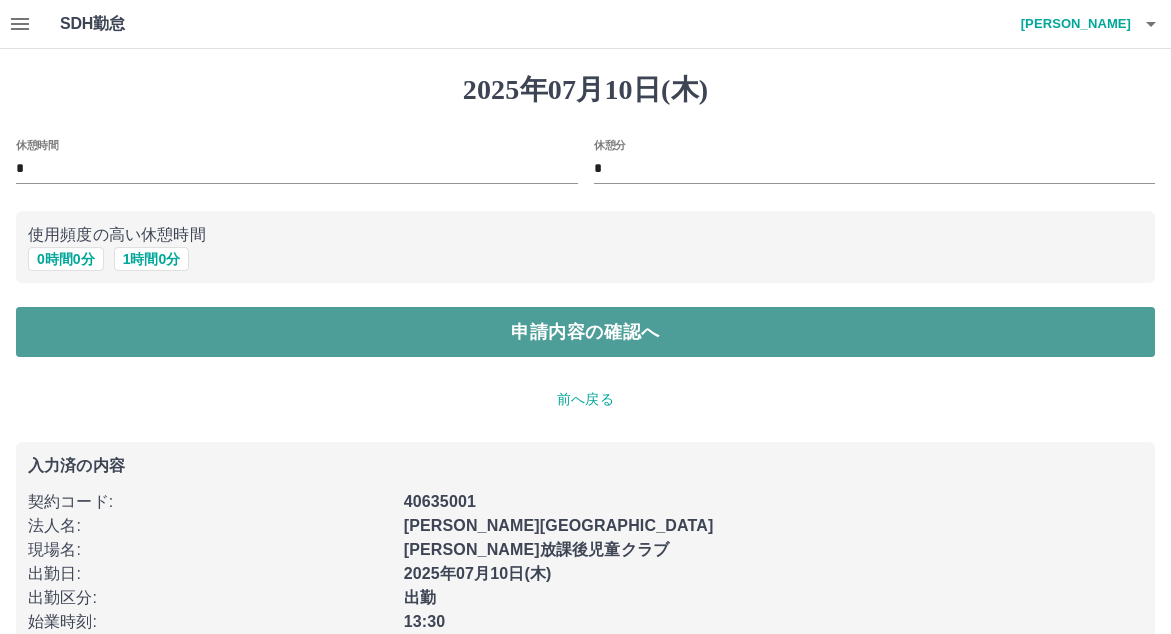 click on "申請内容の確認へ" at bounding box center [585, 332] 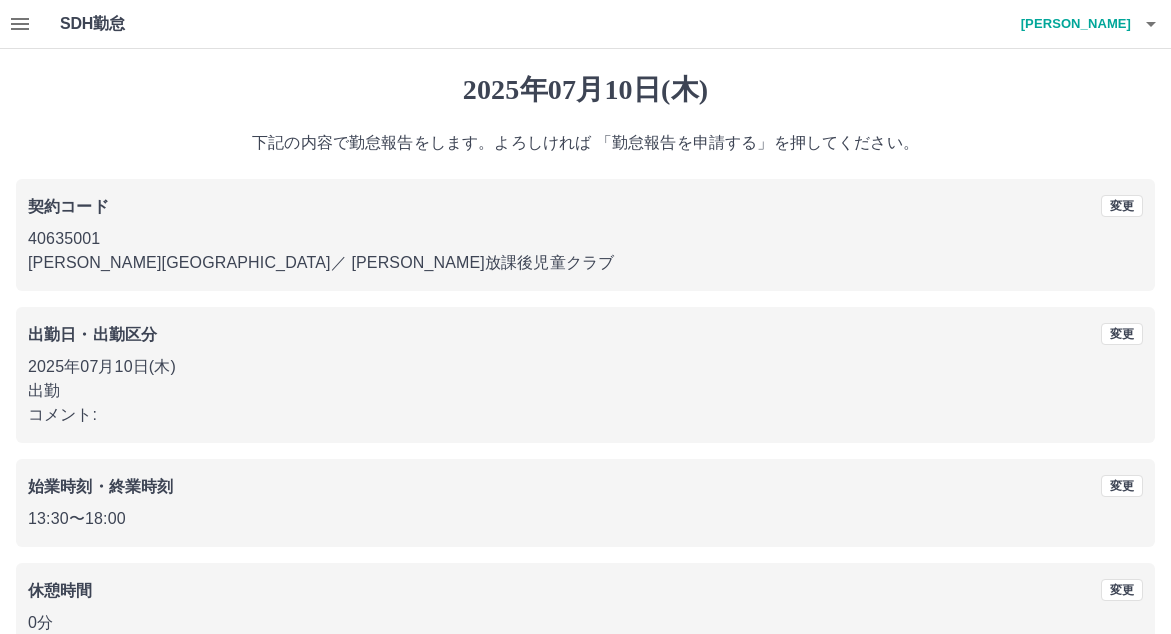 click on "13:30 〜 18:00" at bounding box center (585, 519) 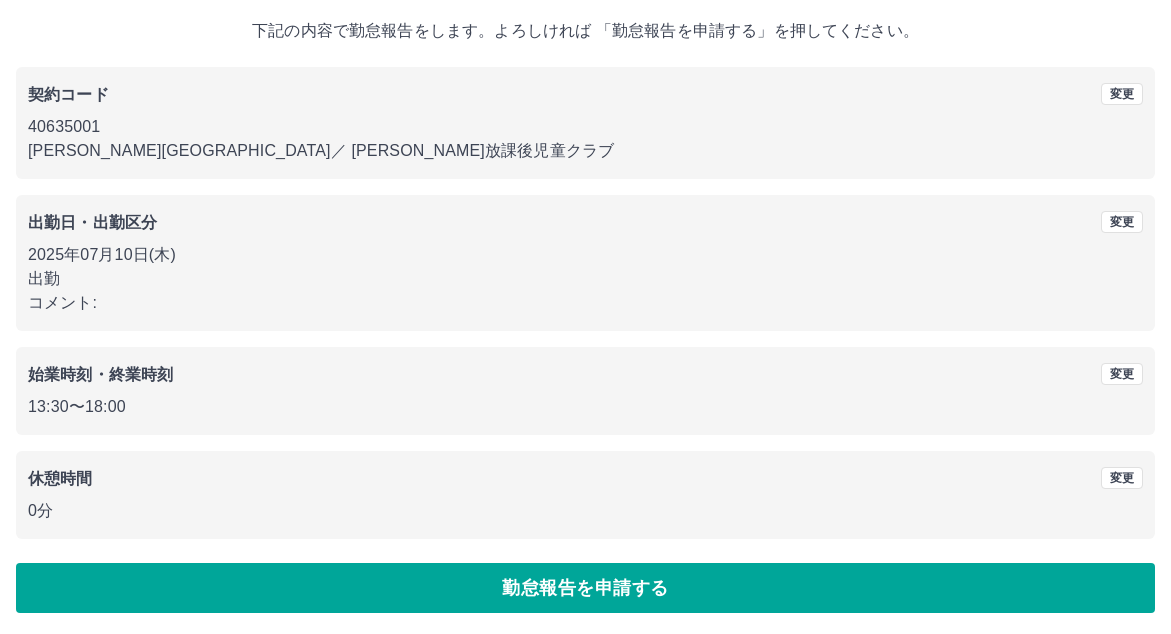 scroll, scrollTop: 115, scrollLeft: 0, axis: vertical 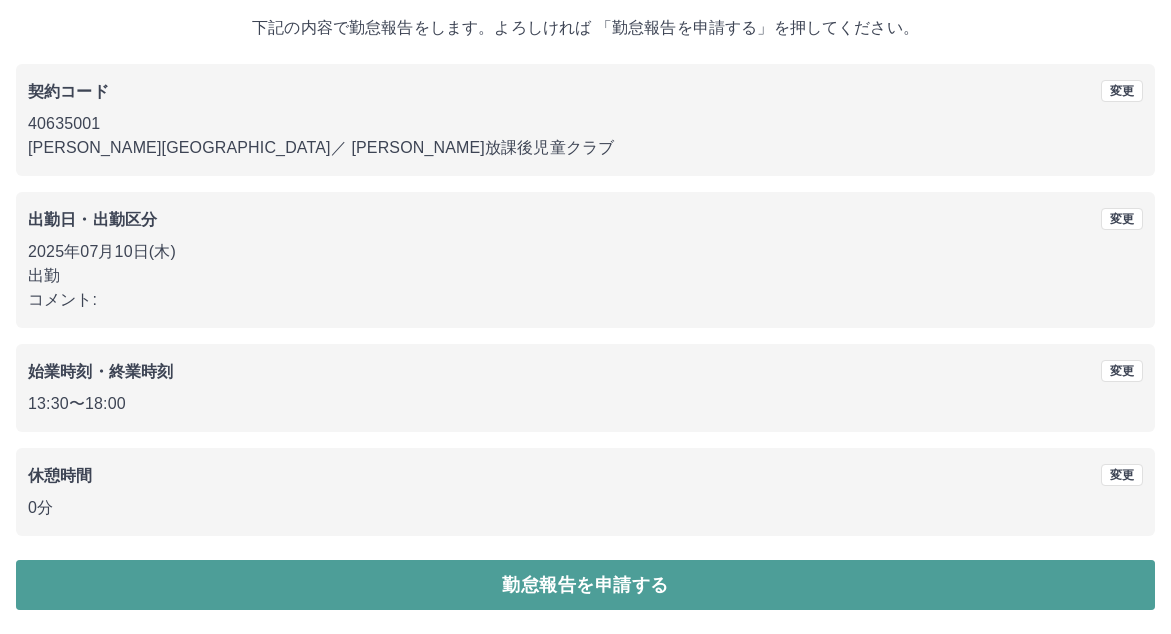 click on "勤怠報告を申請する" at bounding box center (585, 585) 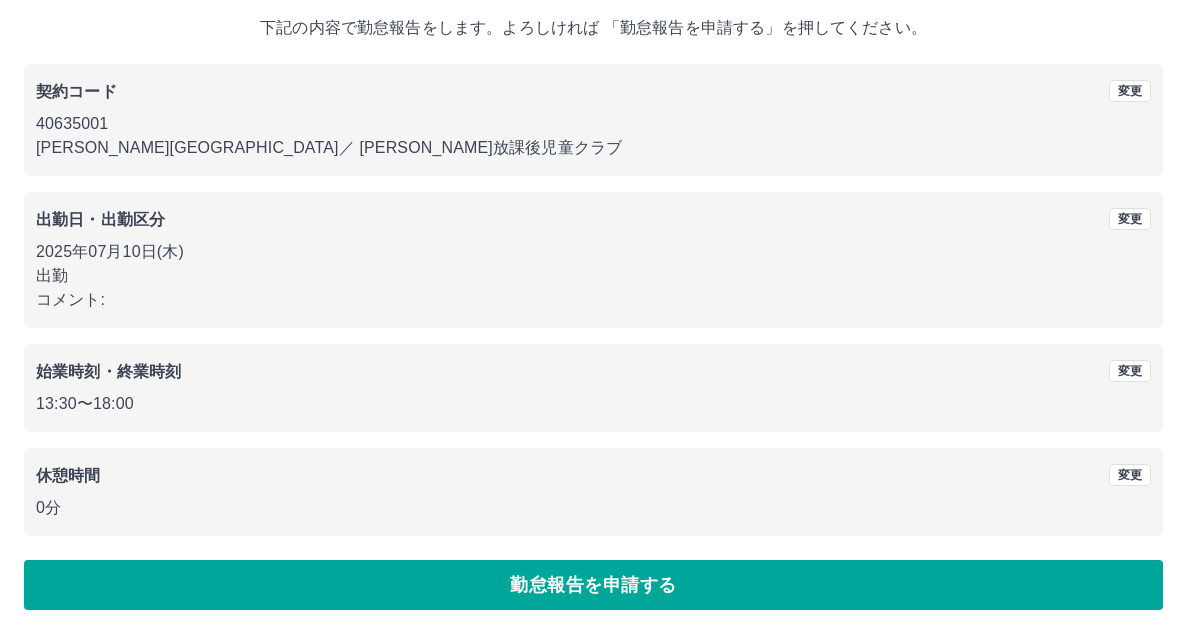 scroll, scrollTop: 0, scrollLeft: 0, axis: both 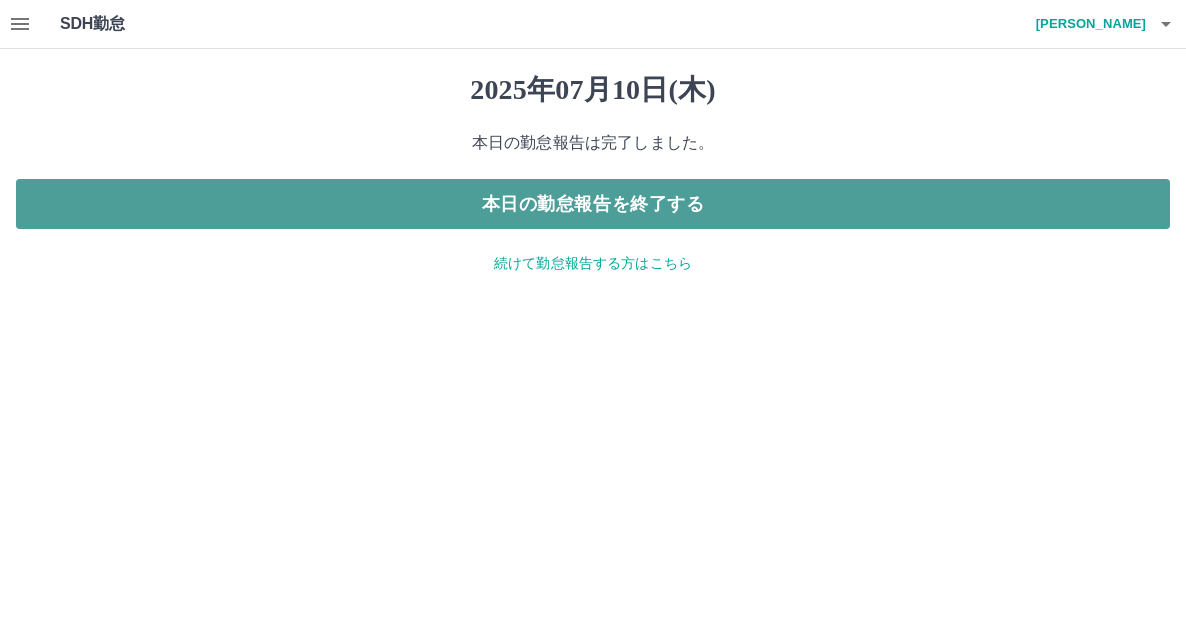 click on "本日の勤怠報告を終了する" at bounding box center [593, 204] 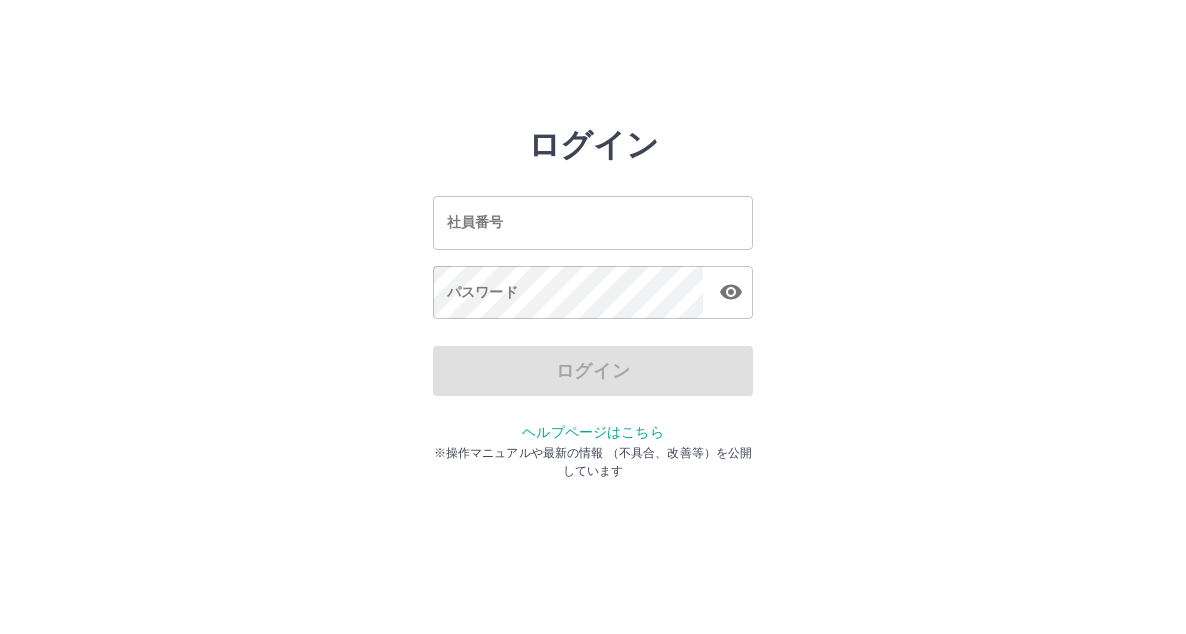 scroll, scrollTop: 0, scrollLeft: 0, axis: both 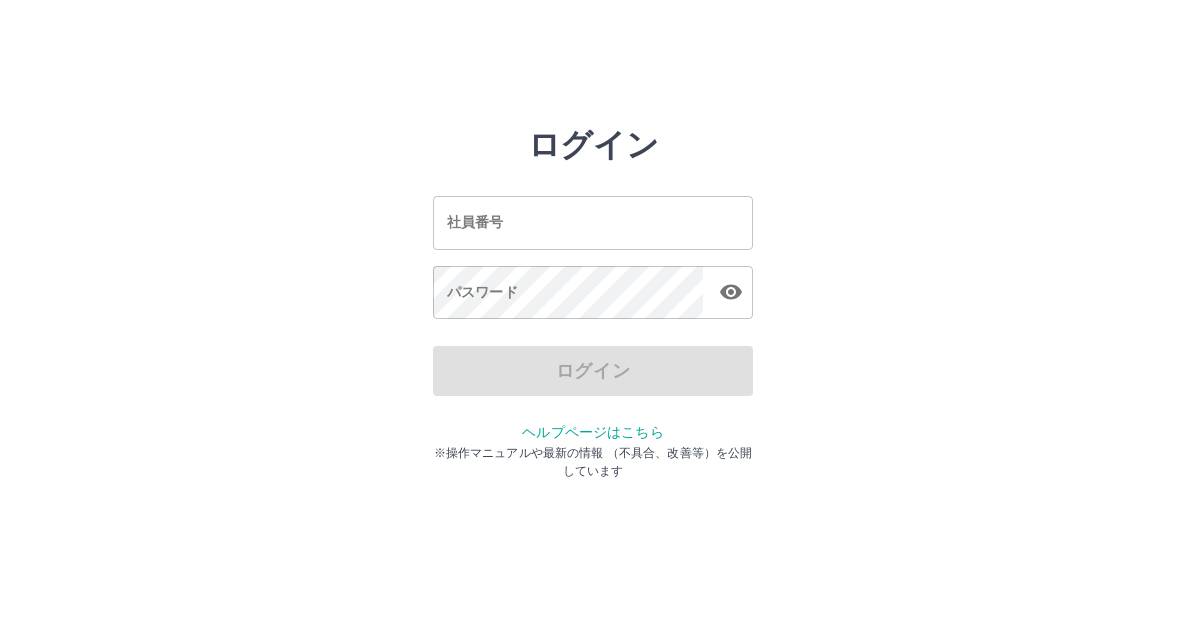 click on "ログイン 社員番号 社員番号 パスワード パスワード ログイン ヘルプページはこちら ※操作マニュアルや最新の情報 （不具合、改善等）を公開しています" at bounding box center (593, 286) 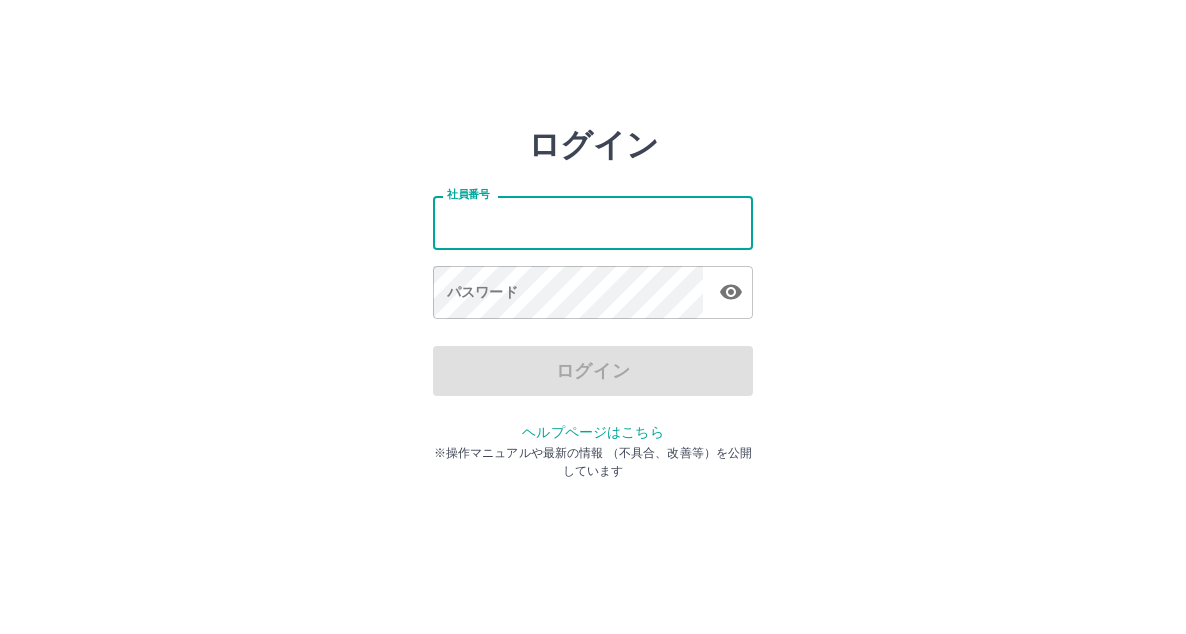 click on "社員番号" at bounding box center (593, 222) 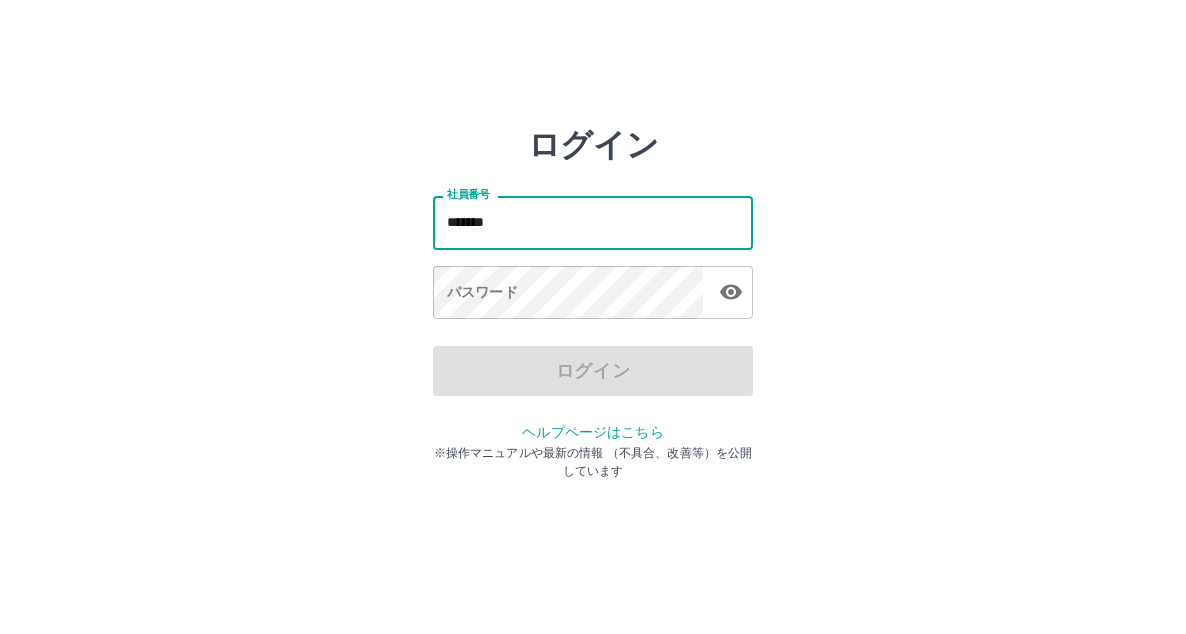 type on "*******" 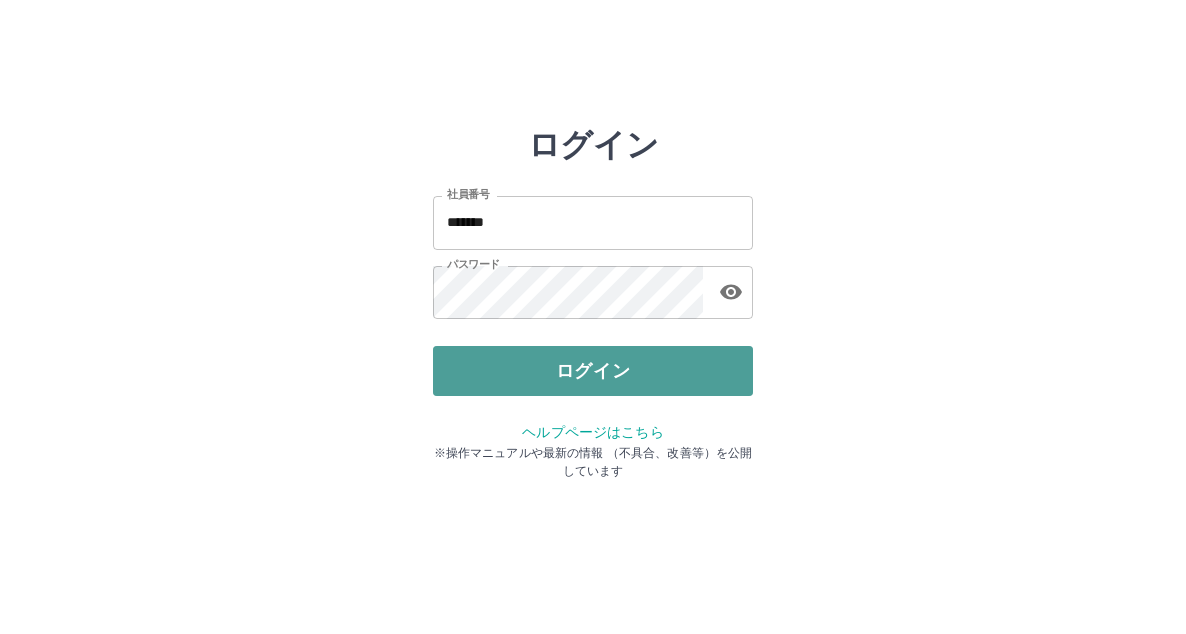 click on "ログイン" at bounding box center (593, 371) 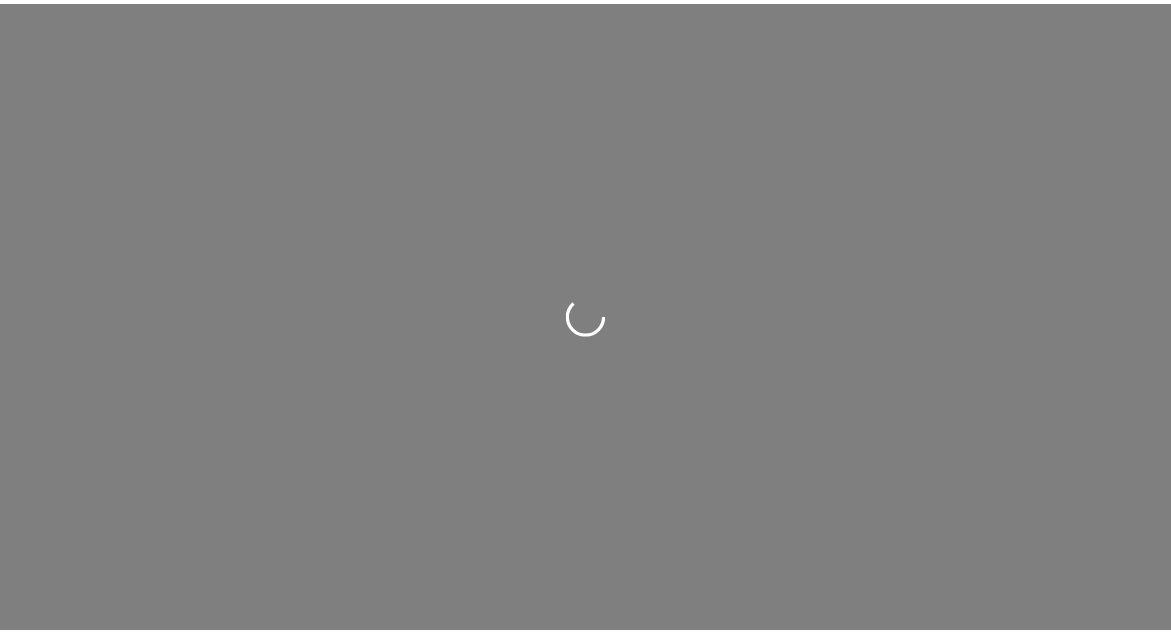 scroll, scrollTop: 0, scrollLeft: 0, axis: both 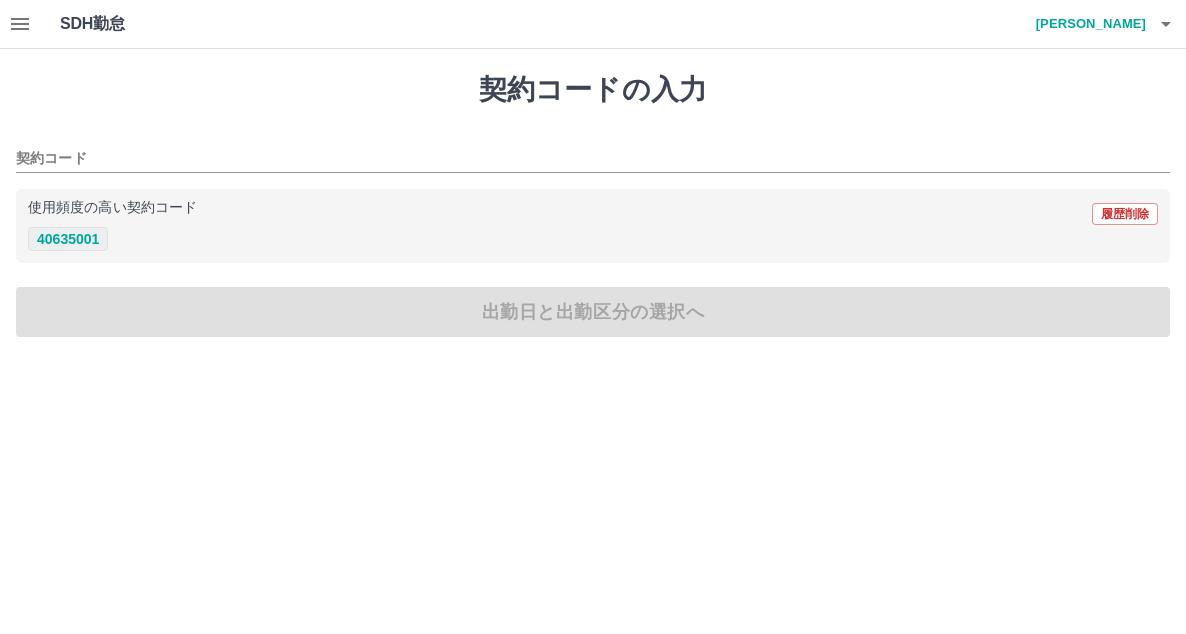 click on "40635001" at bounding box center (68, 239) 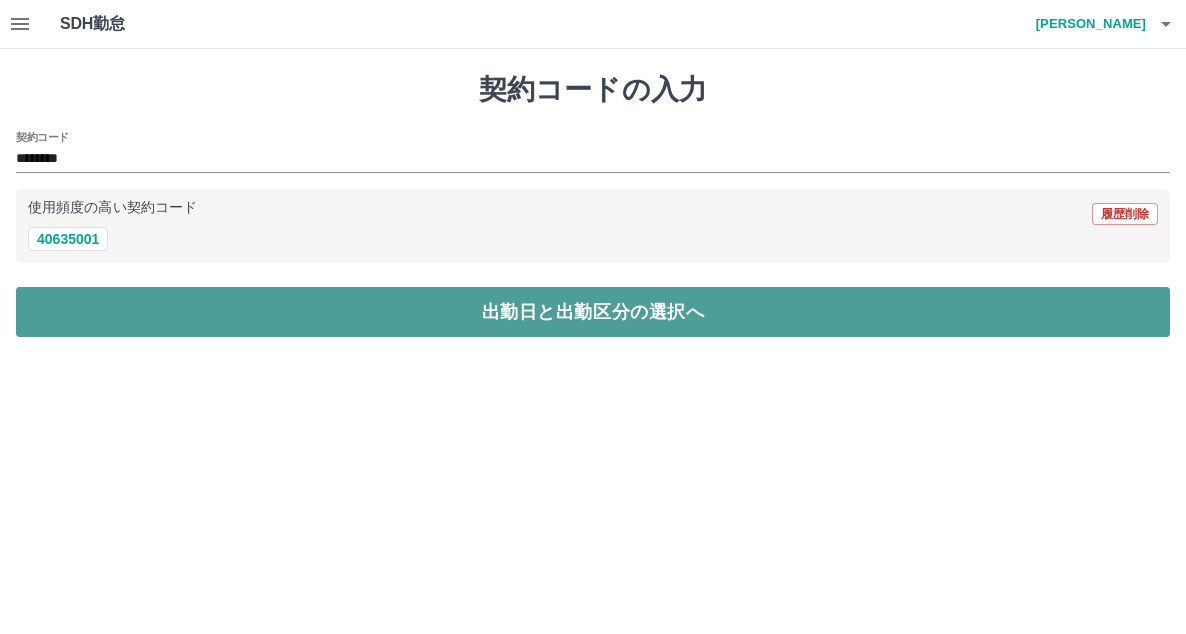 click on "出勤日と出勤区分の選択へ" at bounding box center [593, 312] 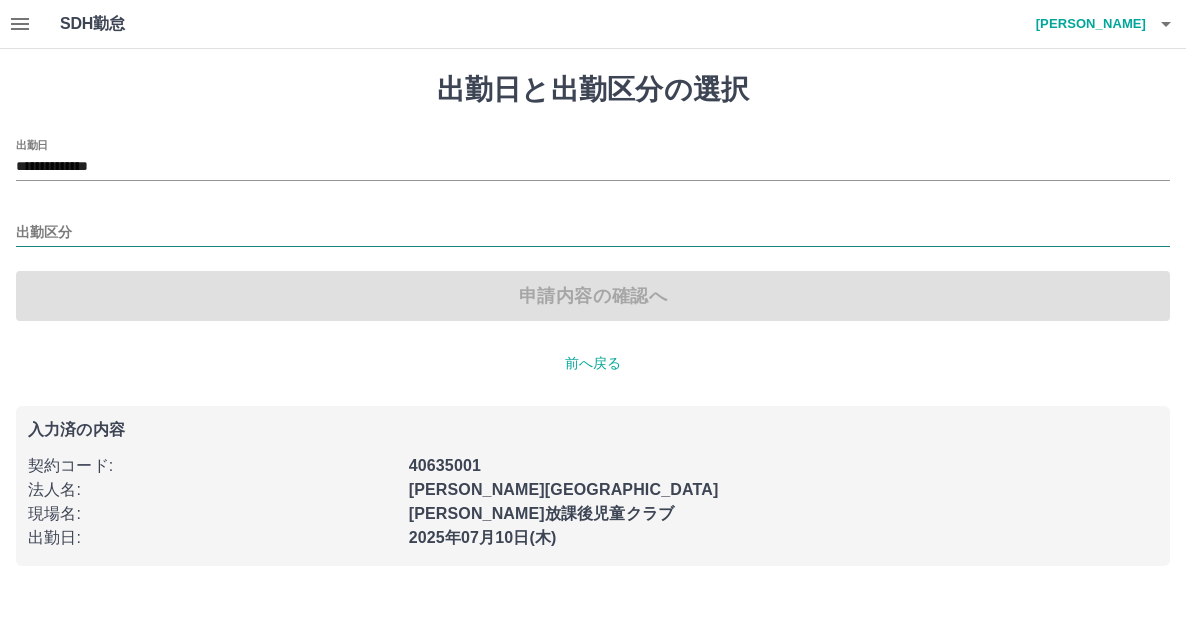 click on "出勤区分" at bounding box center [593, 233] 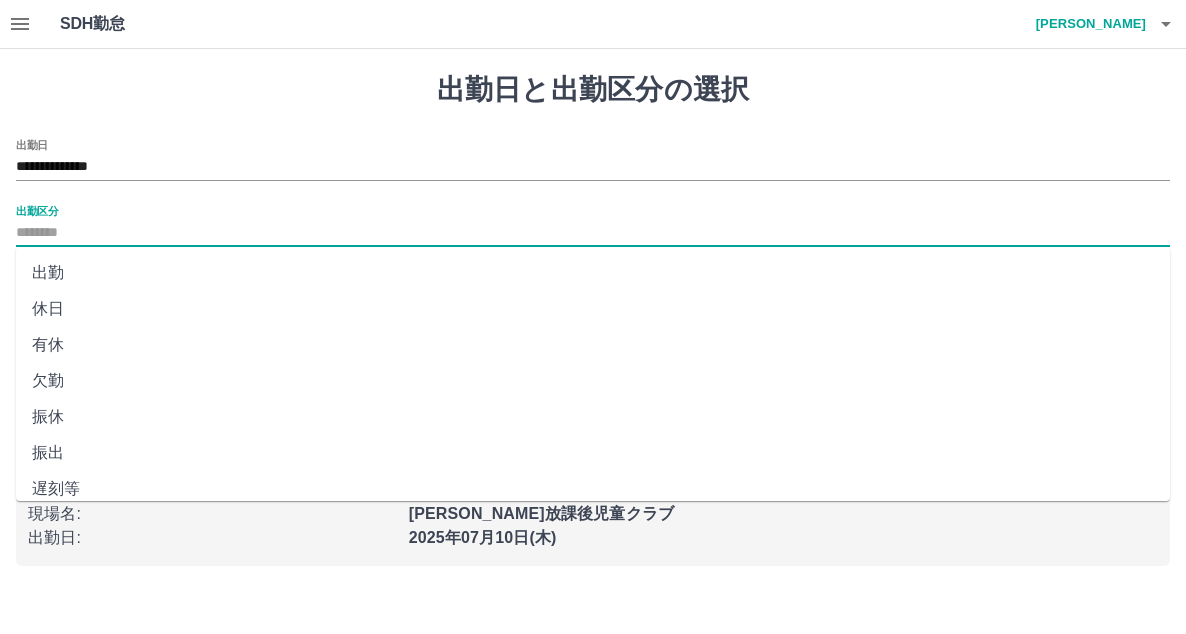 click on "出勤" at bounding box center [593, 273] 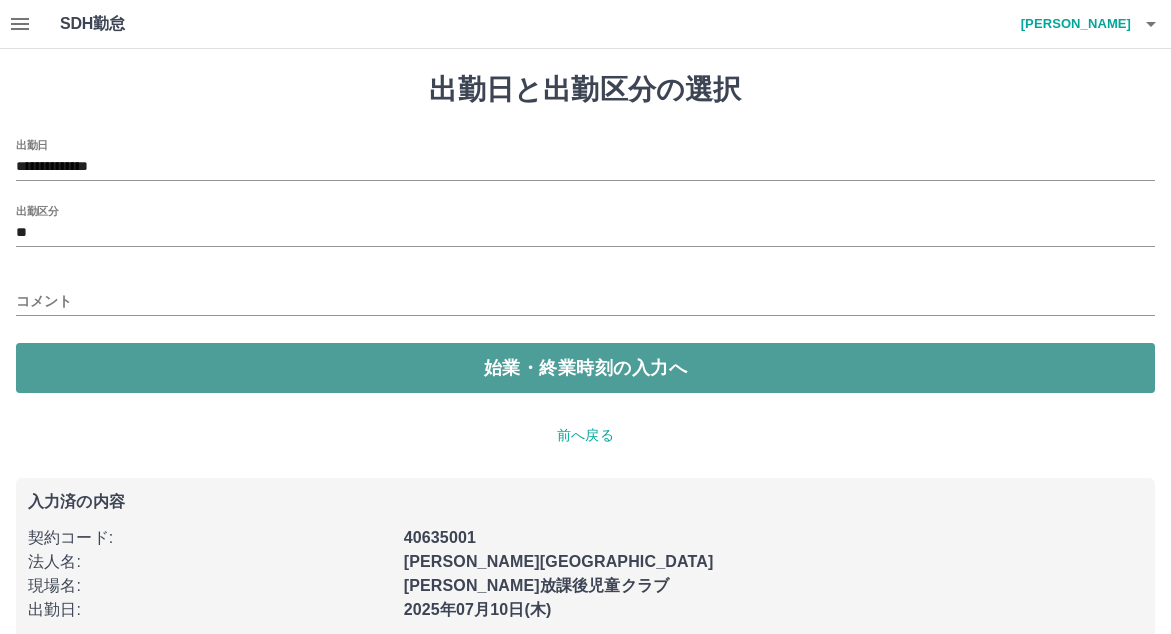 click on "始業・終業時刻の入力へ" at bounding box center [585, 368] 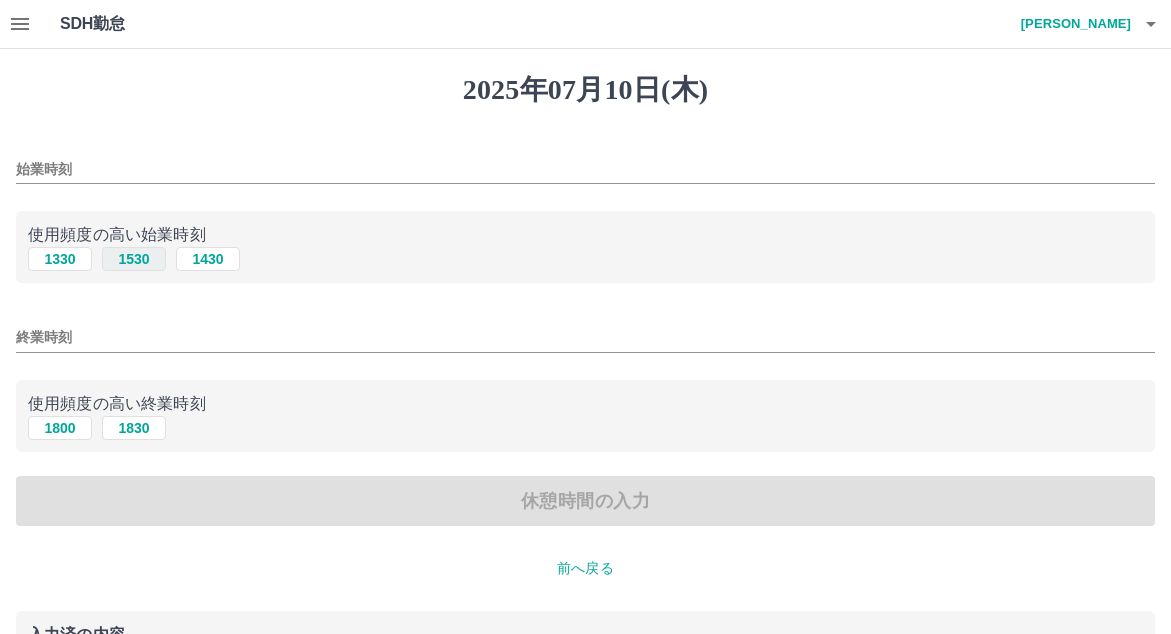 click on "1530" at bounding box center (134, 259) 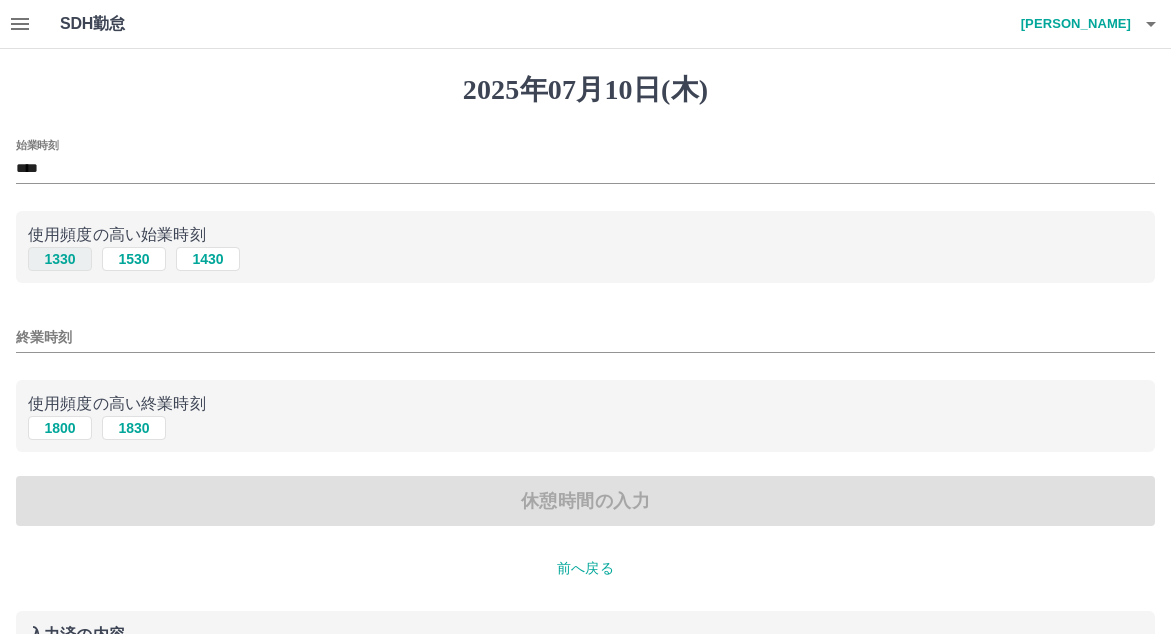 click on "1330" at bounding box center [60, 259] 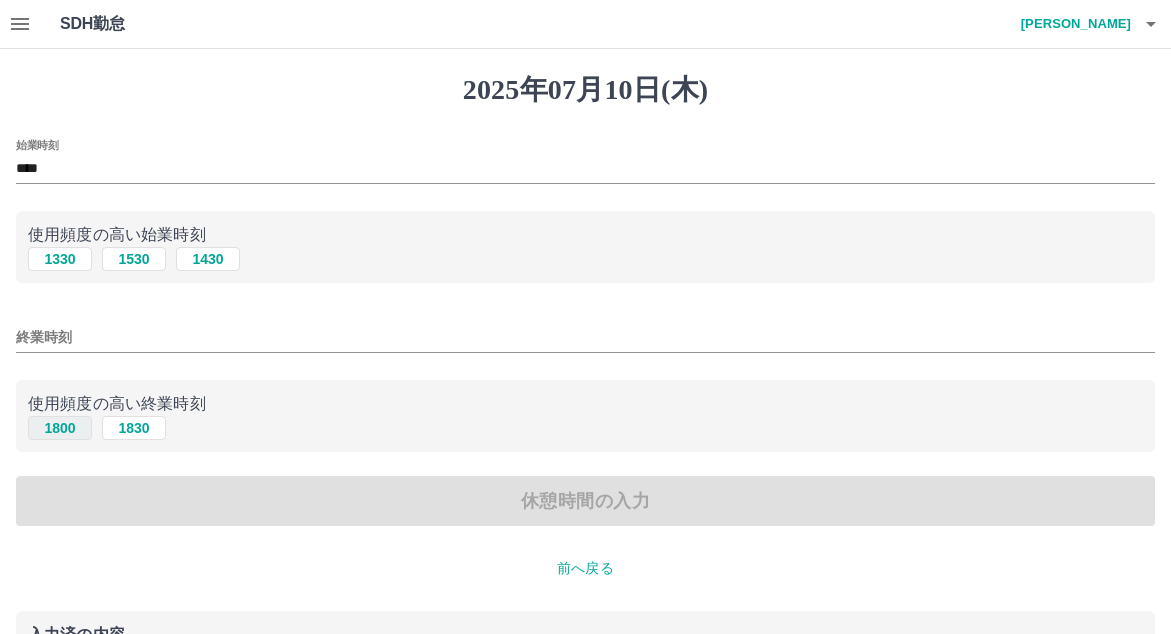 click on "1800" at bounding box center [60, 428] 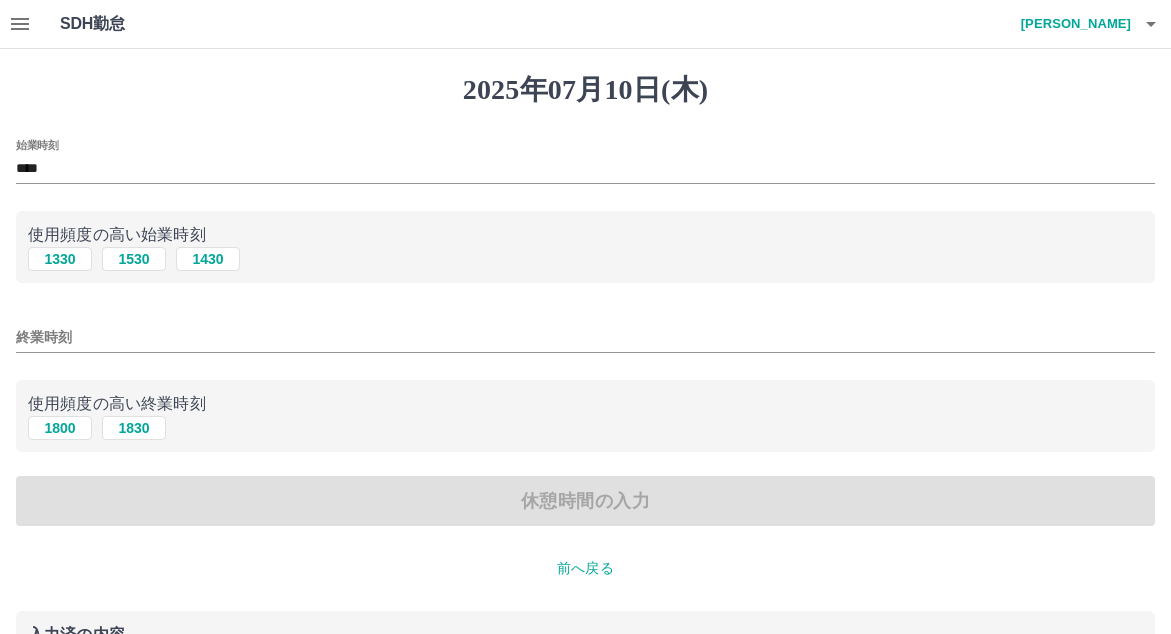 type on "****" 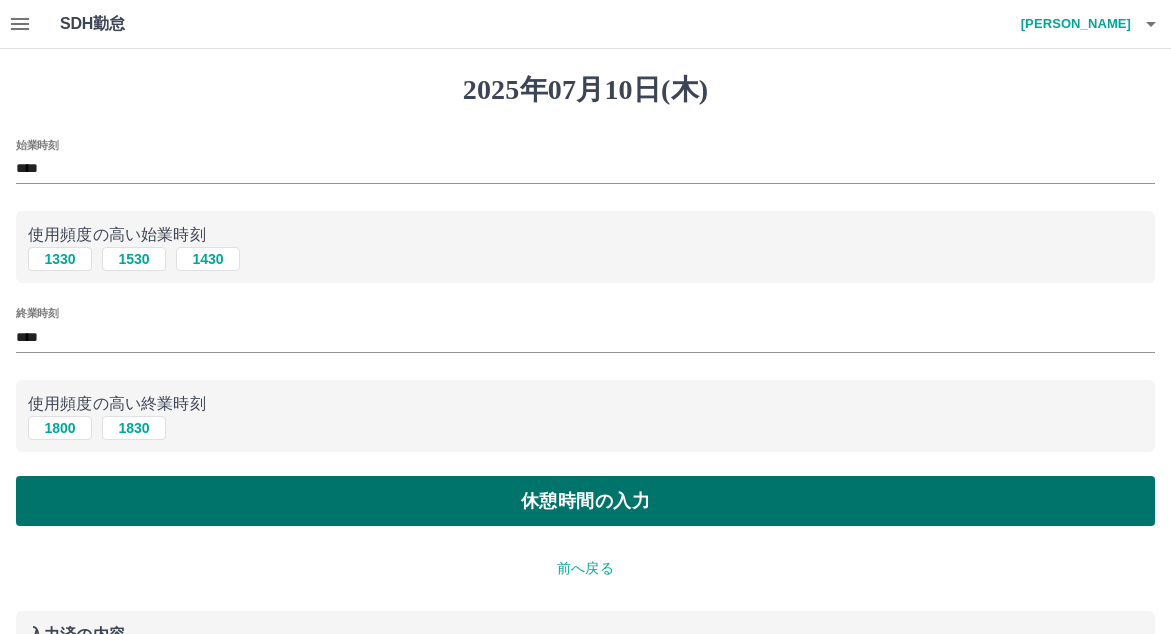 drag, startPoint x: 408, startPoint y: 492, endPoint x: 420, endPoint y: 492, distance: 12 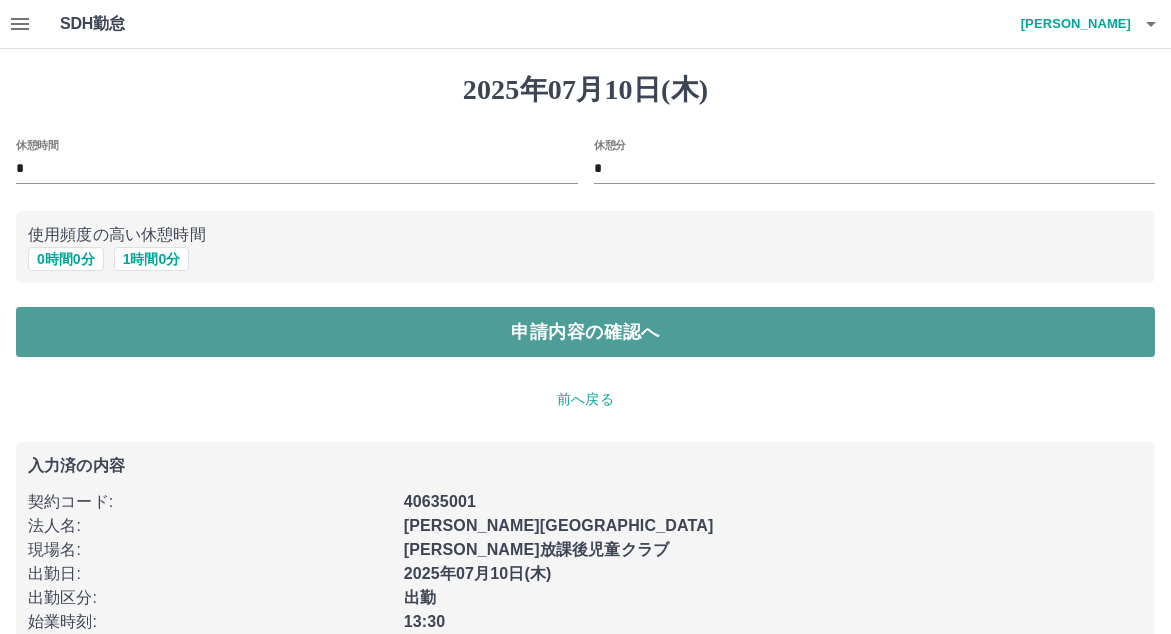 click on "申請内容の確認へ" at bounding box center (585, 332) 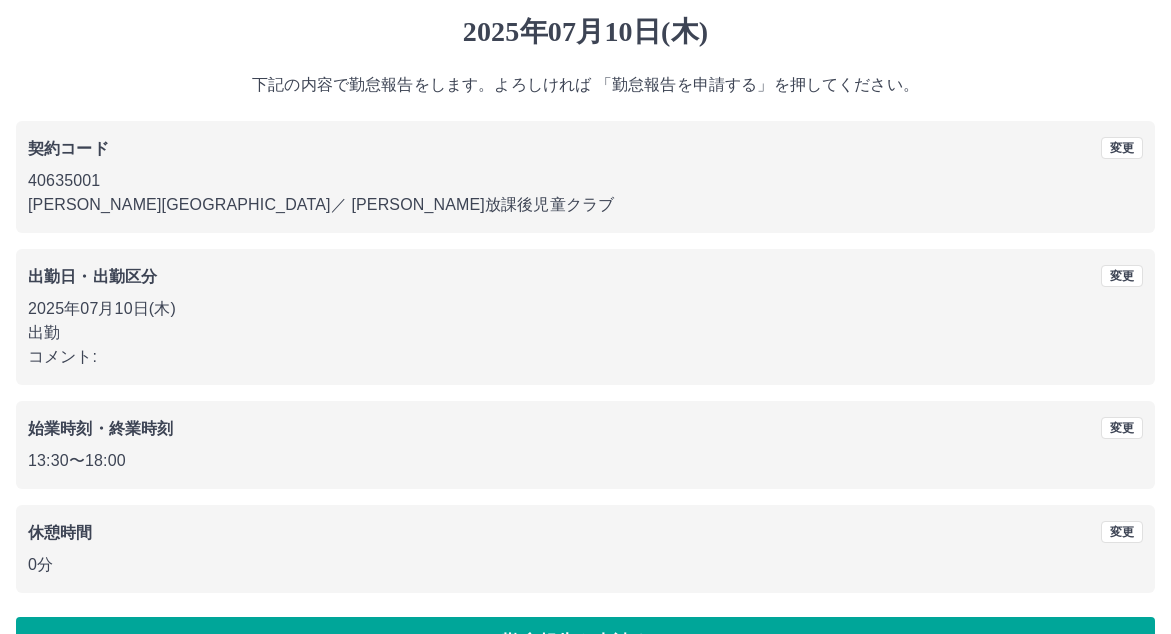 scroll, scrollTop: 115, scrollLeft: 0, axis: vertical 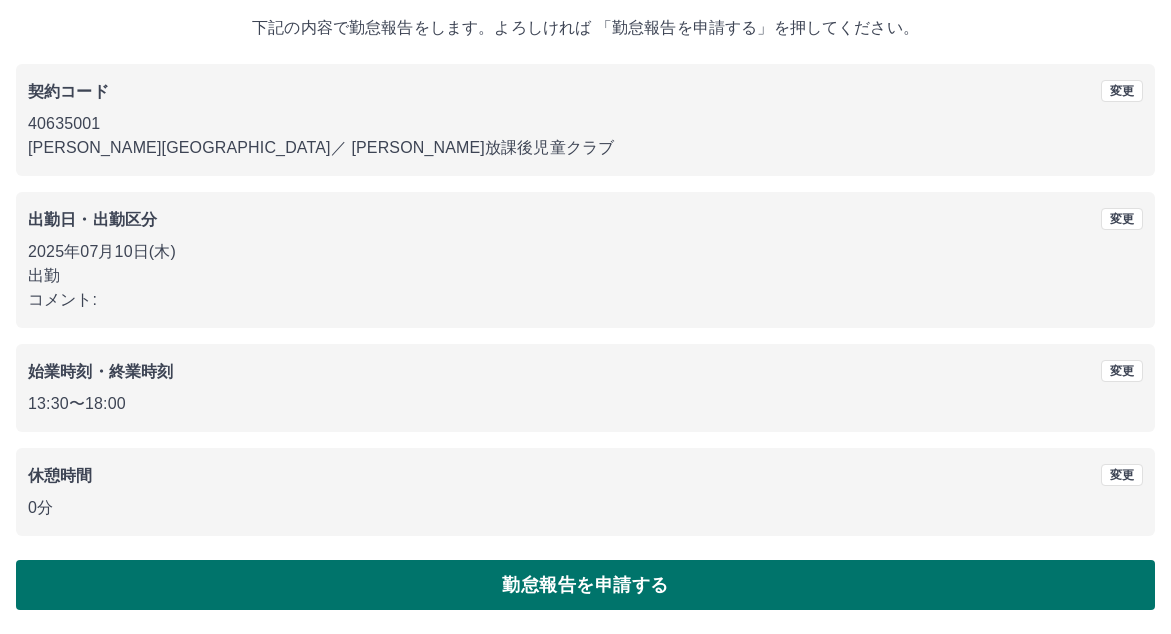 click on "勤怠報告を申請する" at bounding box center [585, 585] 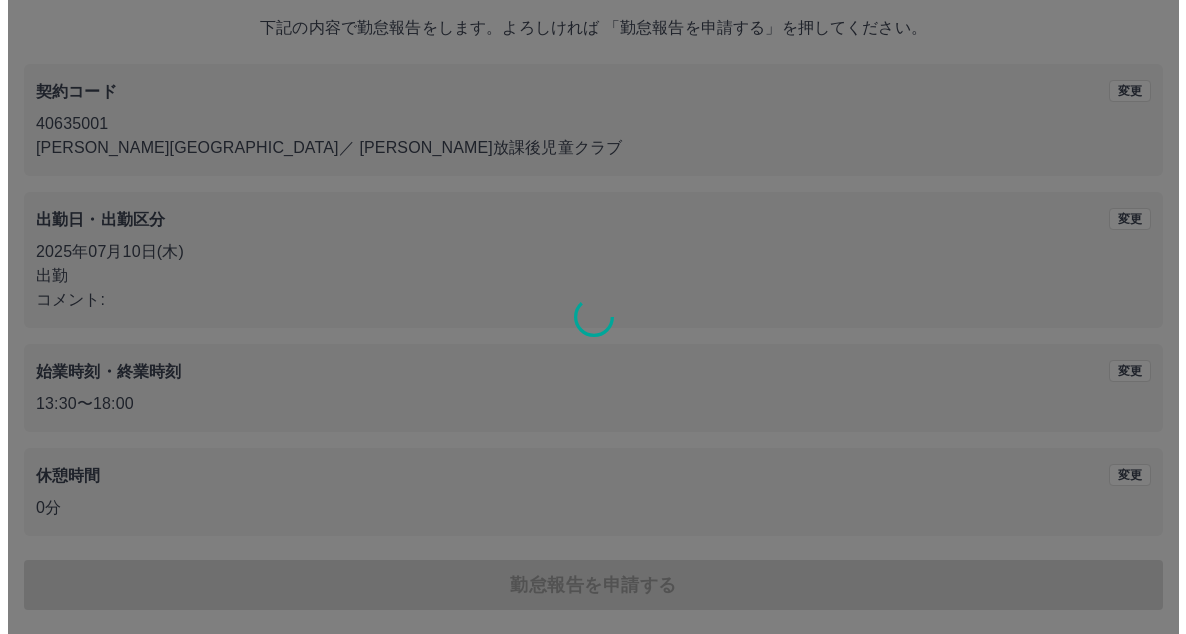 scroll, scrollTop: 0, scrollLeft: 0, axis: both 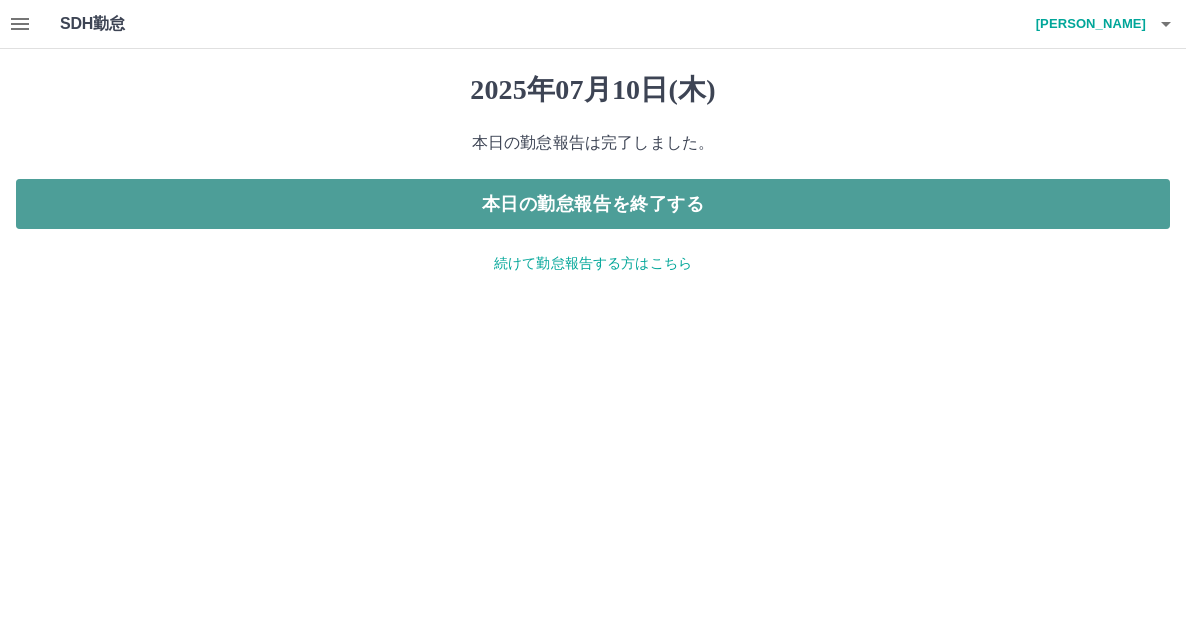 click on "本日の勤怠報告を終了する" at bounding box center [593, 204] 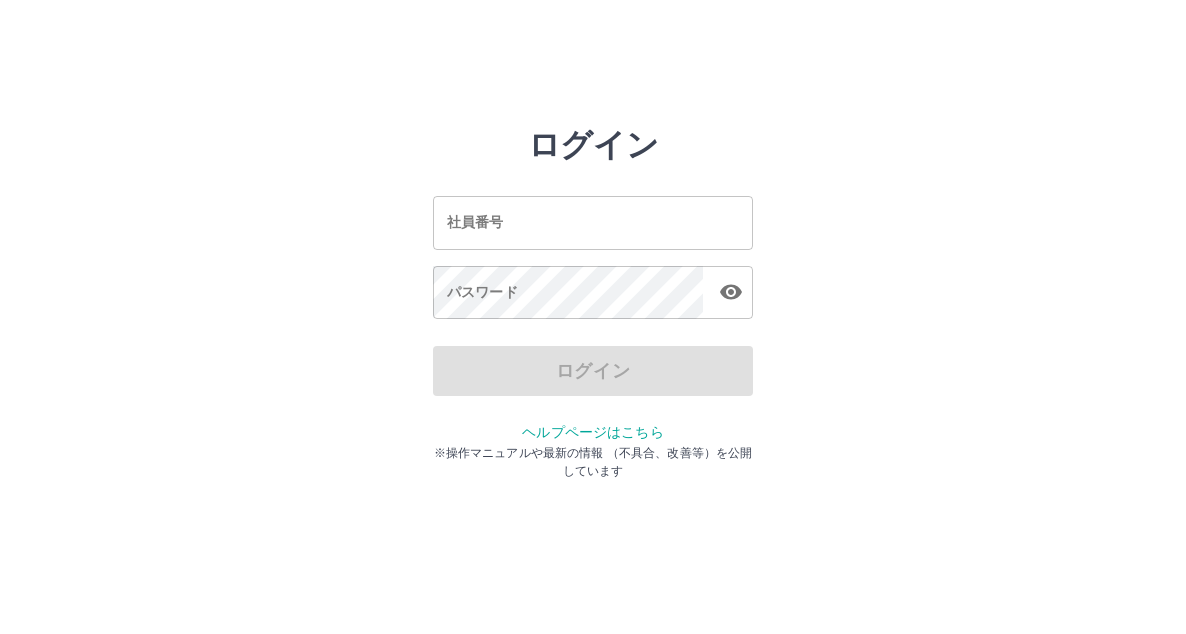 scroll, scrollTop: 0, scrollLeft: 0, axis: both 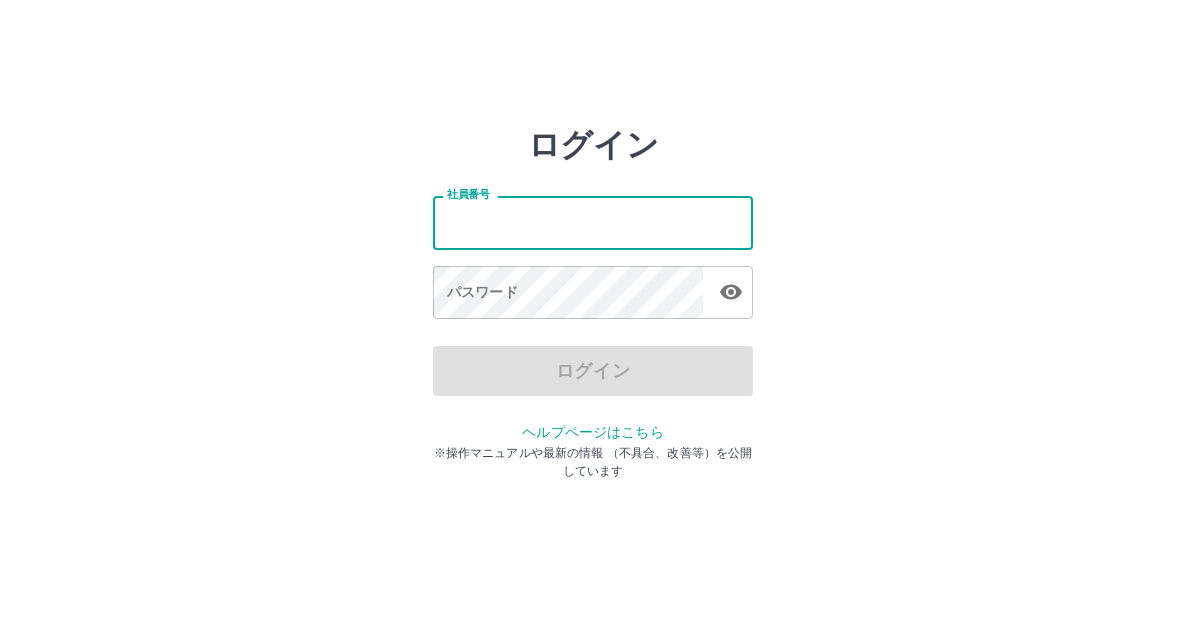 click on "社員番号" 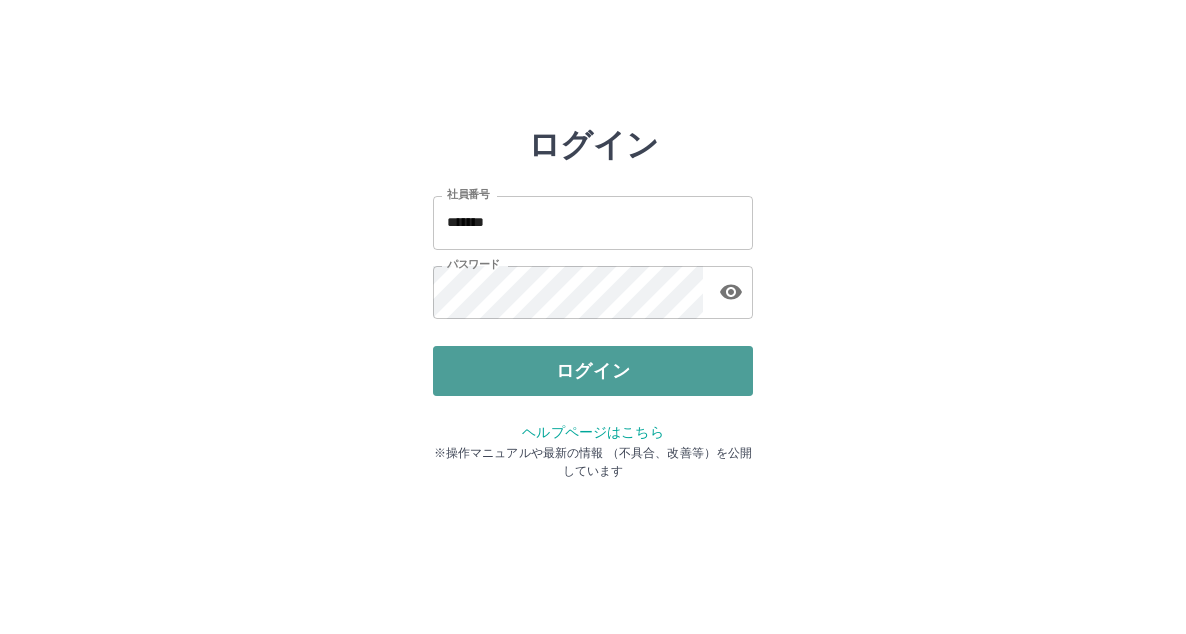 click on "ログイン" 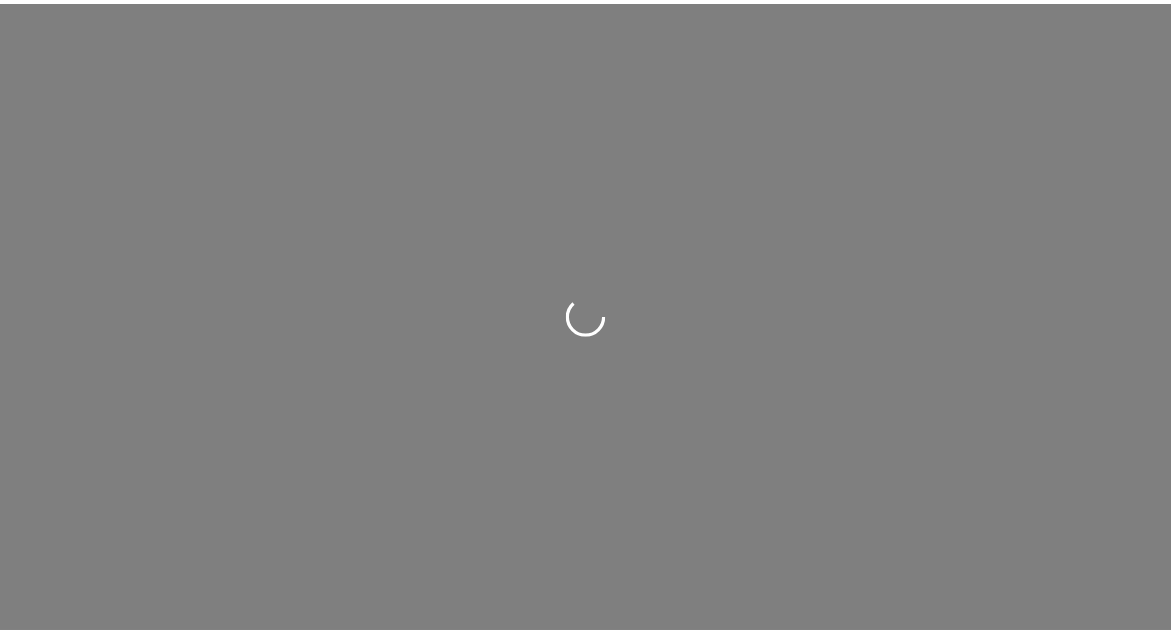 scroll, scrollTop: 0, scrollLeft: 0, axis: both 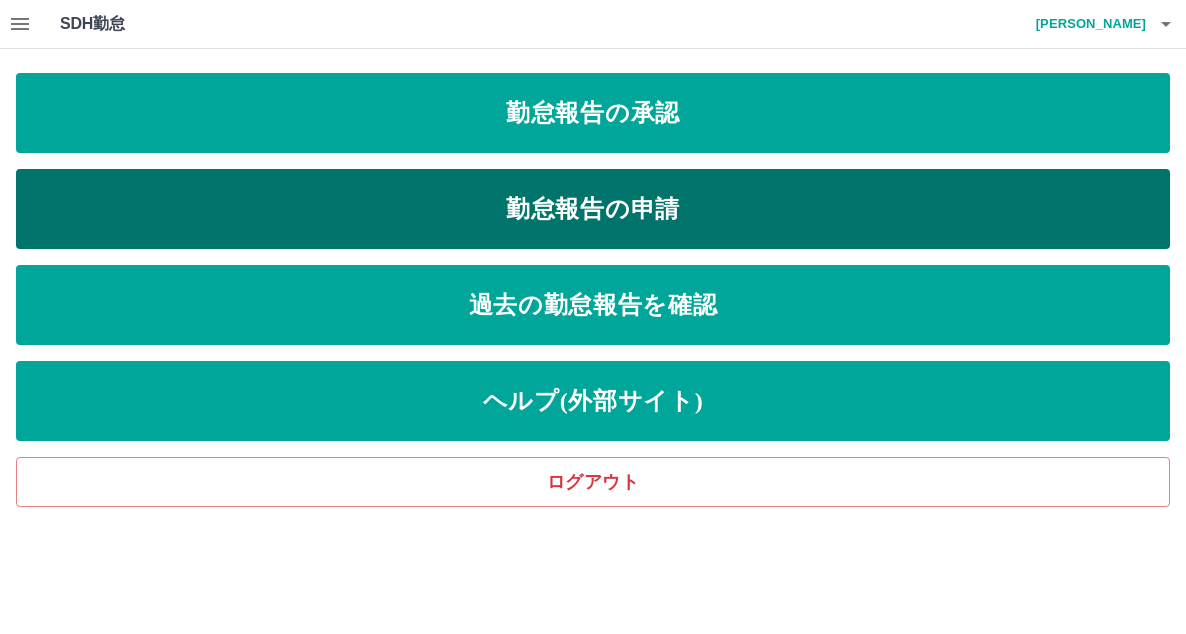 click on "勤怠報告の申請" at bounding box center [593, 209] 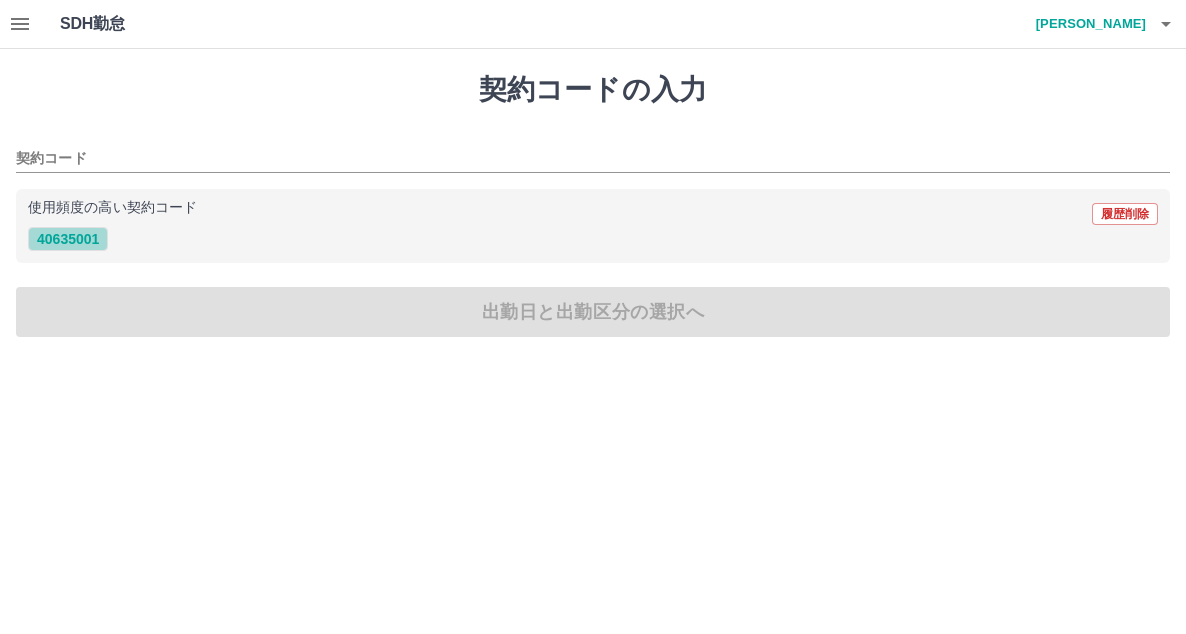 click on "40635001" at bounding box center (68, 239) 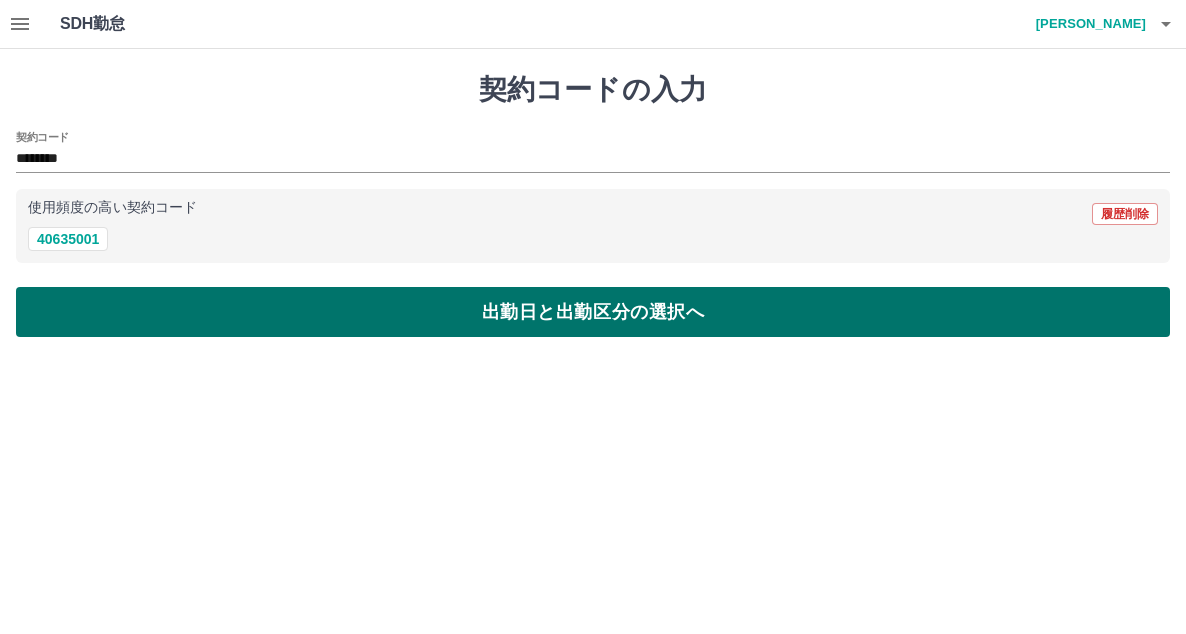 click on "出勤日と出勤区分の選択へ" at bounding box center [593, 312] 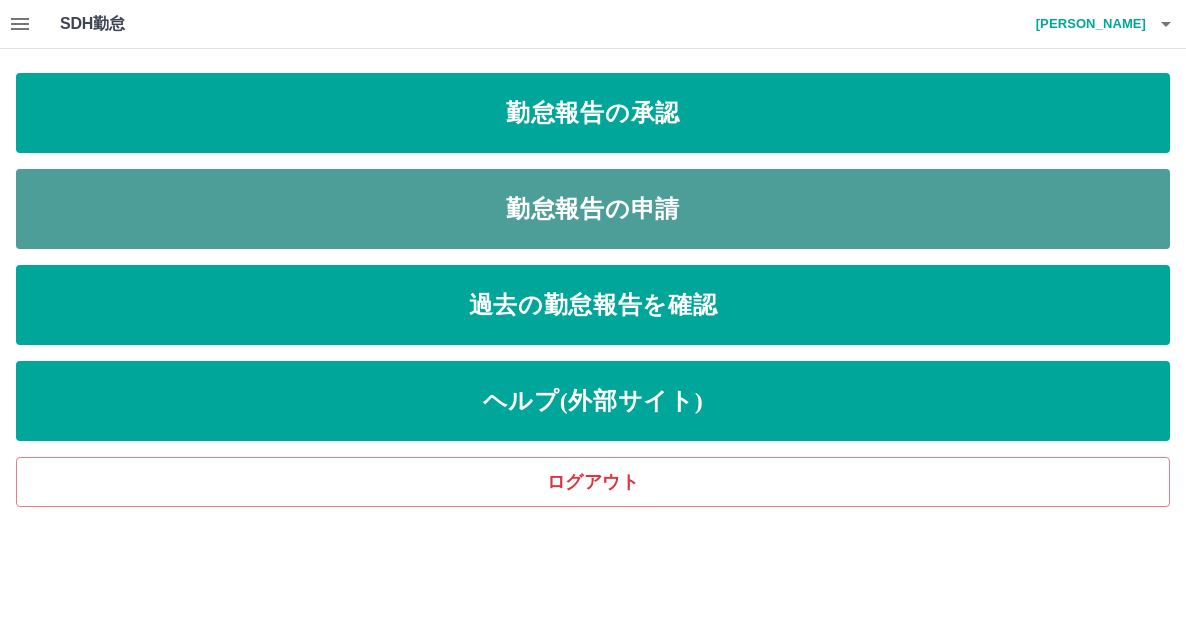 click on "勤怠報告の申請" at bounding box center [593, 209] 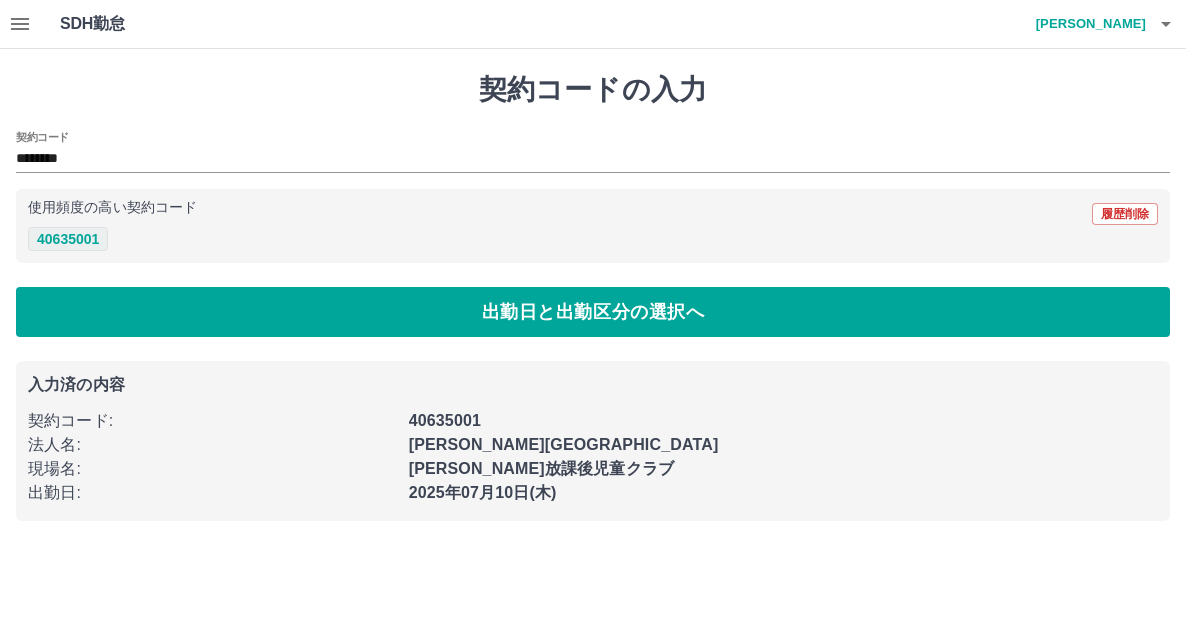 click on "40635001" at bounding box center [68, 239] 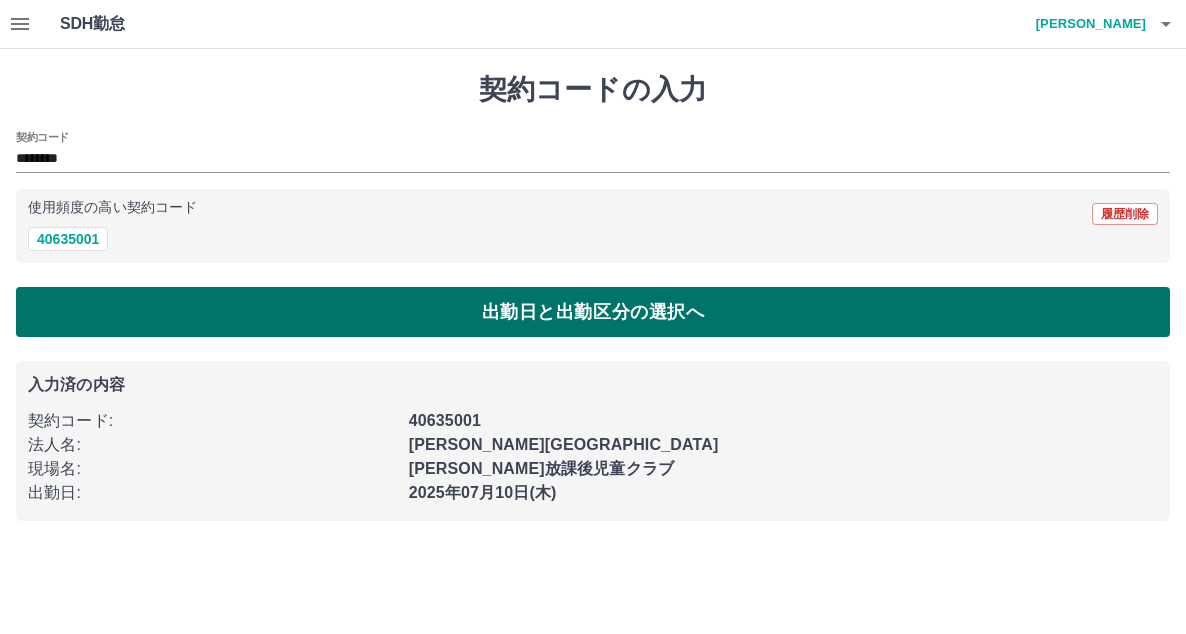 click on "出勤日と出勤区分の選択へ" at bounding box center (593, 312) 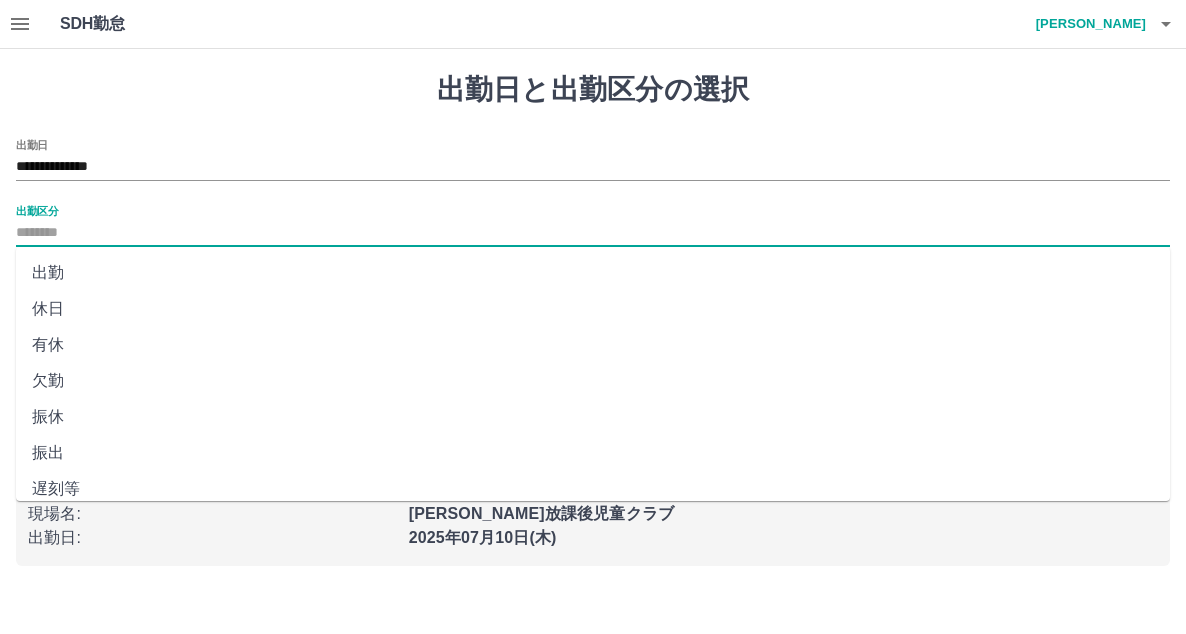 click on "出勤区分" at bounding box center [593, 233] 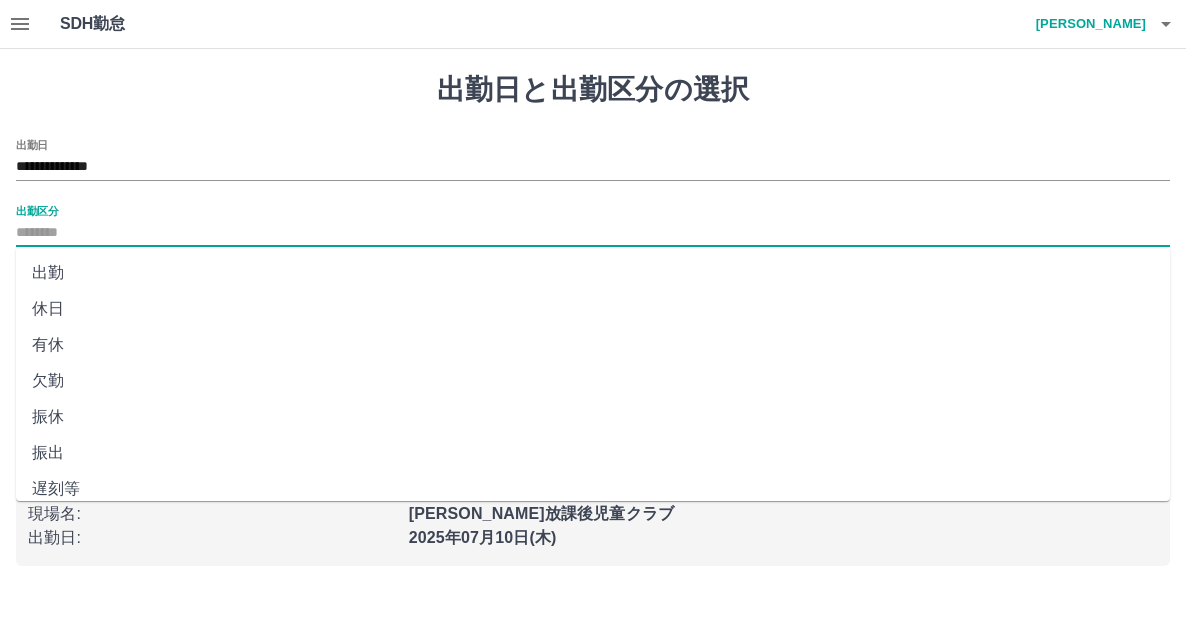 click on "出勤" at bounding box center [593, 273] 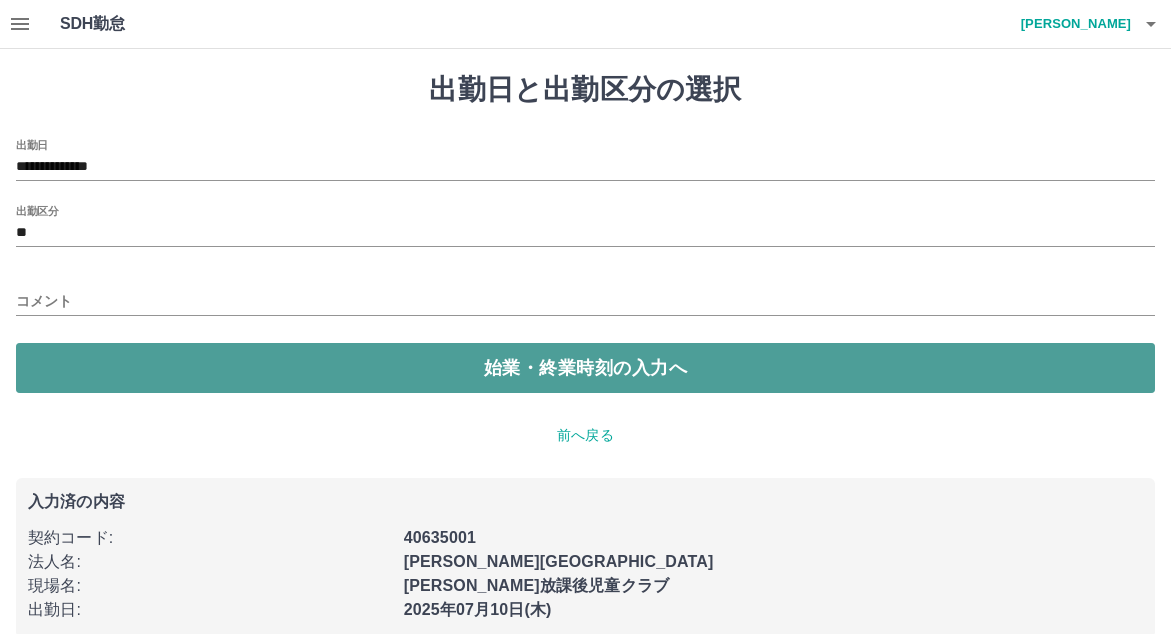 click on "始業・終業時刻の入力へ" at bounding box center (585, 368) 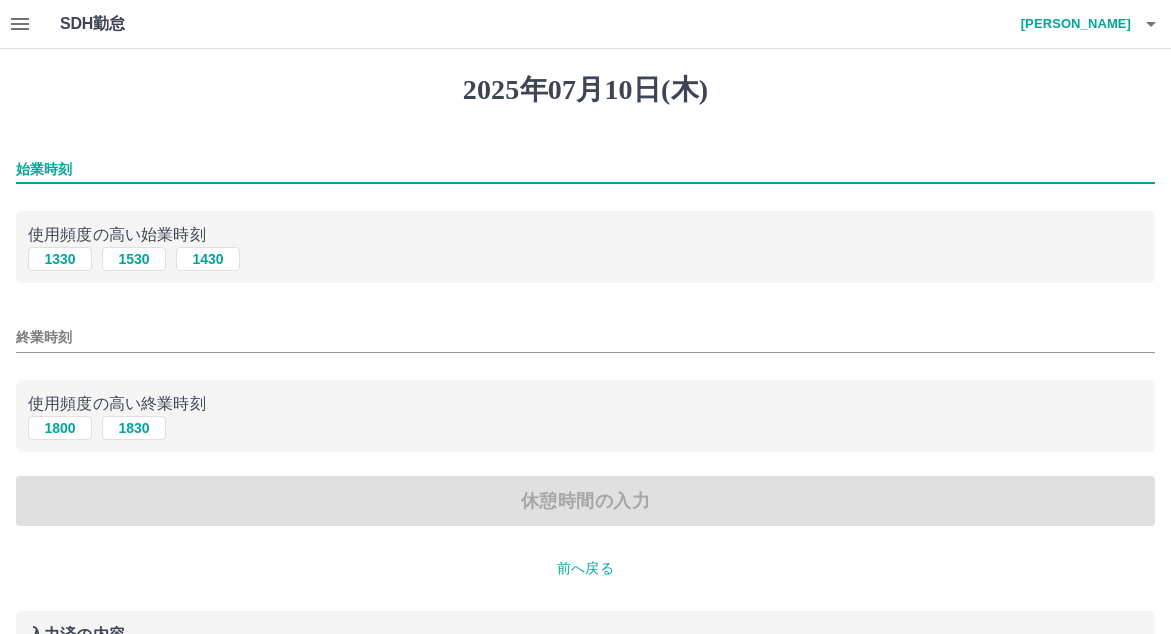 click on "始業時刻" at bounding box center (585, 169) 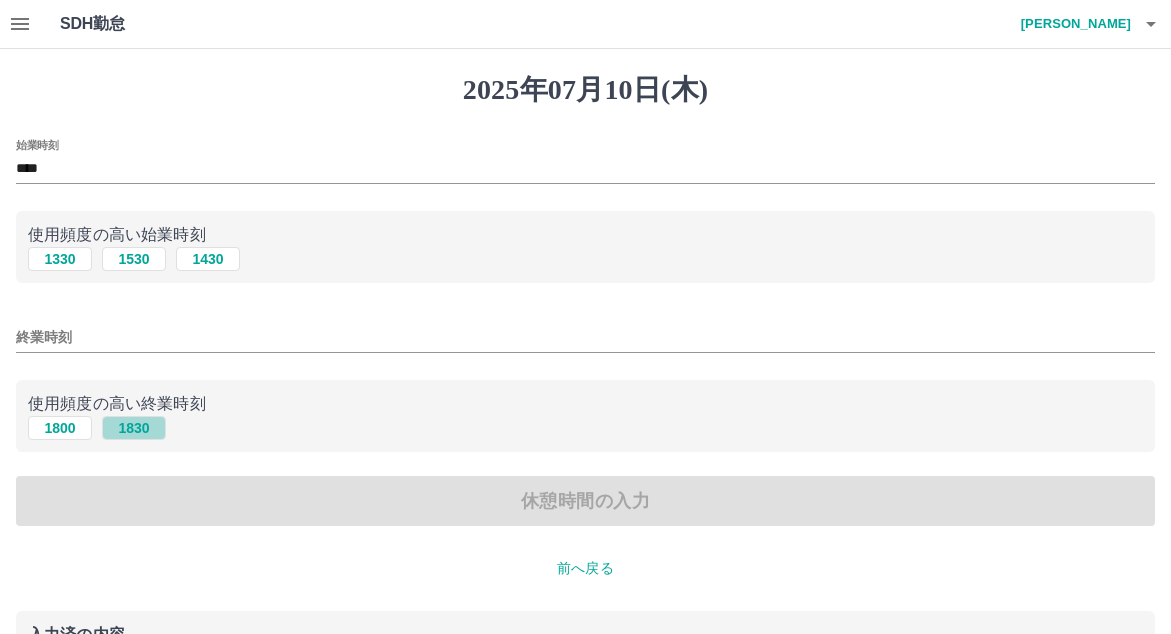 click on "1830" at bounding box center (134, 428) 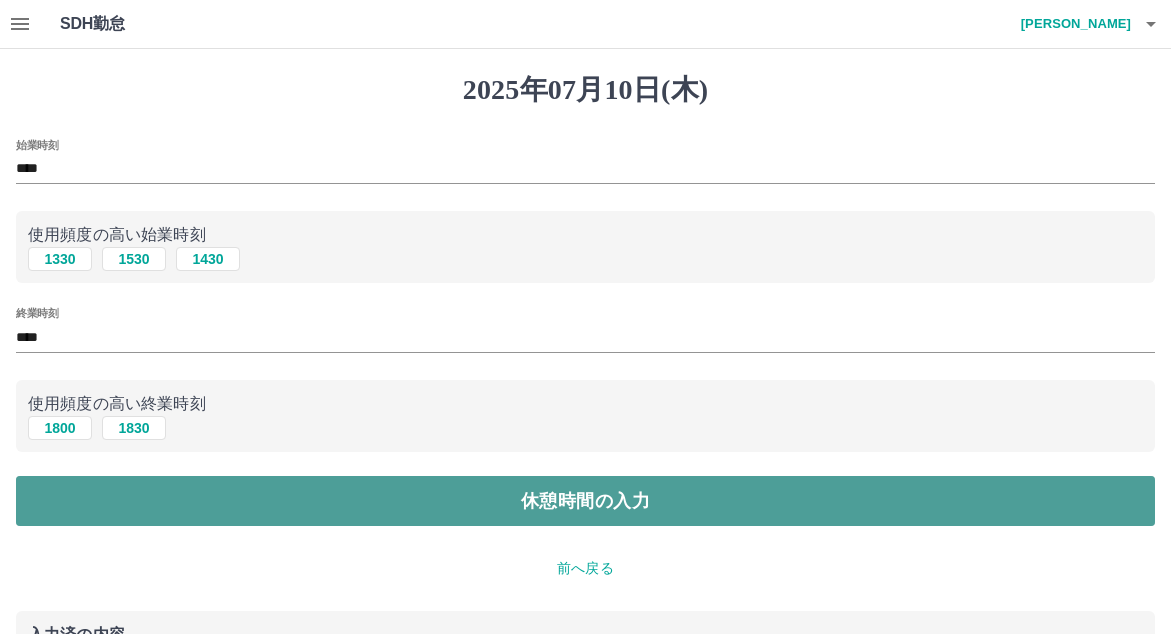click on "休憩時間の入力" at bounding box center (585, 501) 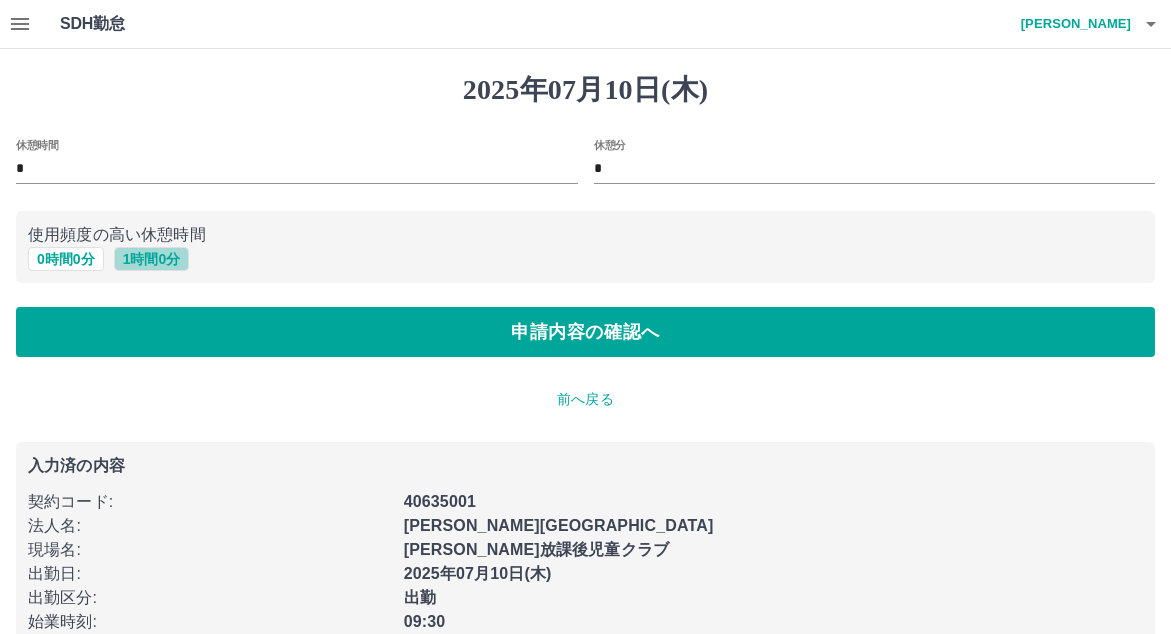 click on "1 時間 0 分" at bounding box center [152, 259] 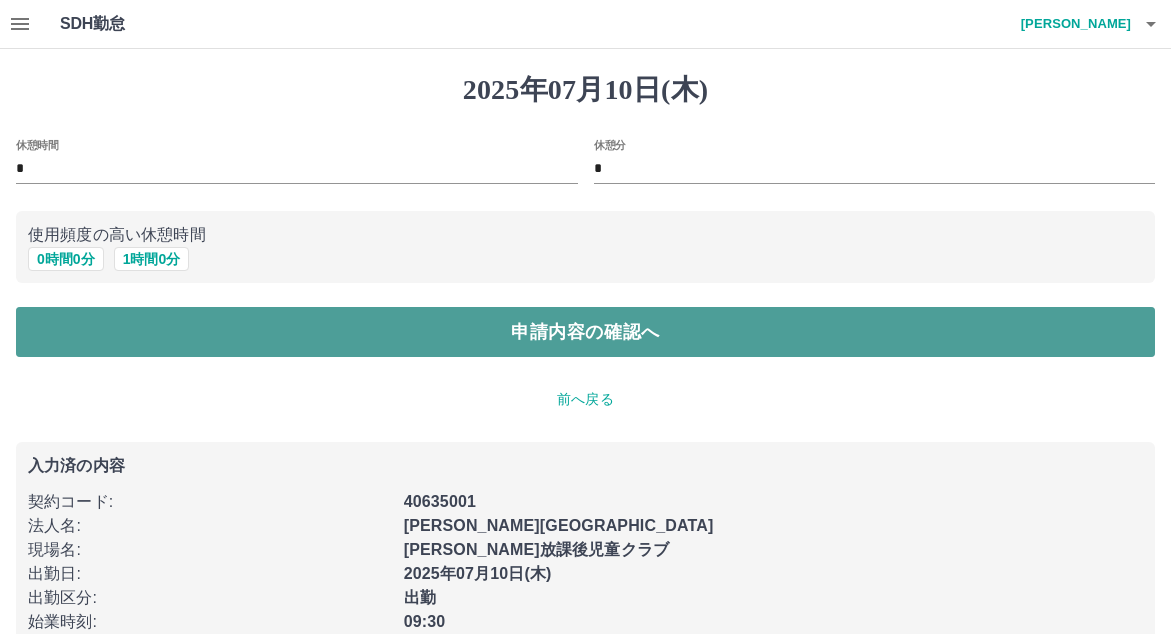 click on "申請内容の確認へ" at bounding box center (585, 332) 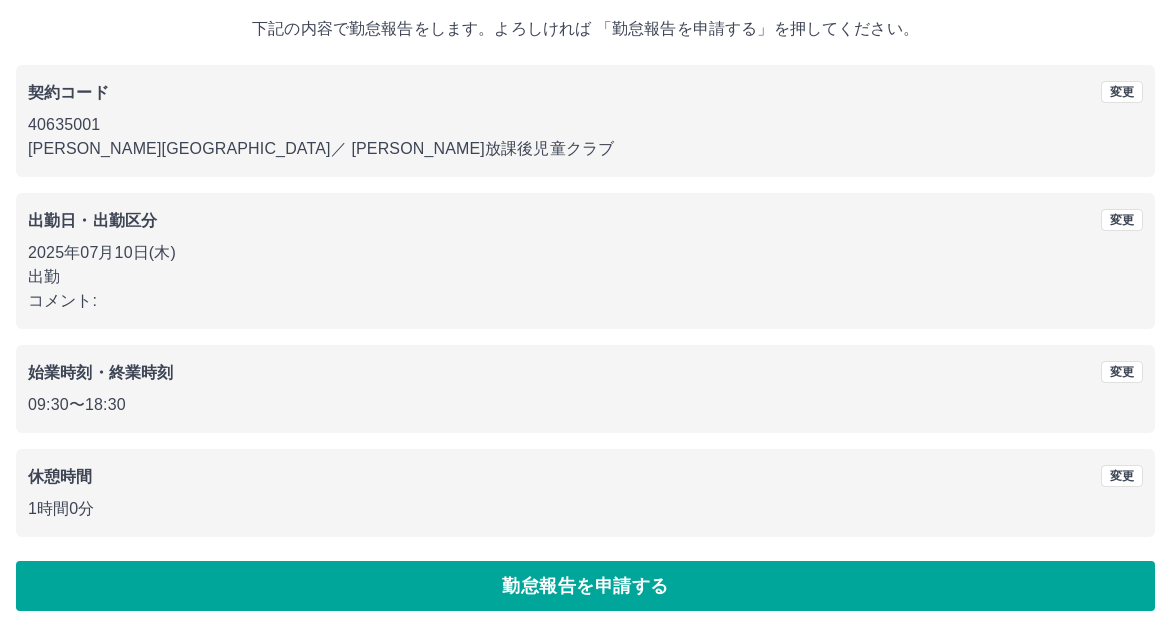 scroll, scrollTop: 115, scrollLeft: 0, axis: vertical 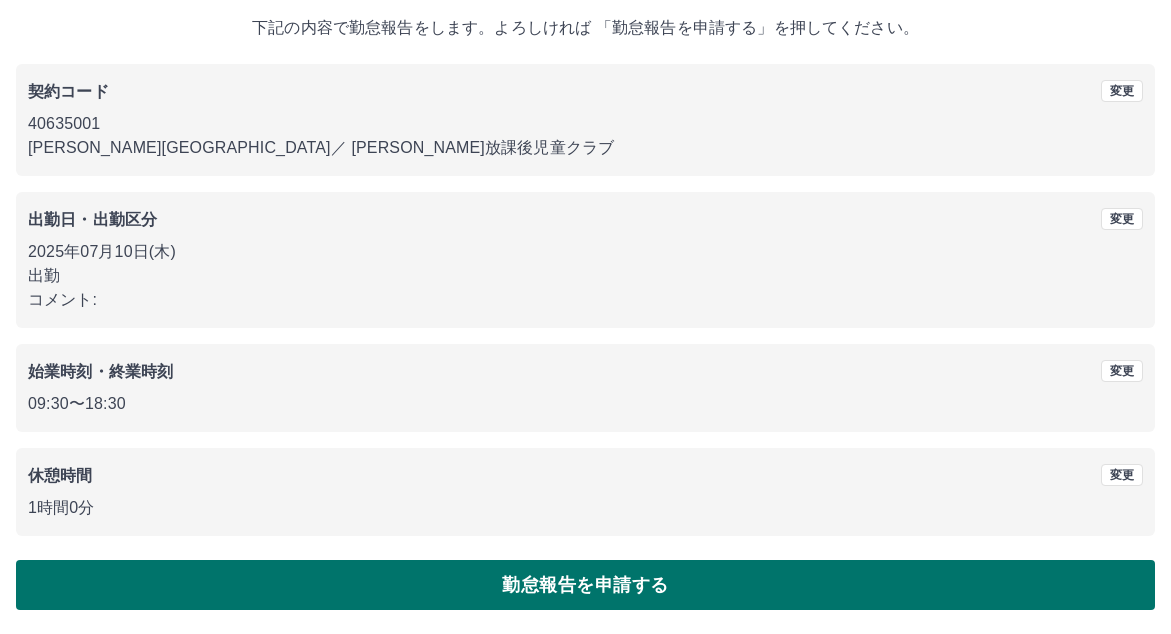 click on "勤怠報告を申請する" at bounding box center (585, 585) 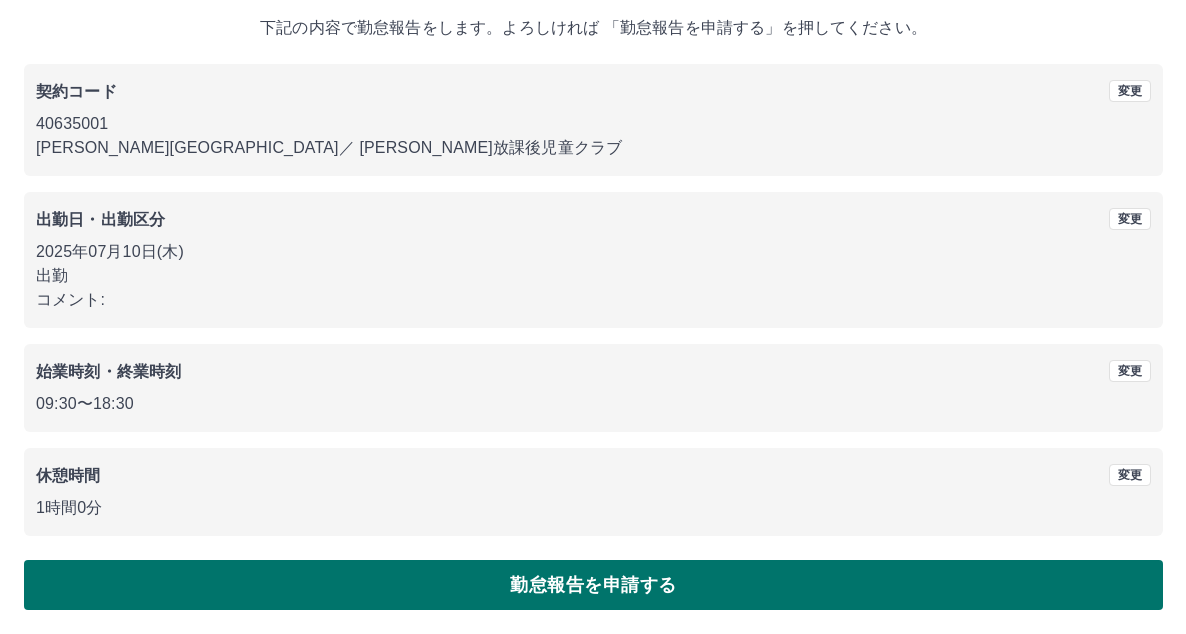 scroll, scrollTop: 0, scrollLeft: 0, axis: both 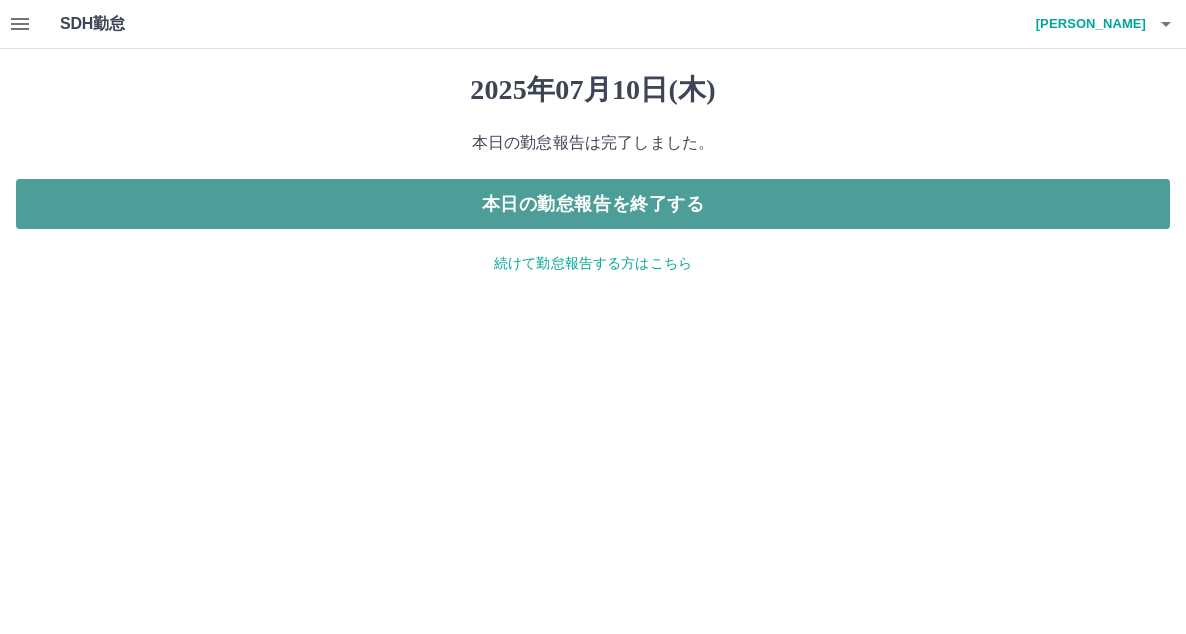 click on "本日の勤怠報告を終了する" at bounding box center (593, 204) 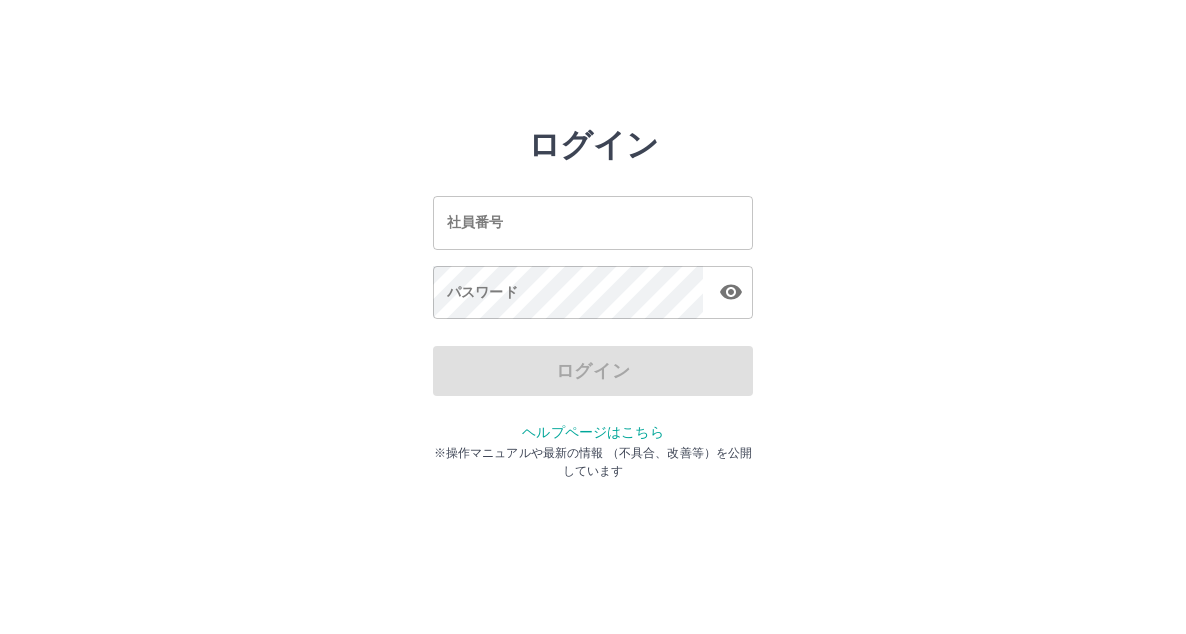 scroll, scrollTop: 0, scrollLeft: 0, axis: both 